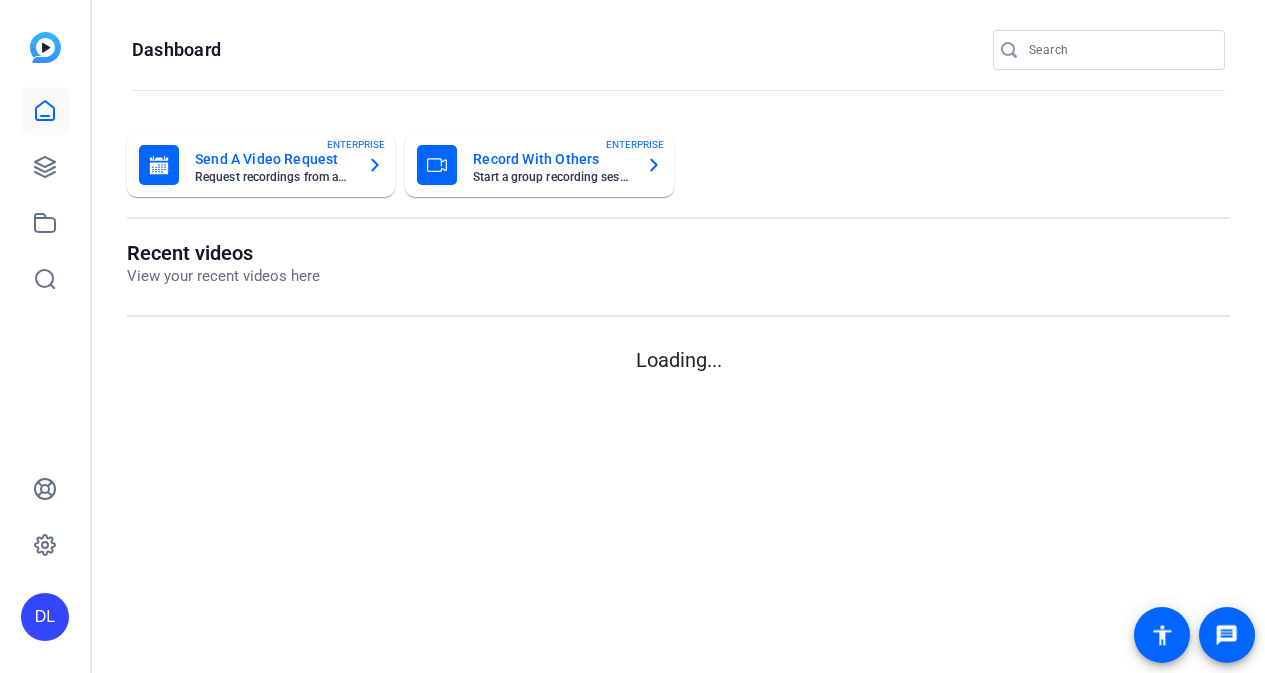 scroll, scrollTop: 0, scrollLeft: 0, axis: both 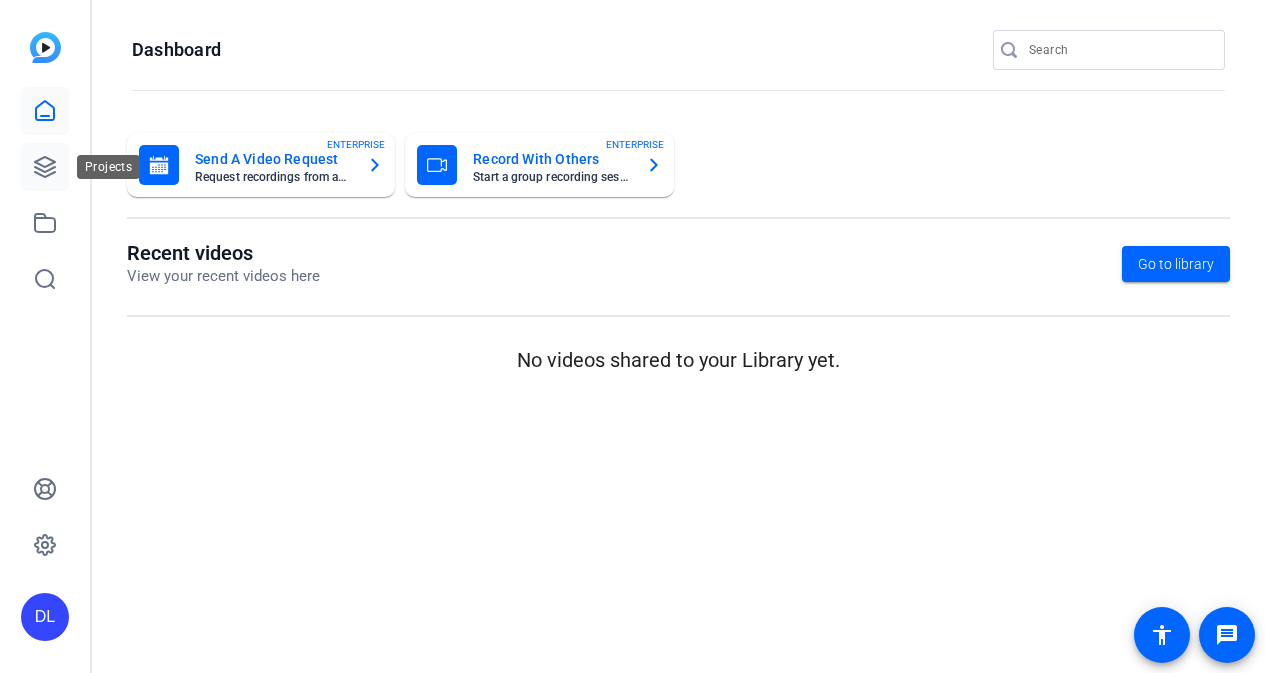 click 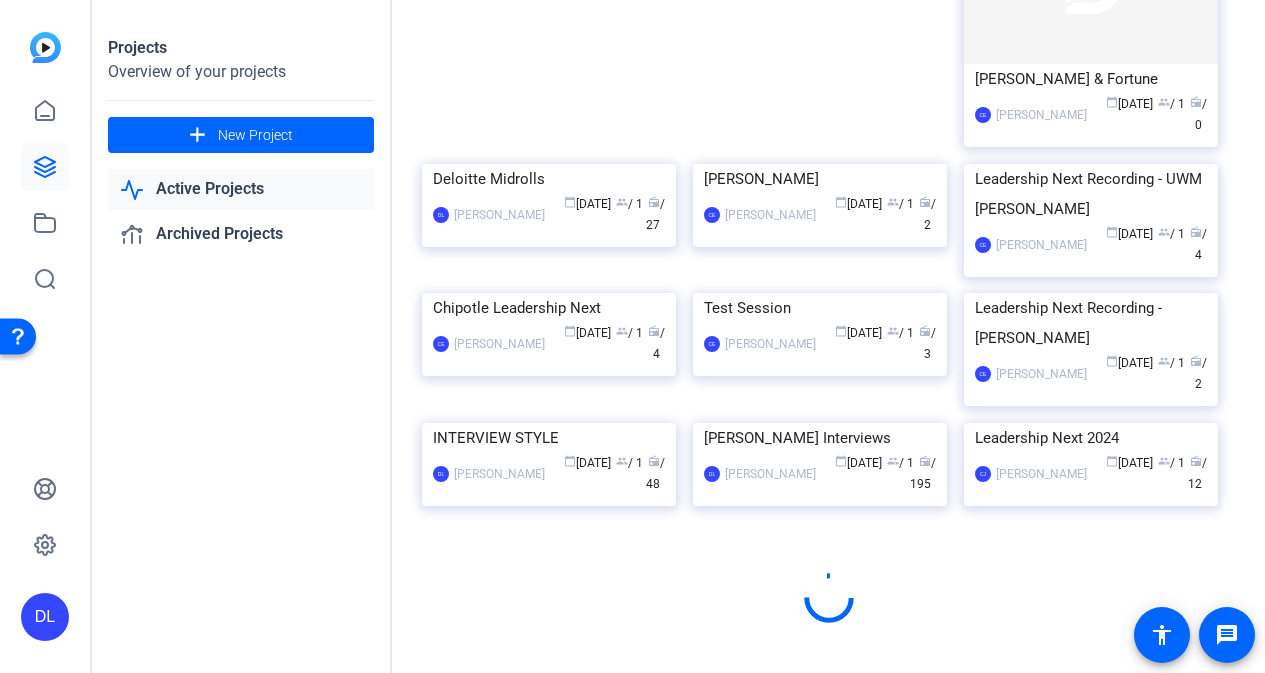 scroll, scrollTop: 1548, scrollLeft: 0, axis: vertical 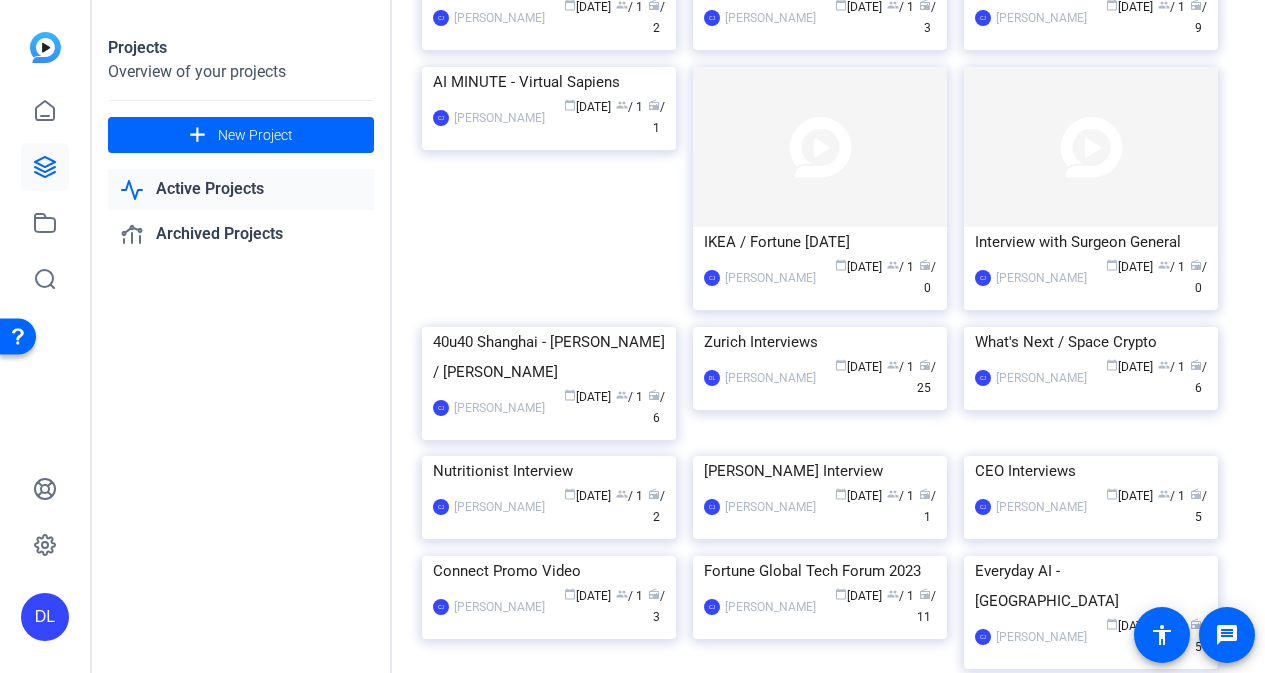 click on "INTERVIEW STYLE" 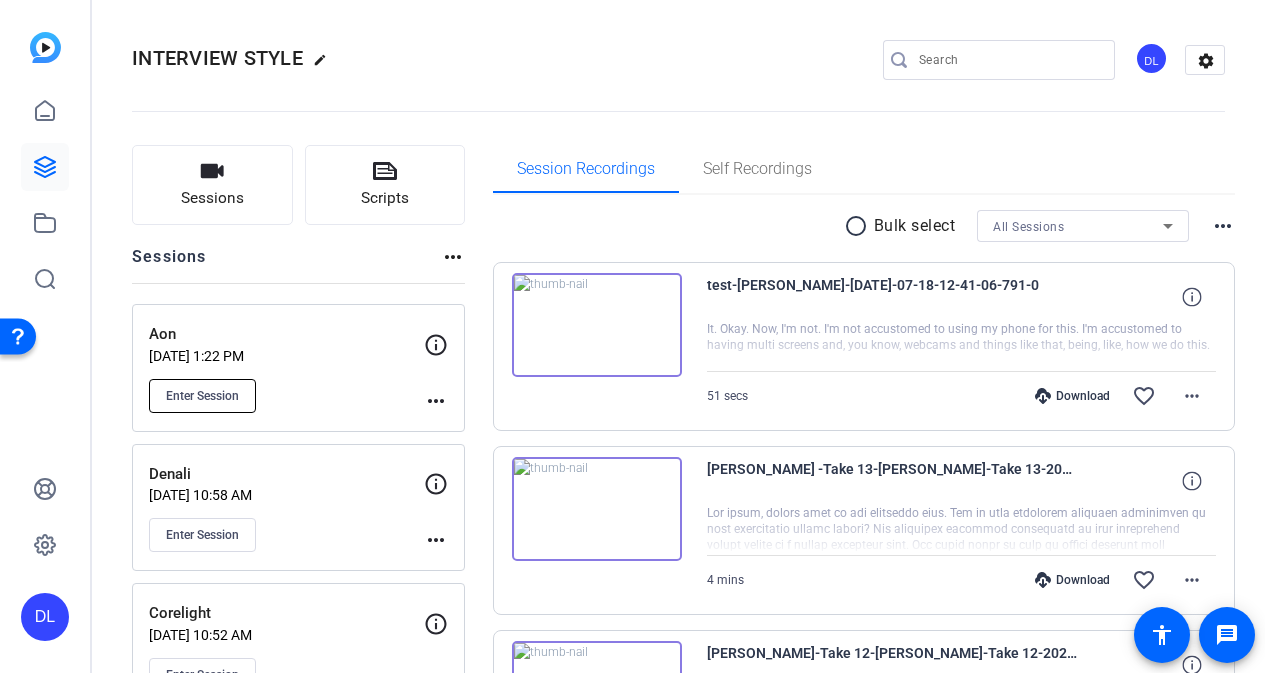 click on "Enter Session" 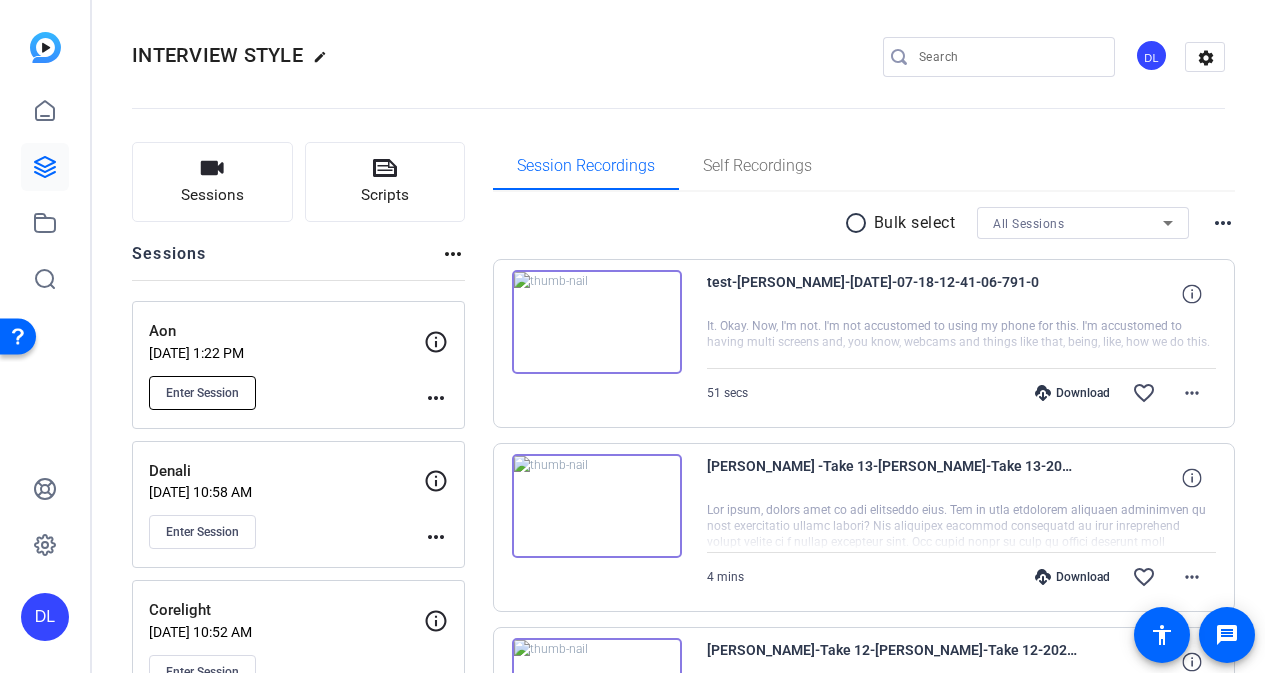 scroll, scrollTop: 0, scrollLeft: 0, axis: both 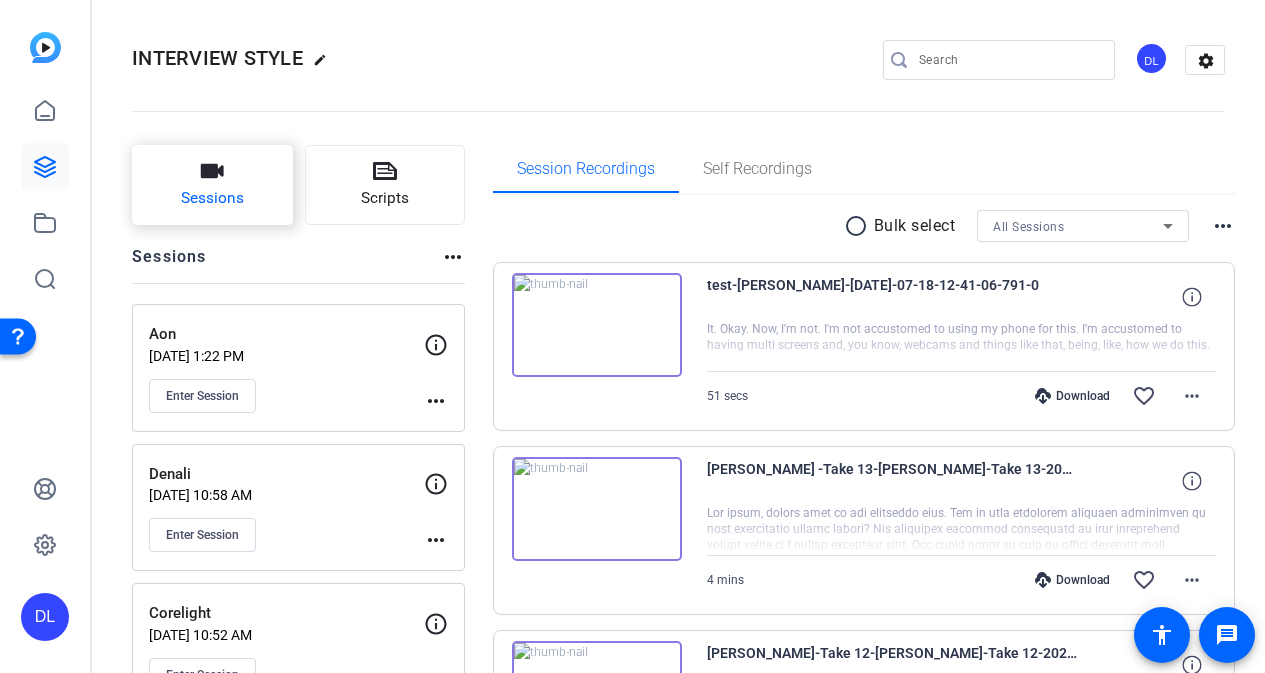 click on "Sessions" 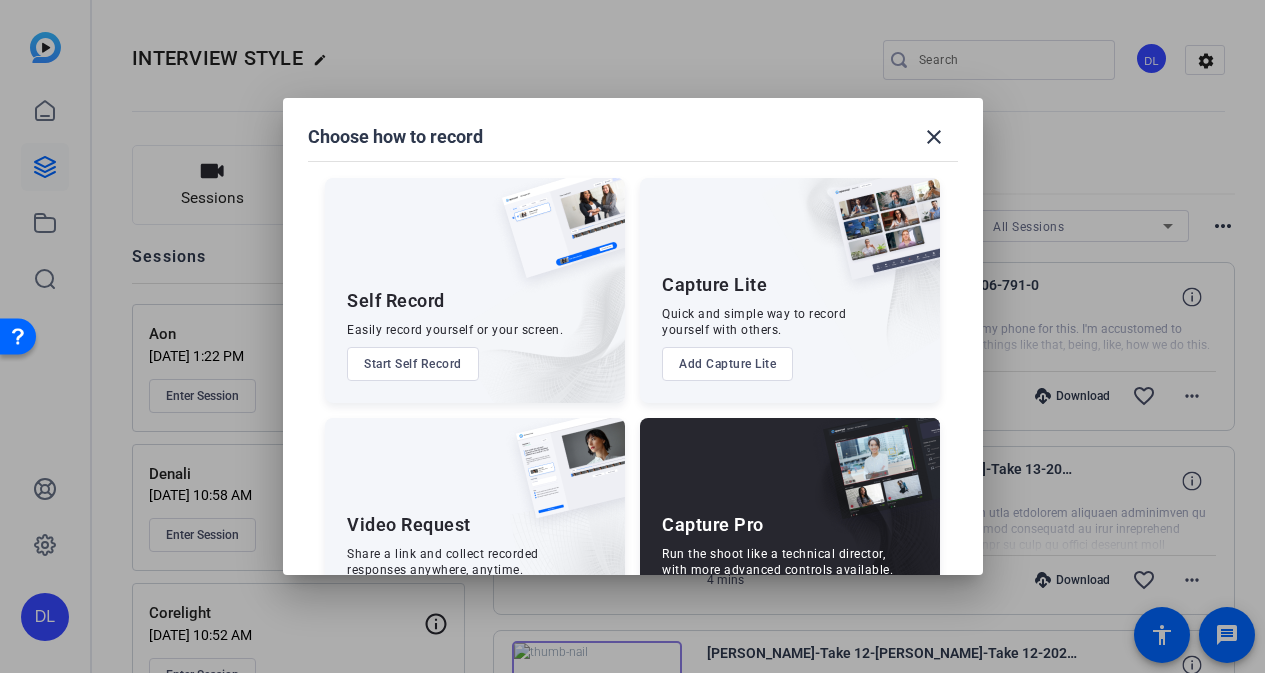 scroll, scrollTop: 87, scrollLeft: 0, axis: vertical 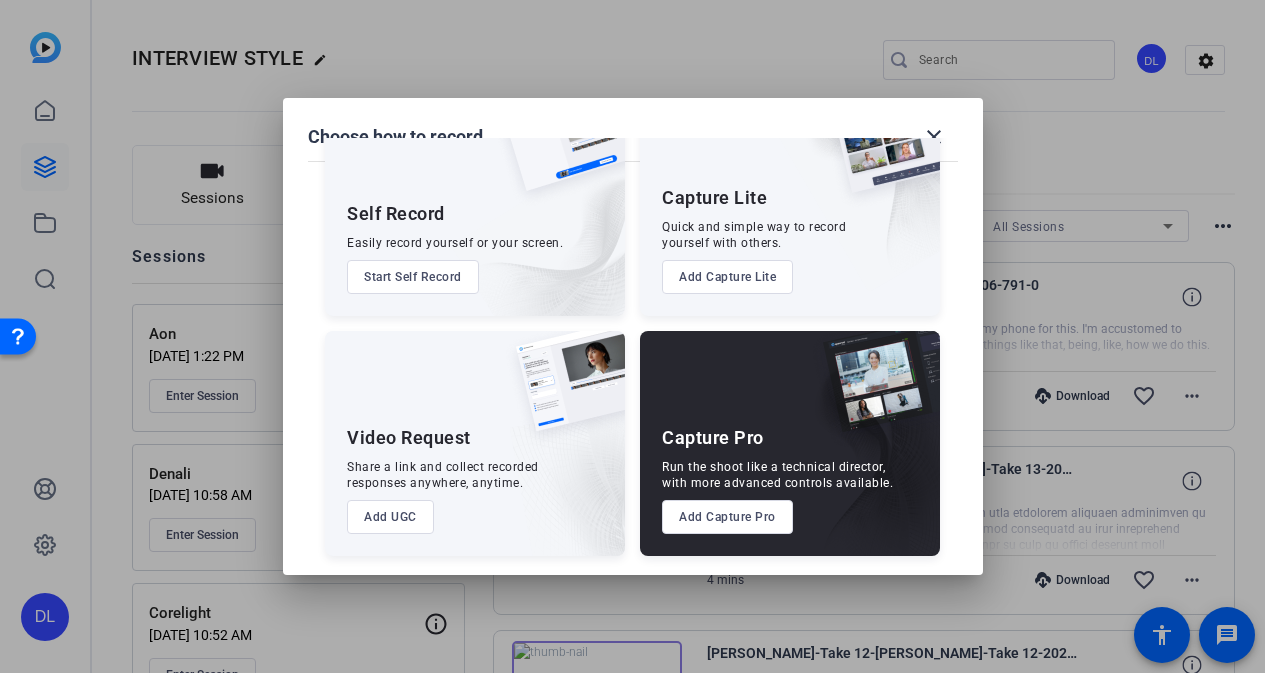 click on "Add Capture Pro" at bounding box center (727, 517) 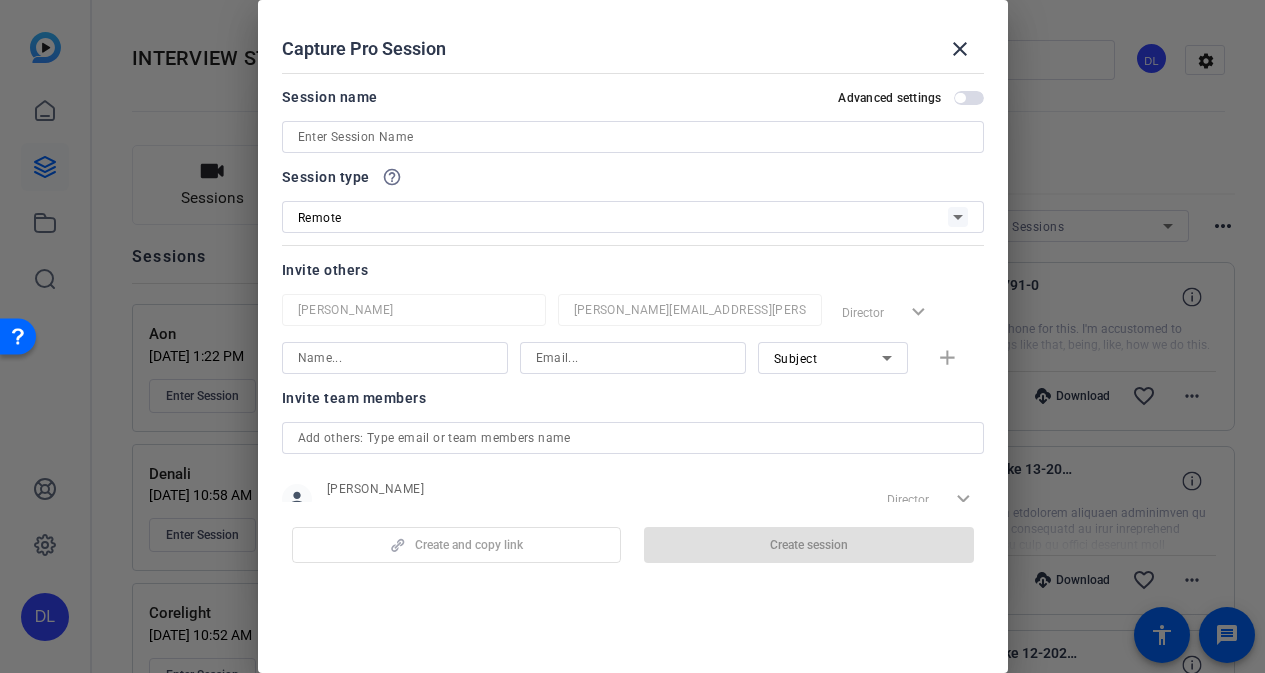 click at bounding box center [633, 137] 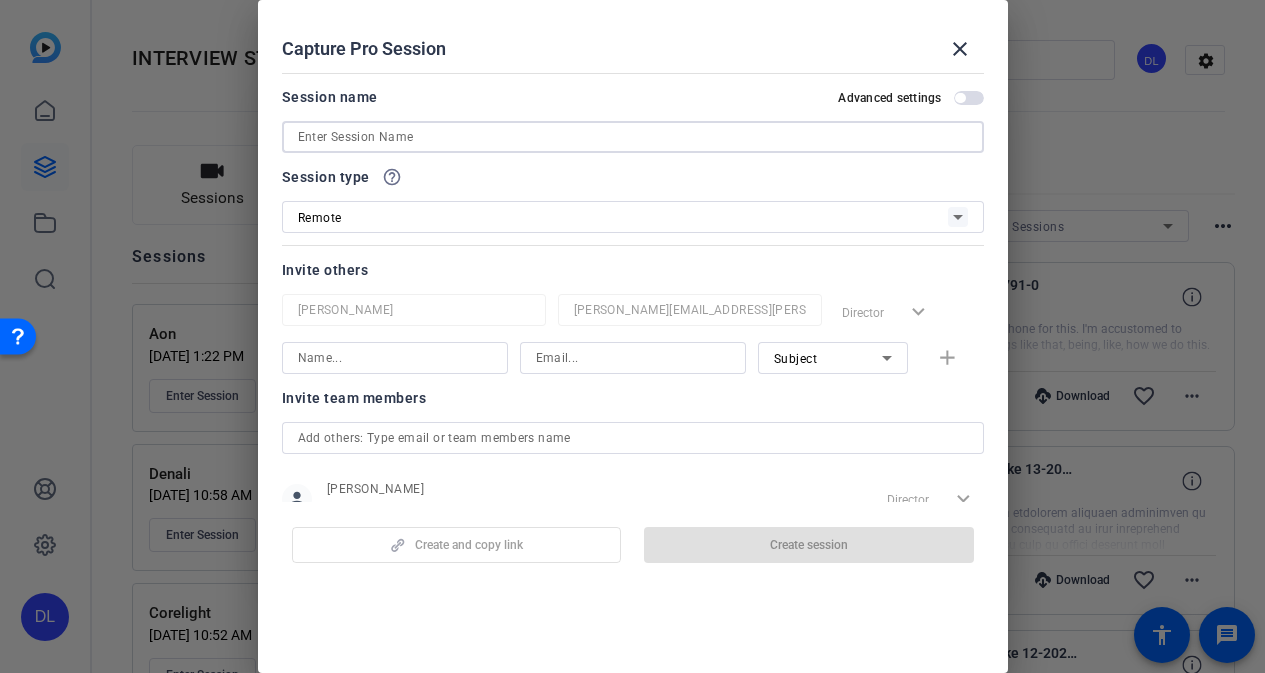 click at bounding box center (633, 137) 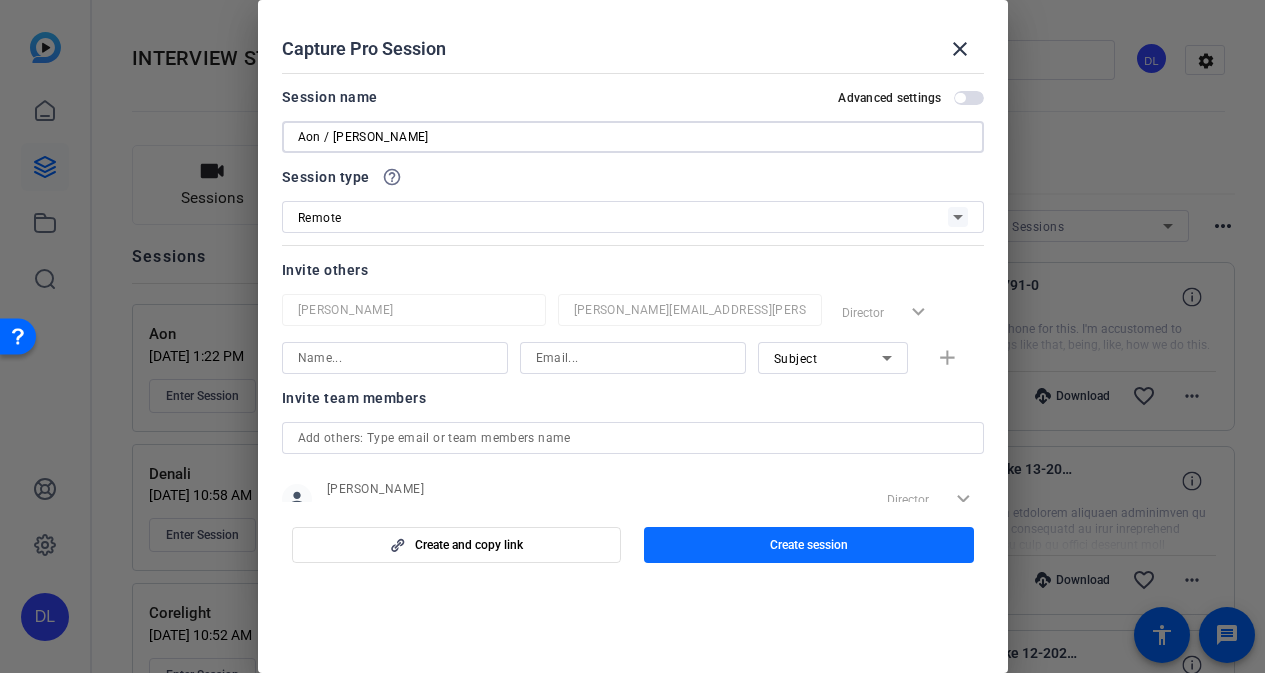 type on "Aon / [PERSON_NAME]" 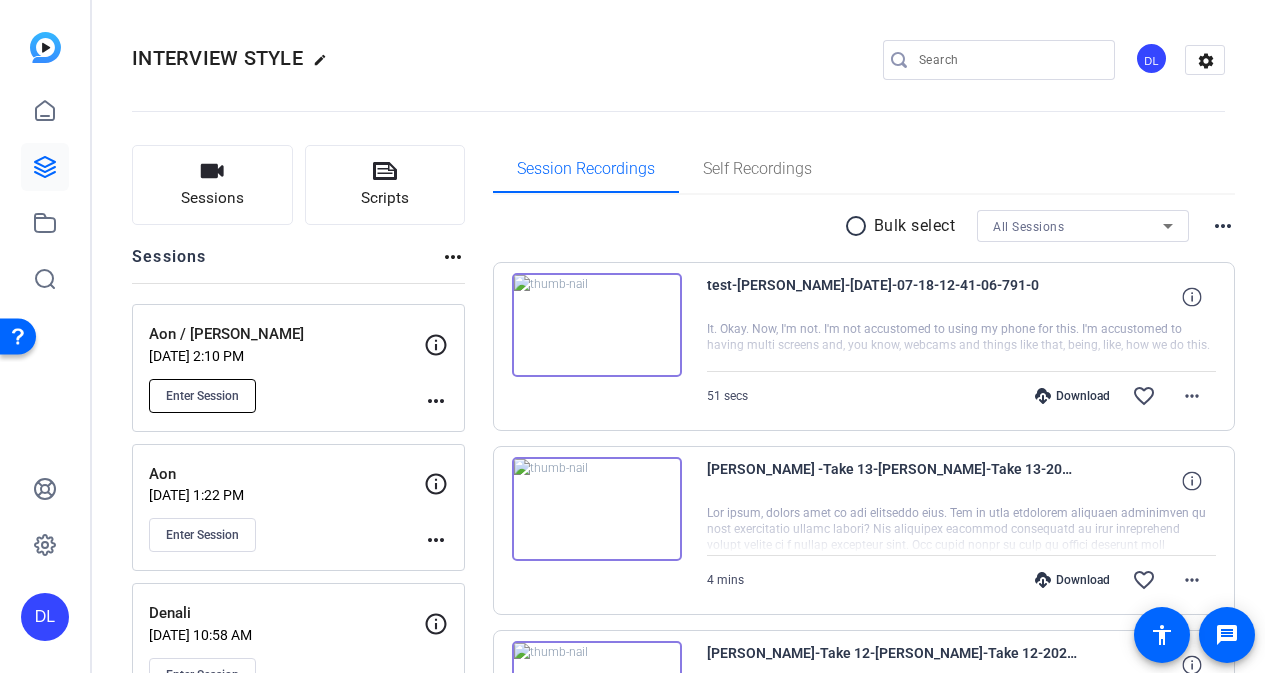 click on "Enter Session" 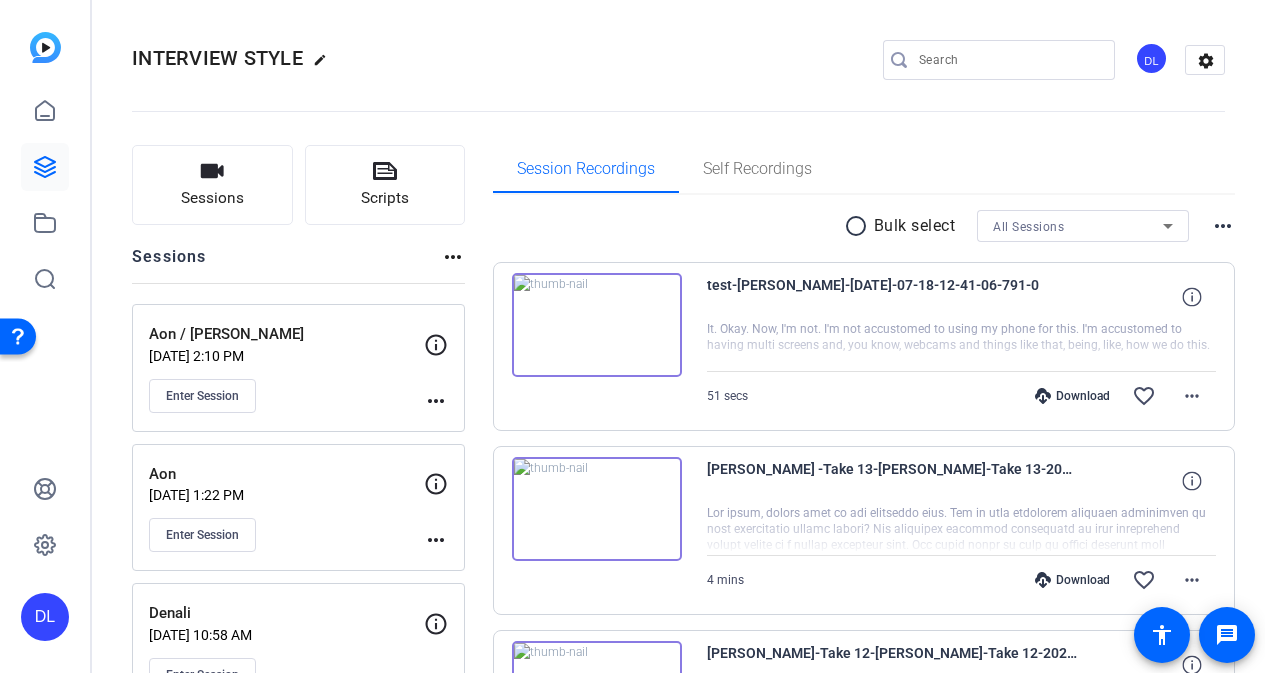 scroll, scrollTop: 48, scrollLeft: 0, axis: vertical 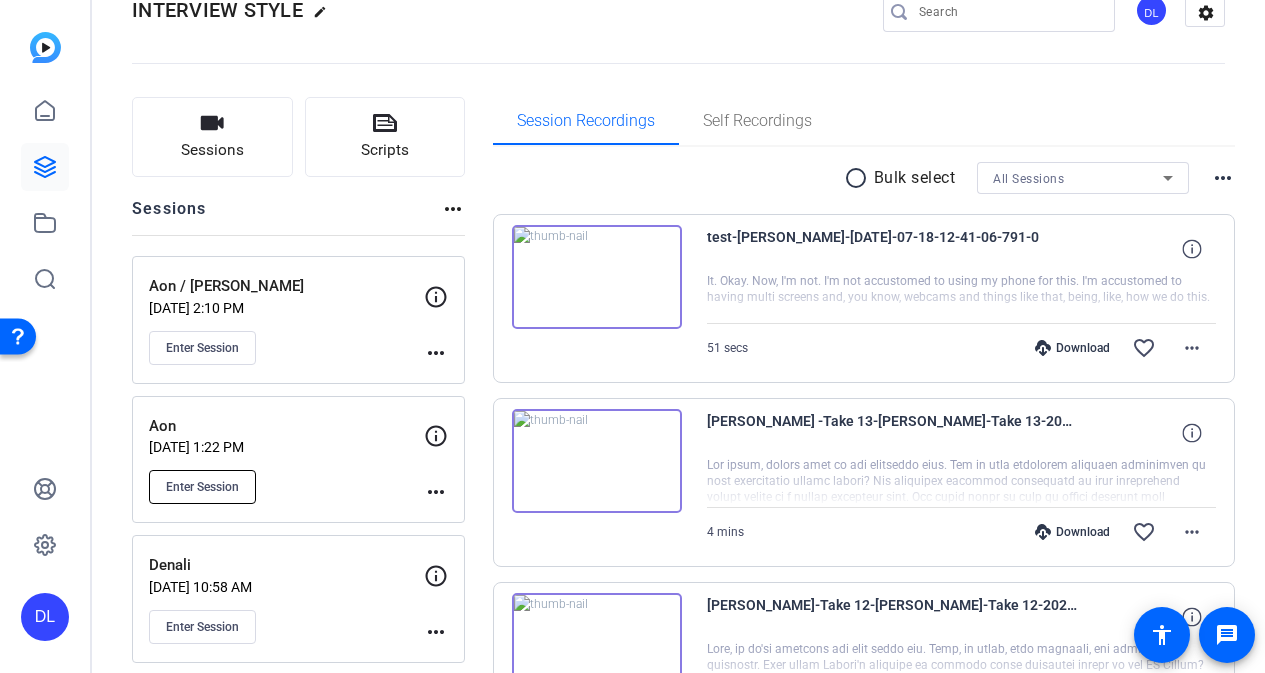 click on "Enter Session" 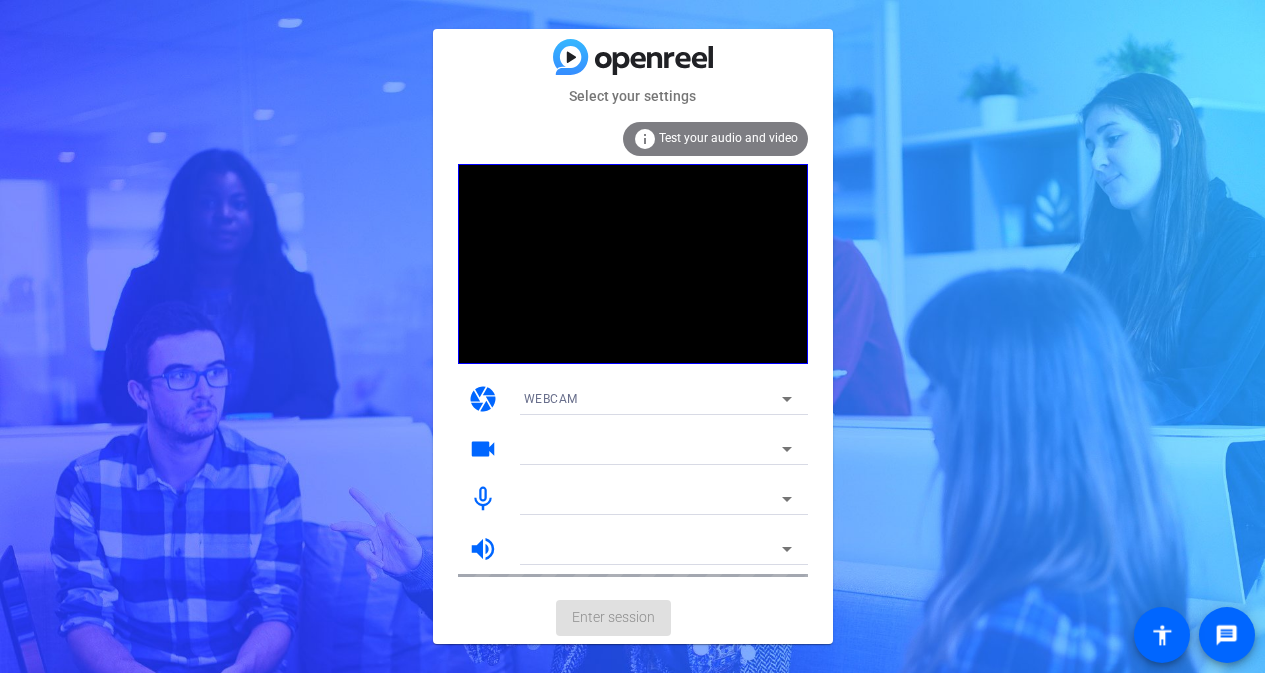 scroll, scrollTop: 0, scrollLeft: 0, axis: both 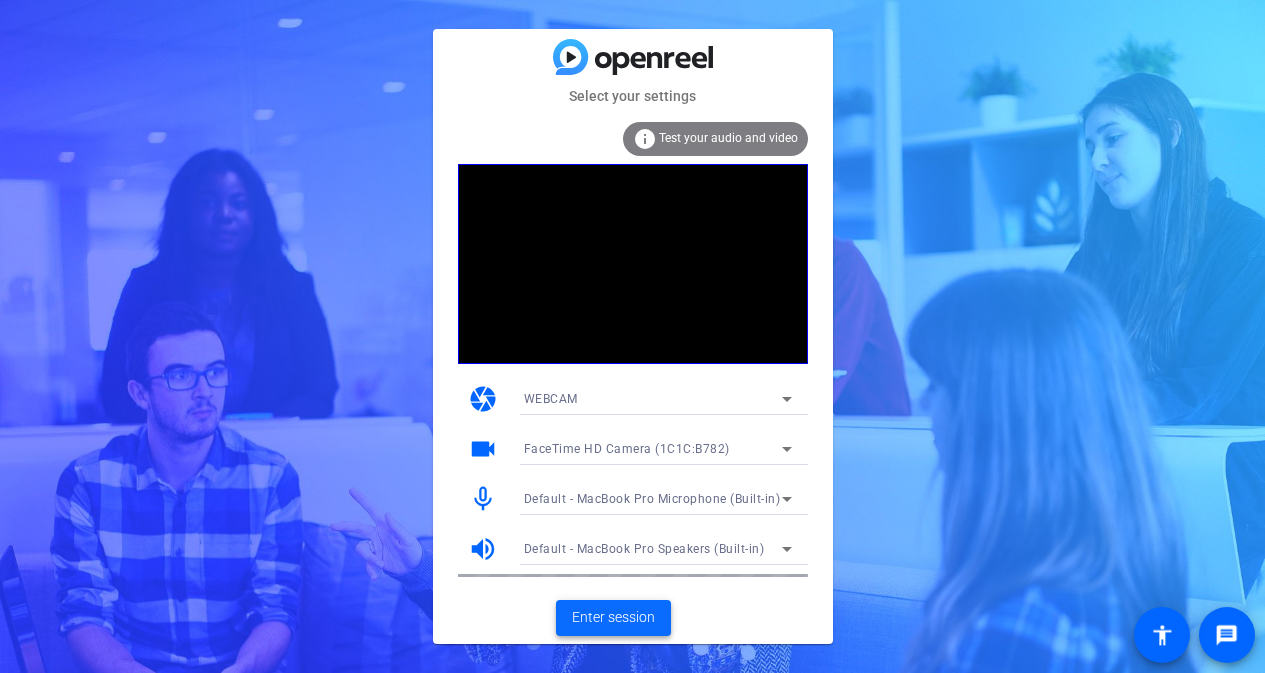 click on "Enter session" 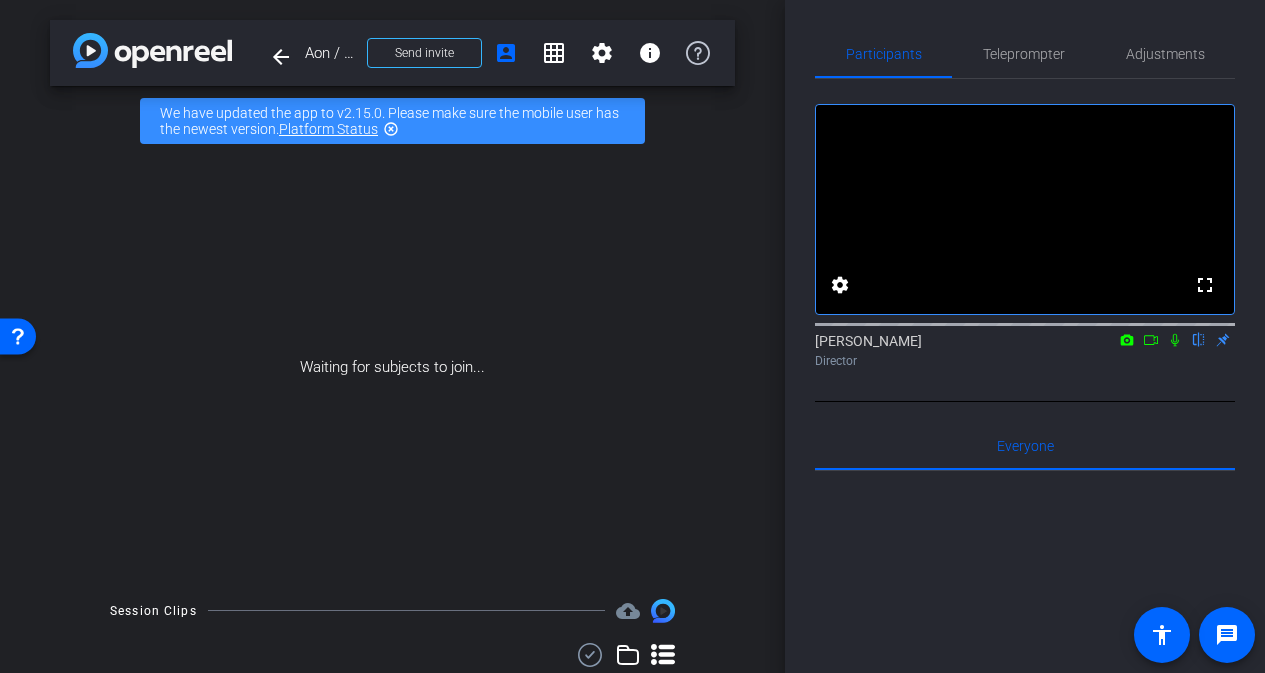 click 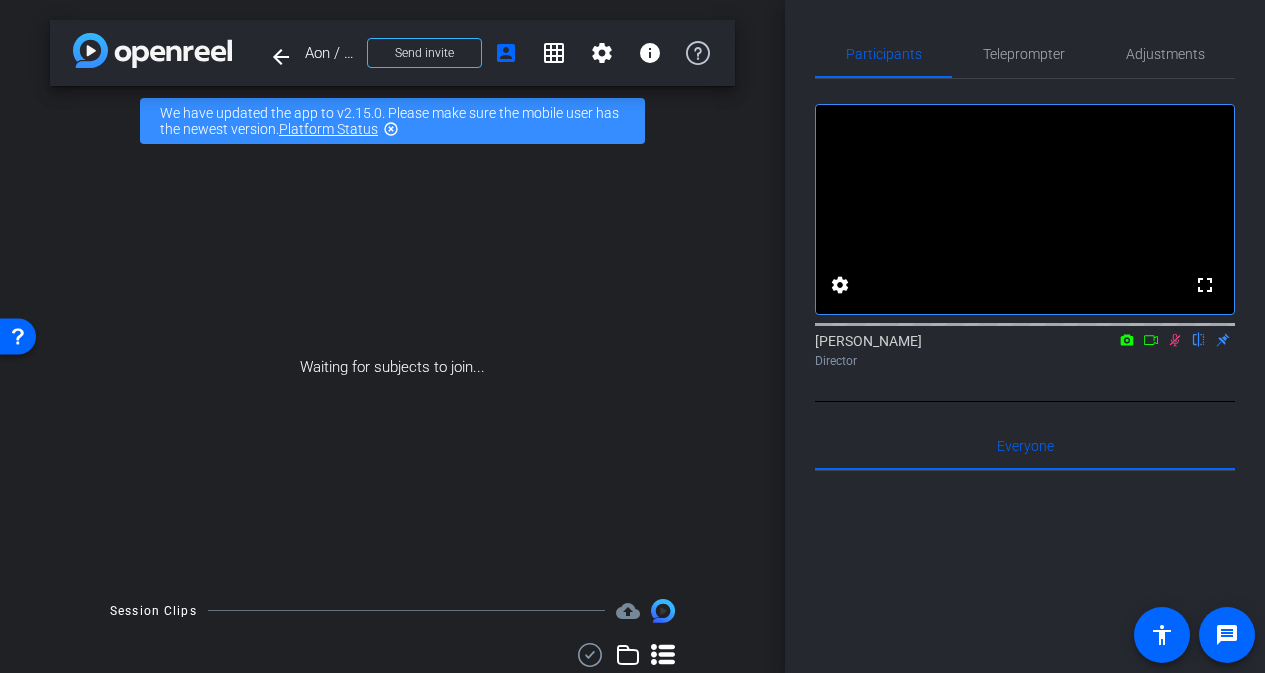 click 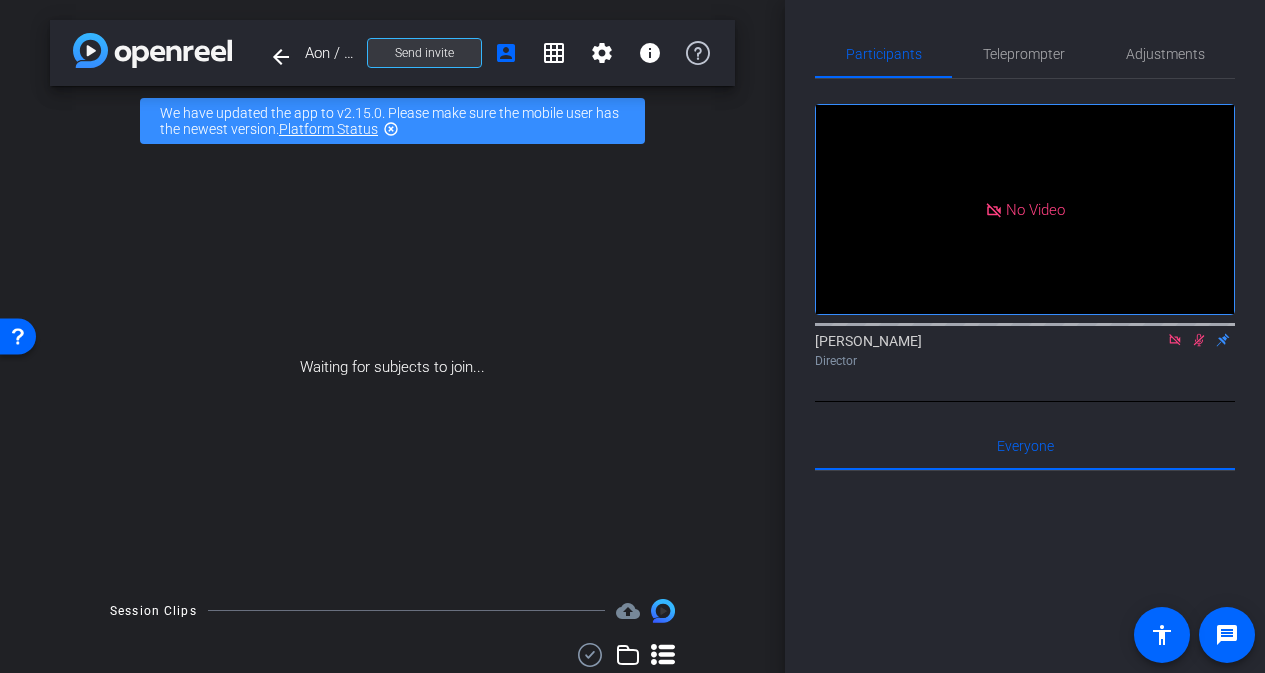 click at bounding box center [424, 53] 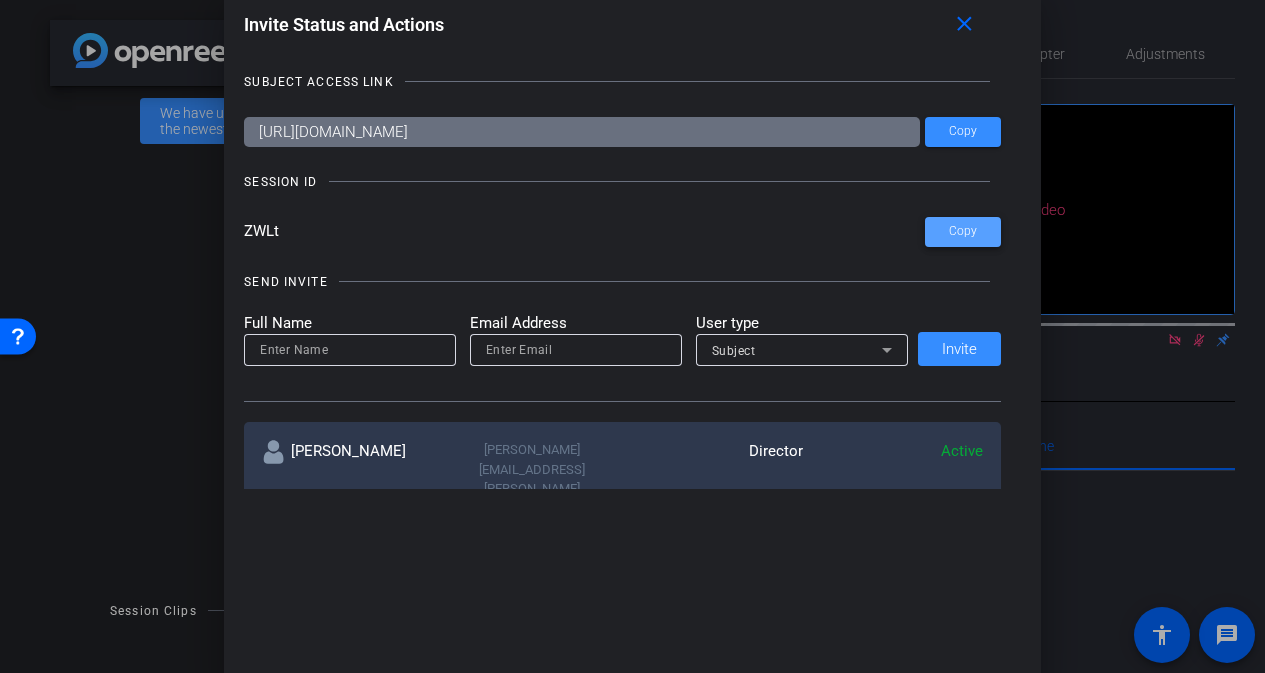 click on "Copy" at bounding box center [963, 231] 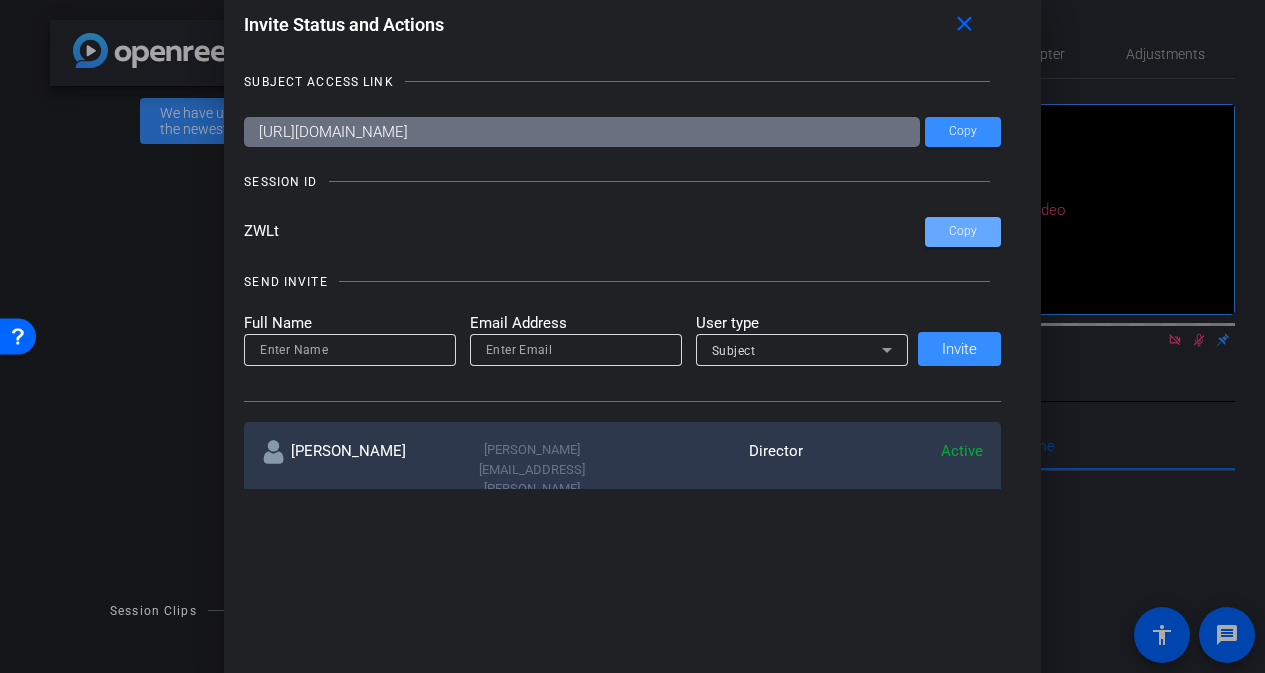 click at bounding box center (350, 350) 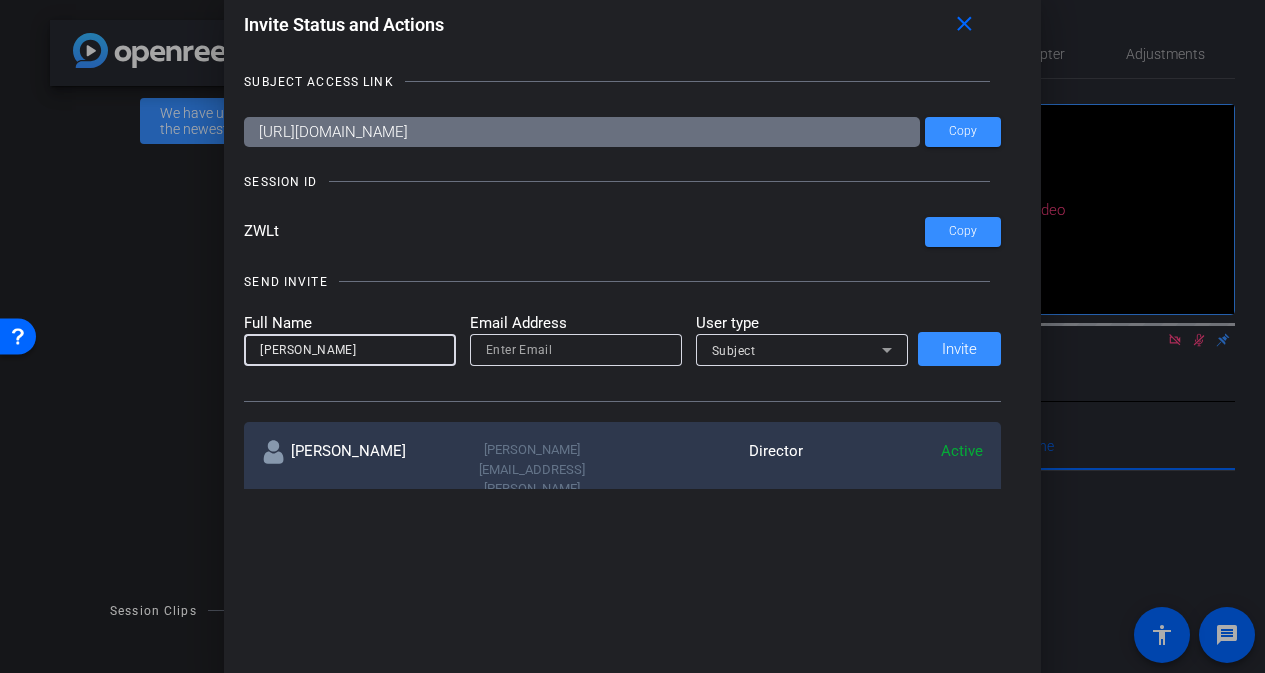 type on "[PERSON_NAME]" 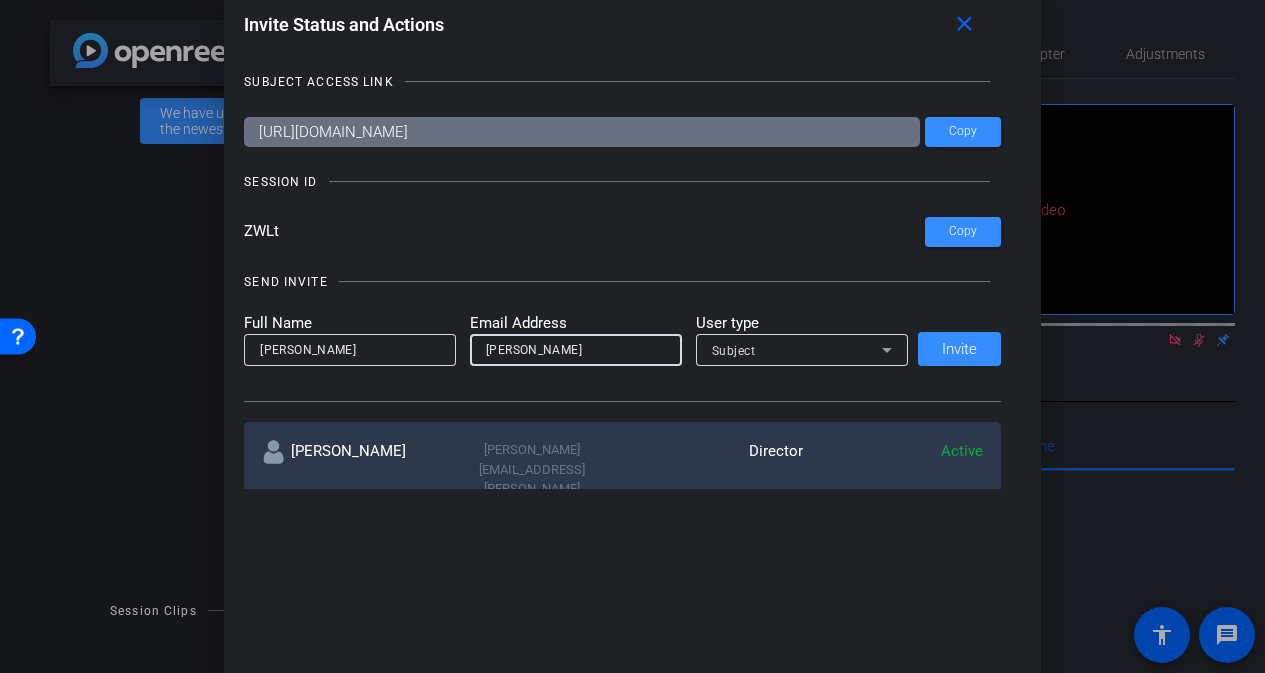 click on "taylor" at bounding box center (576, 350) 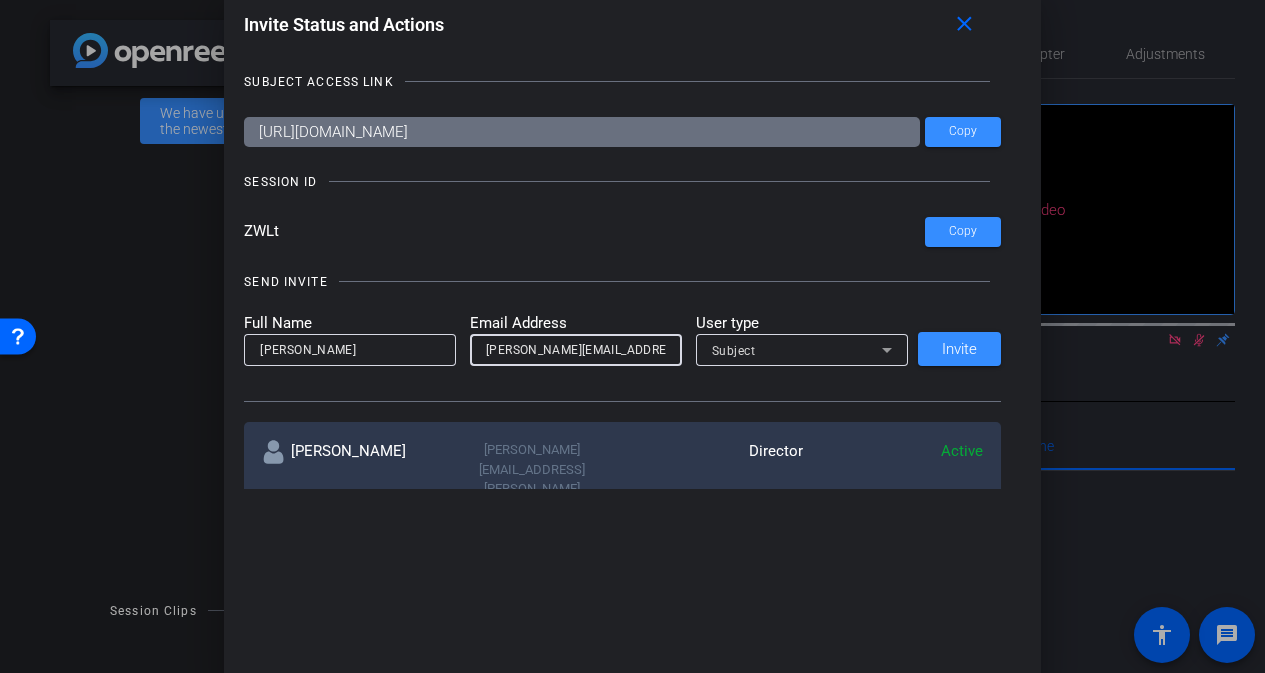 type on "taylor.strick@aon.com" 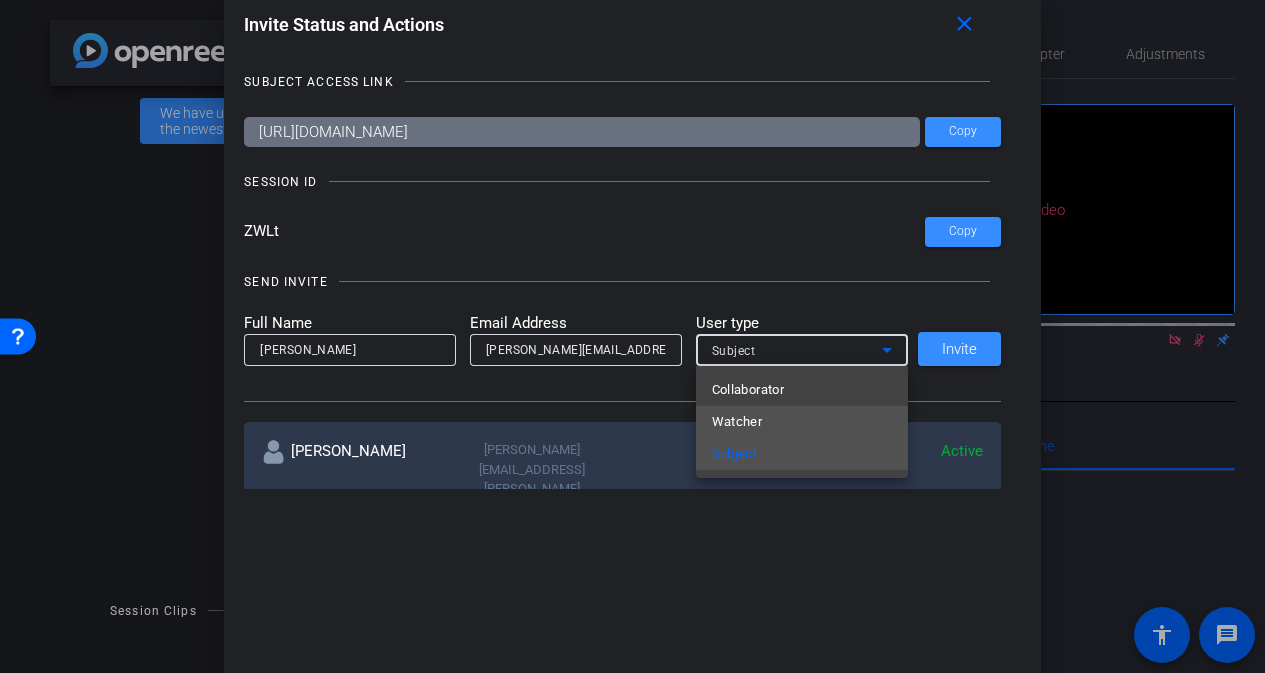 click on "Watcher" at bounding box center [802, 422] 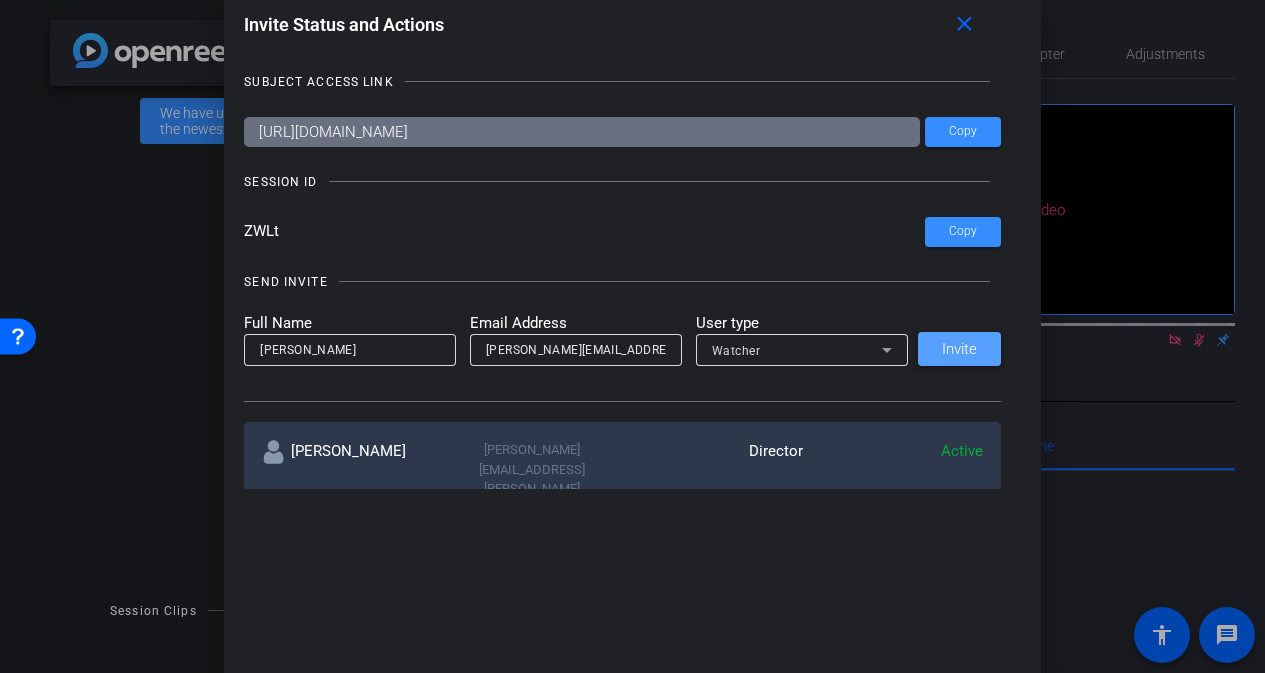 click at bounding box center [959, 349] 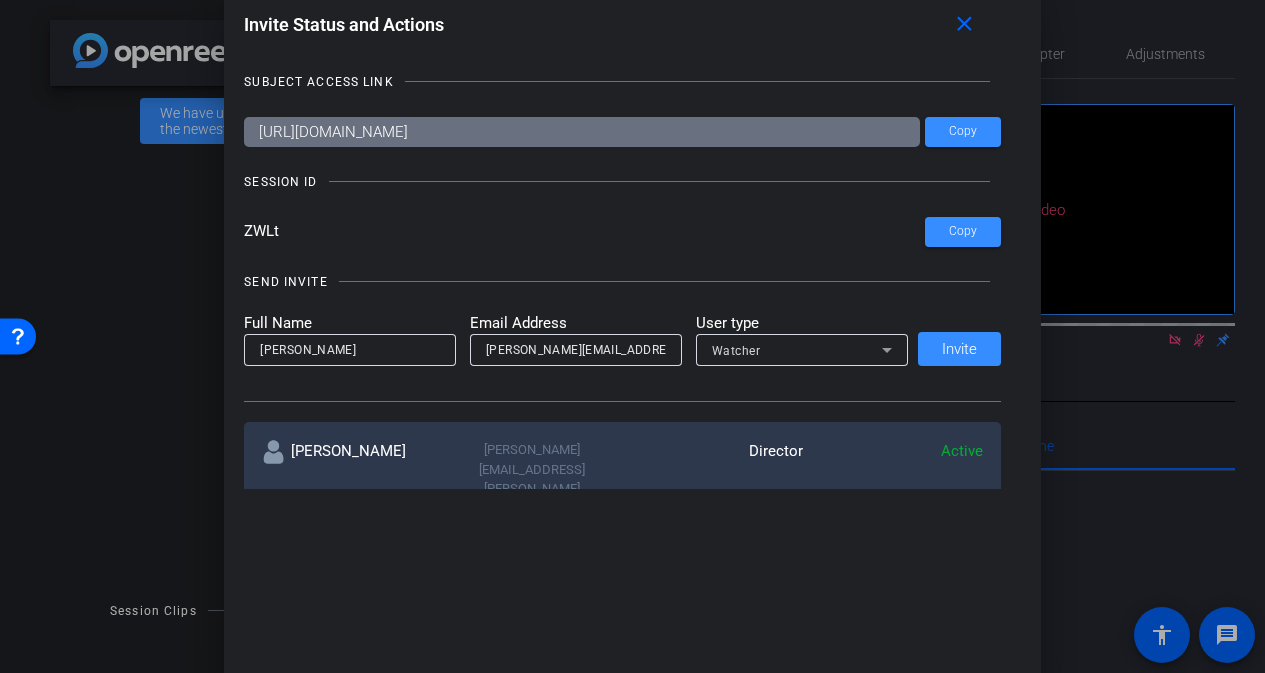 type 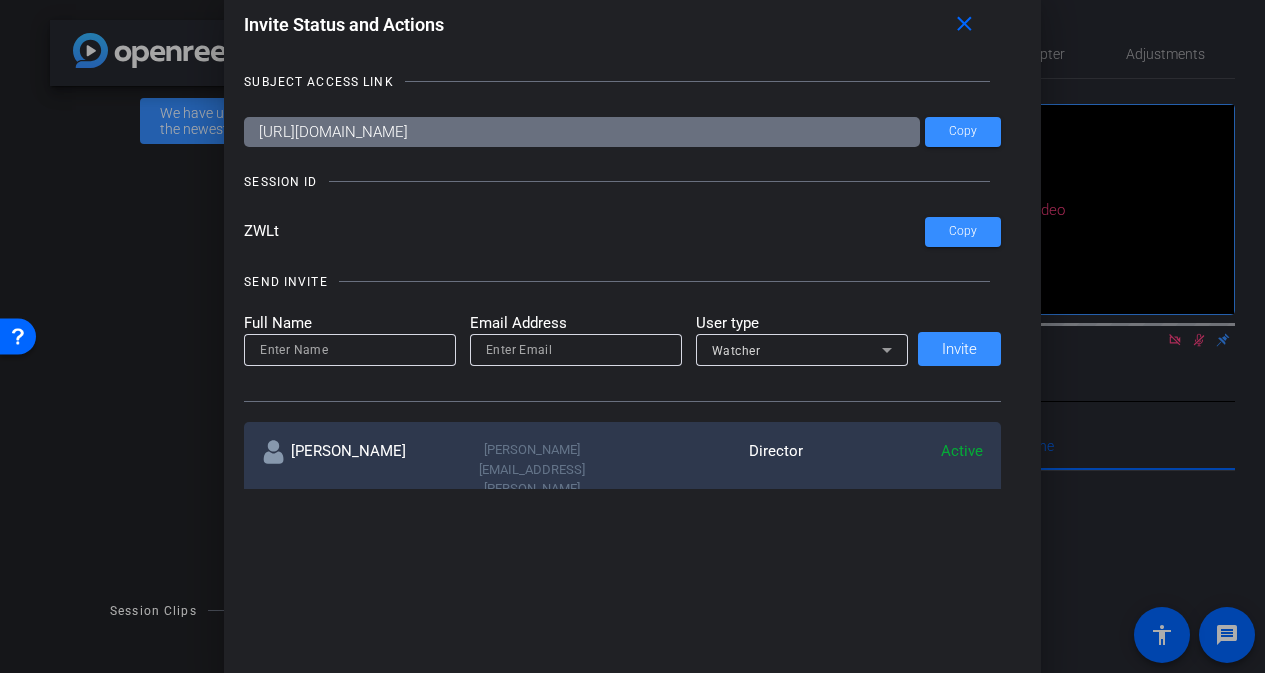 click on "Full Name Email Address User type Watcher  Invite" at bounding box center [622, 339] 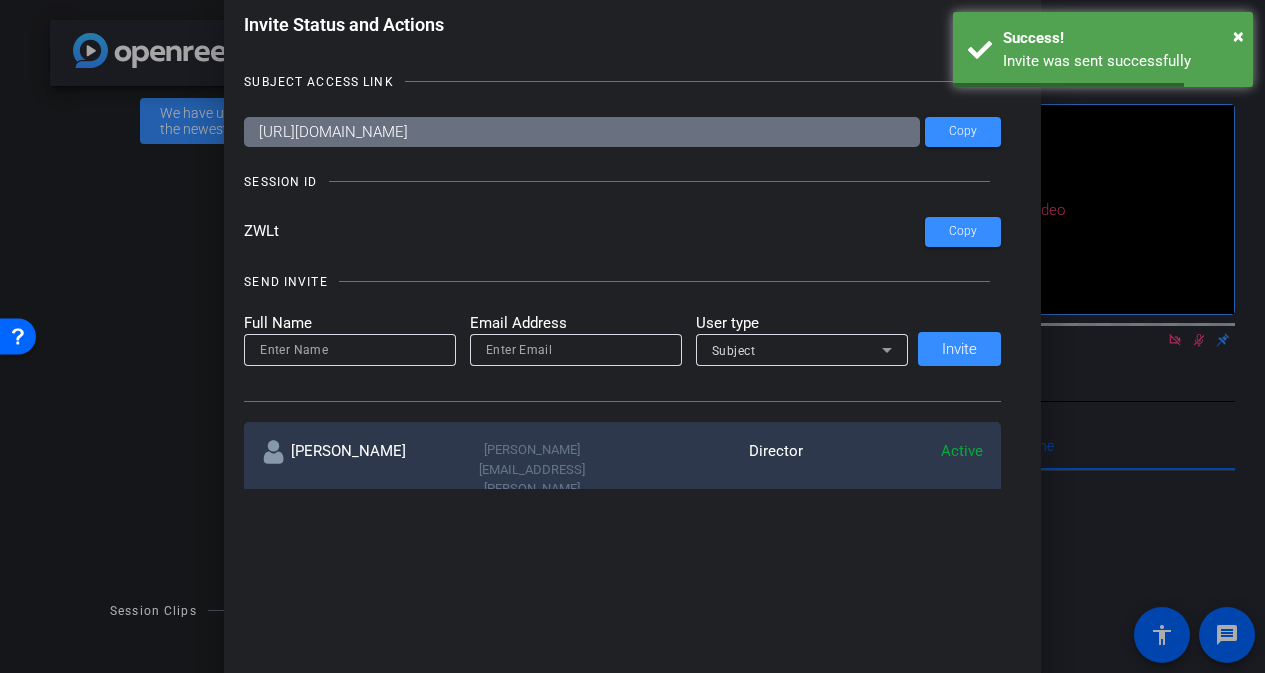click at bounding box center (350, 350) 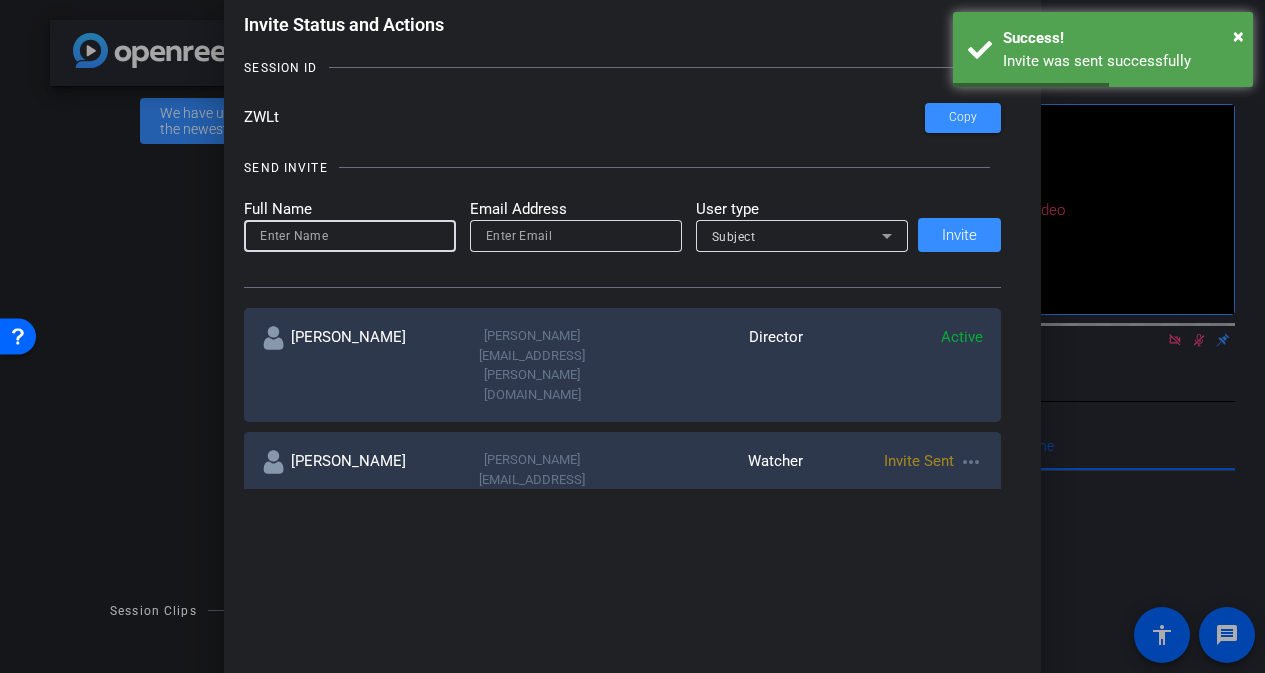 scroll, scrollTop: 47, scrollLeft: 0, axis: vertical 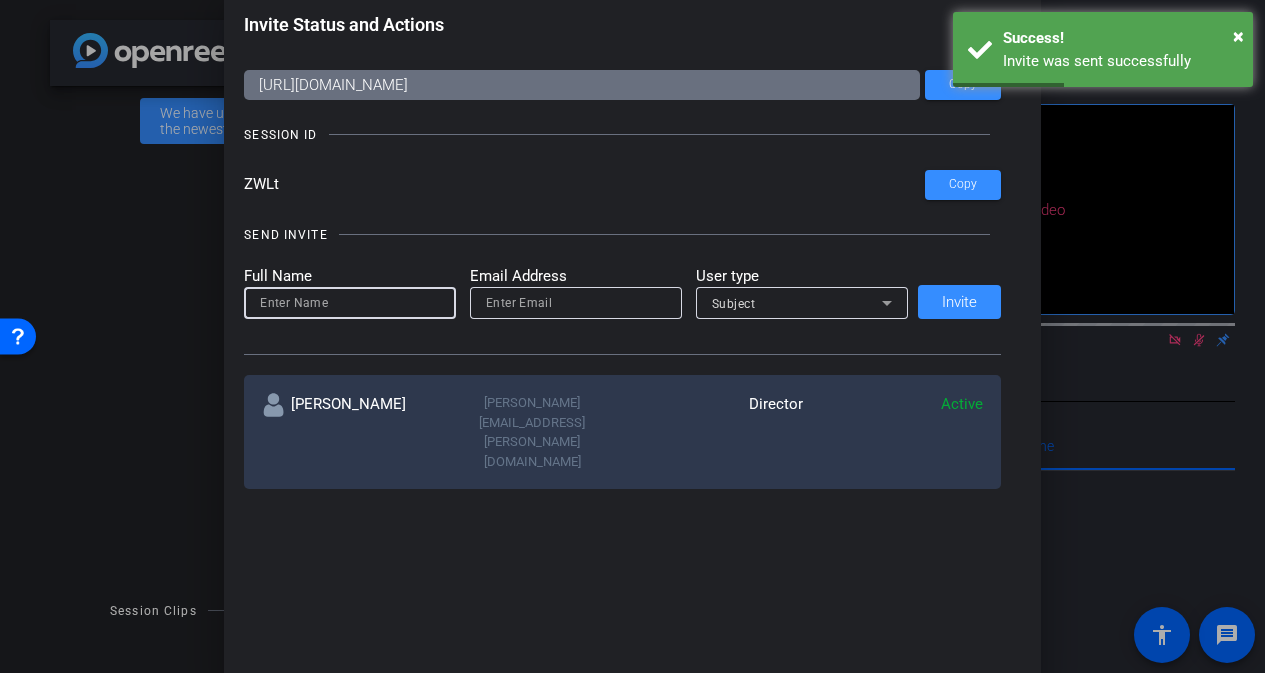 click at bounding box center [350, 303] 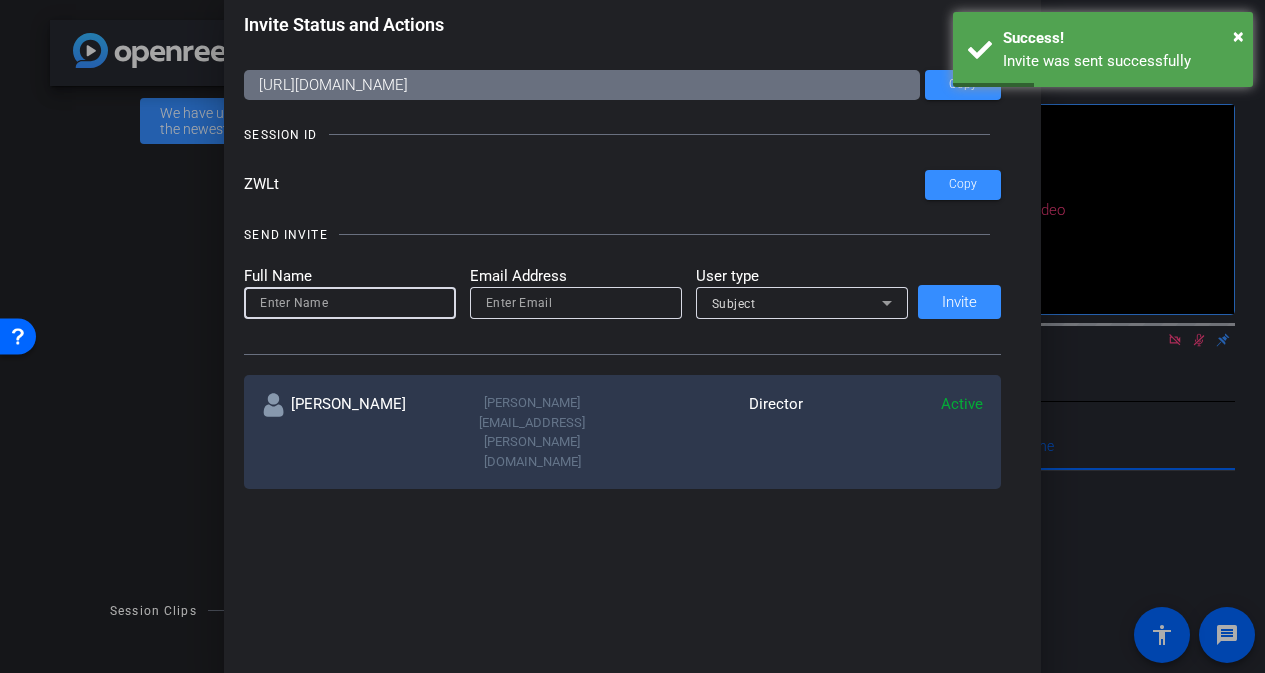 scroll, scrollTop: 529, scrollLeft: 0, axis: vertical 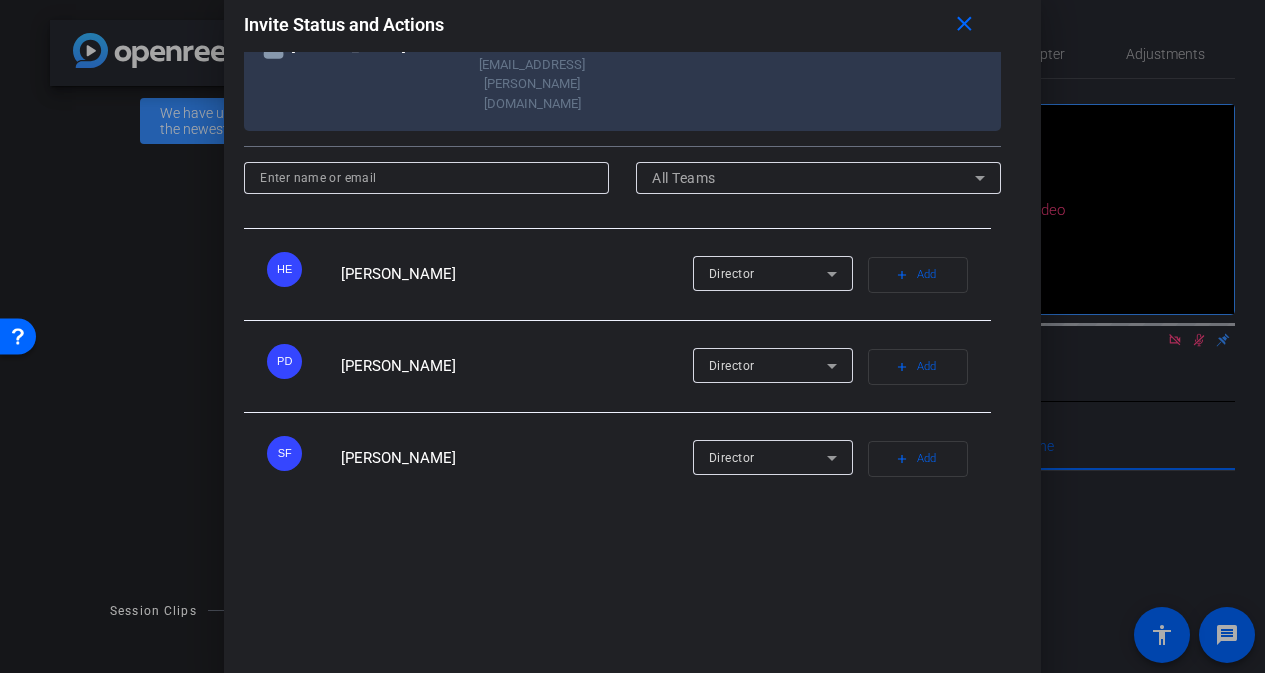 click on "add" at bounding box center (902, 551) 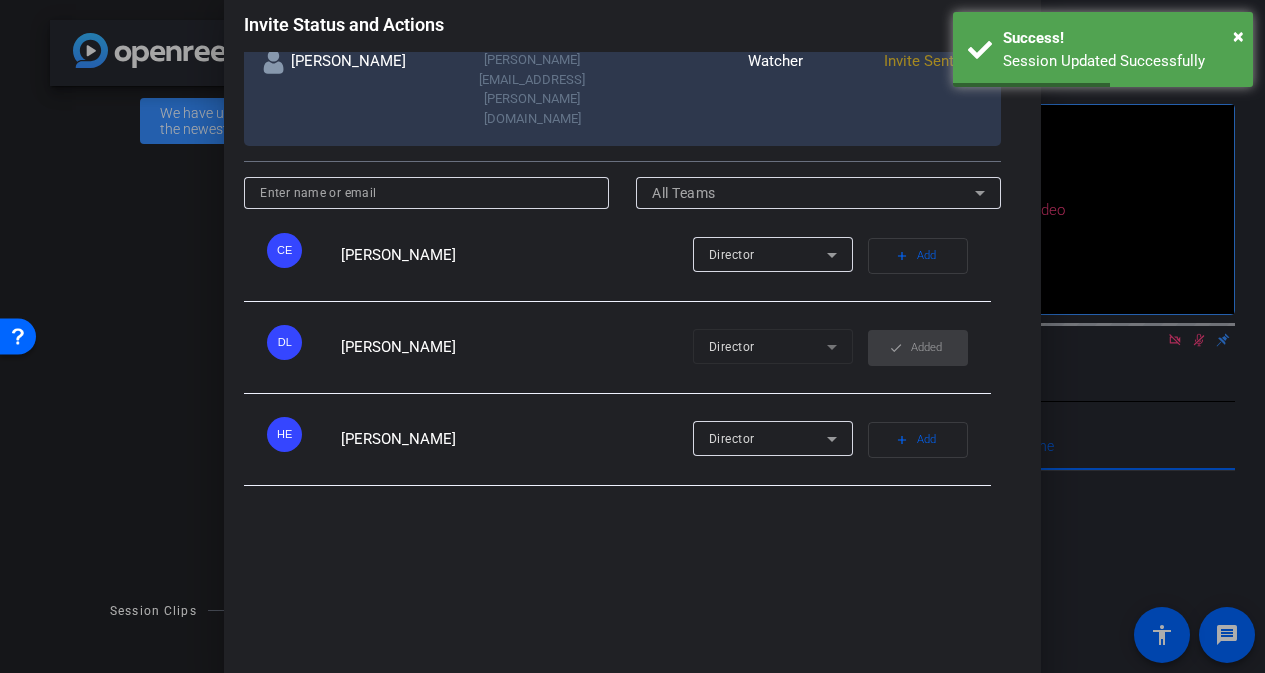scroll, scrollTop: 0, scrollLeft: 0, axis: both 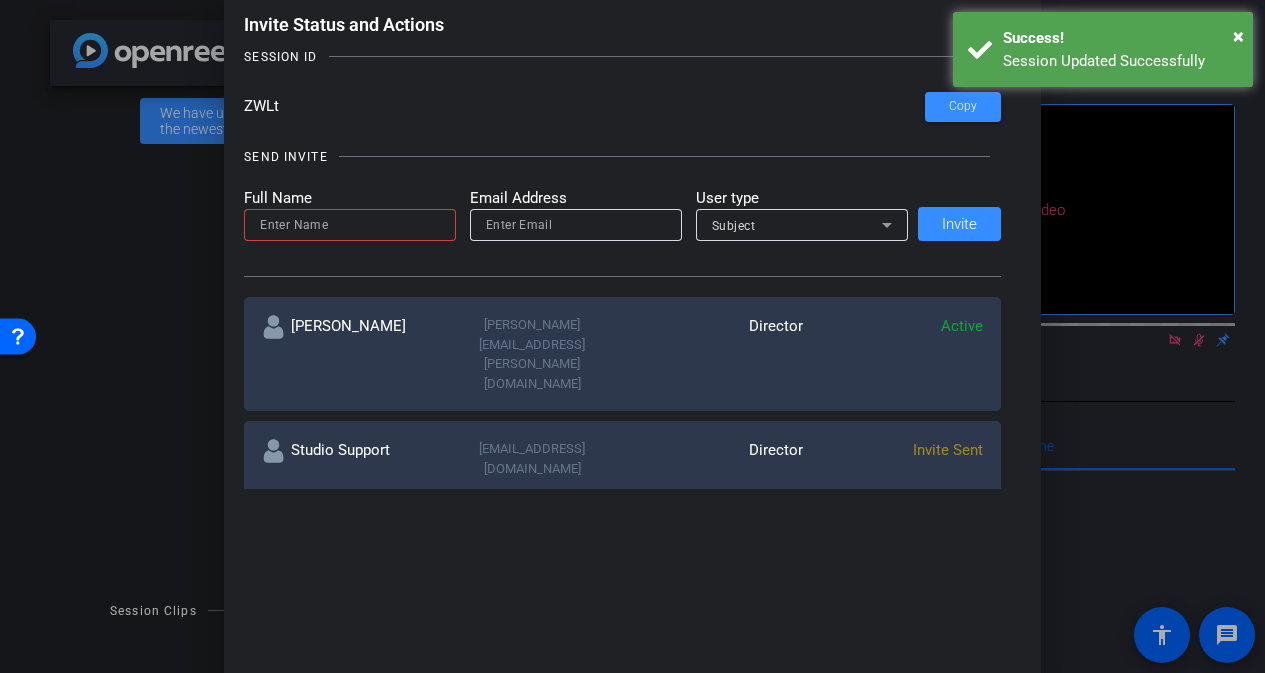 click at bounding box center (350, 225) 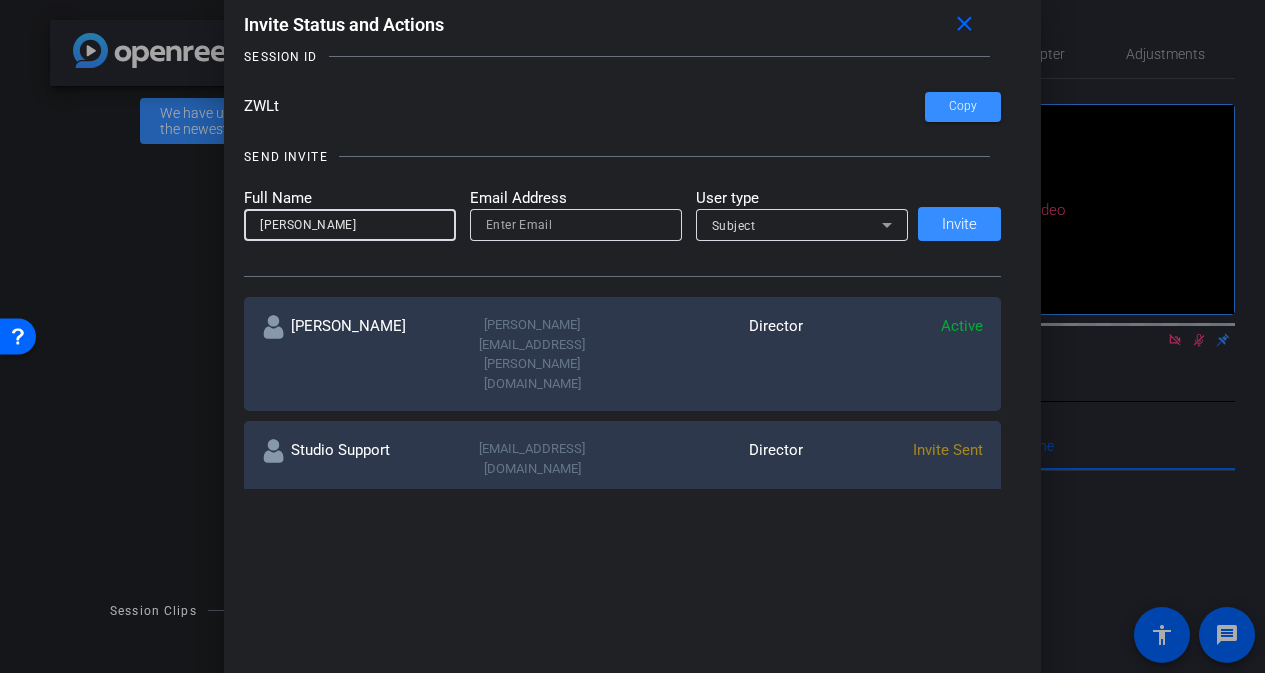 type on "Jamie" 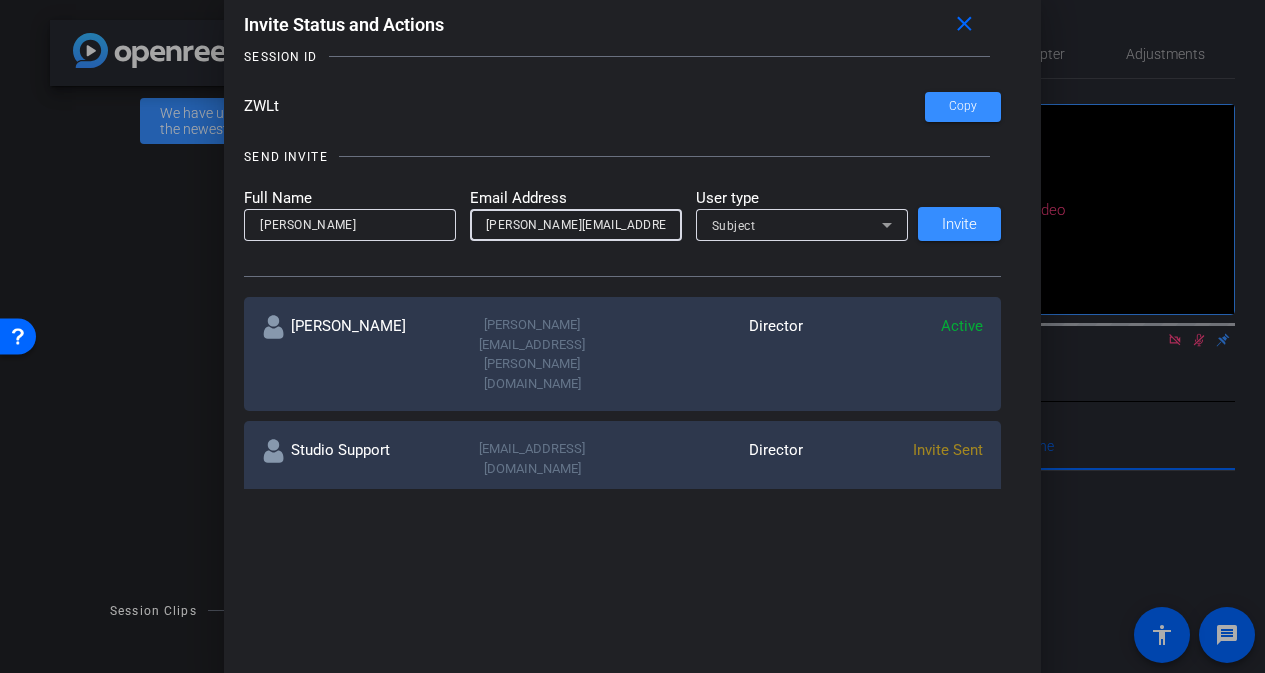 type on "Jamie.johnson6@aon.com" 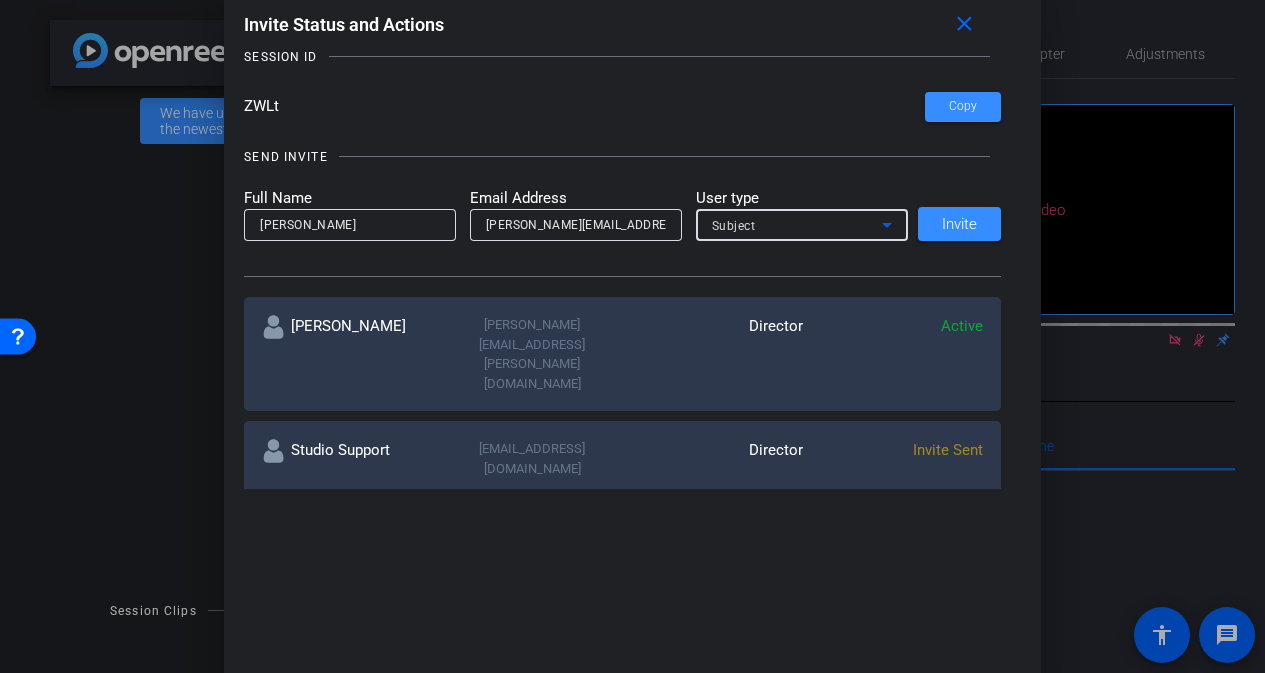 click on "Subject" at bounding box center [797, 225] 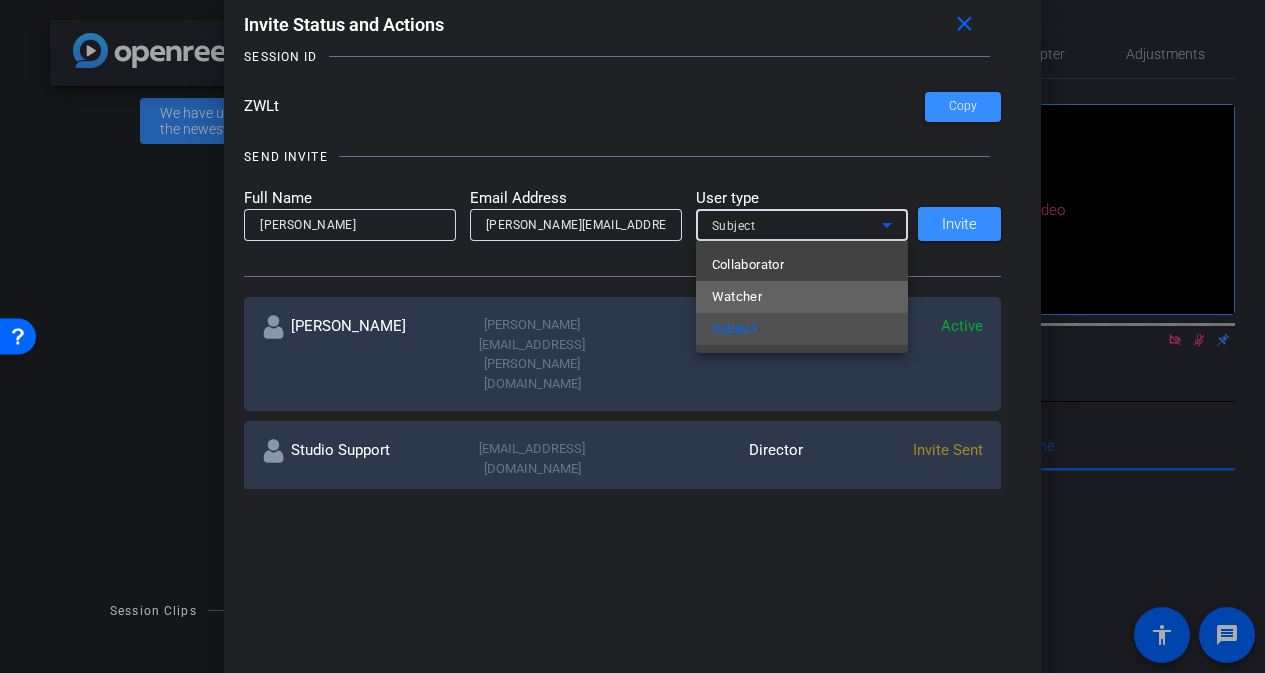 click on "Watcher" at bounding box center (802, 297) 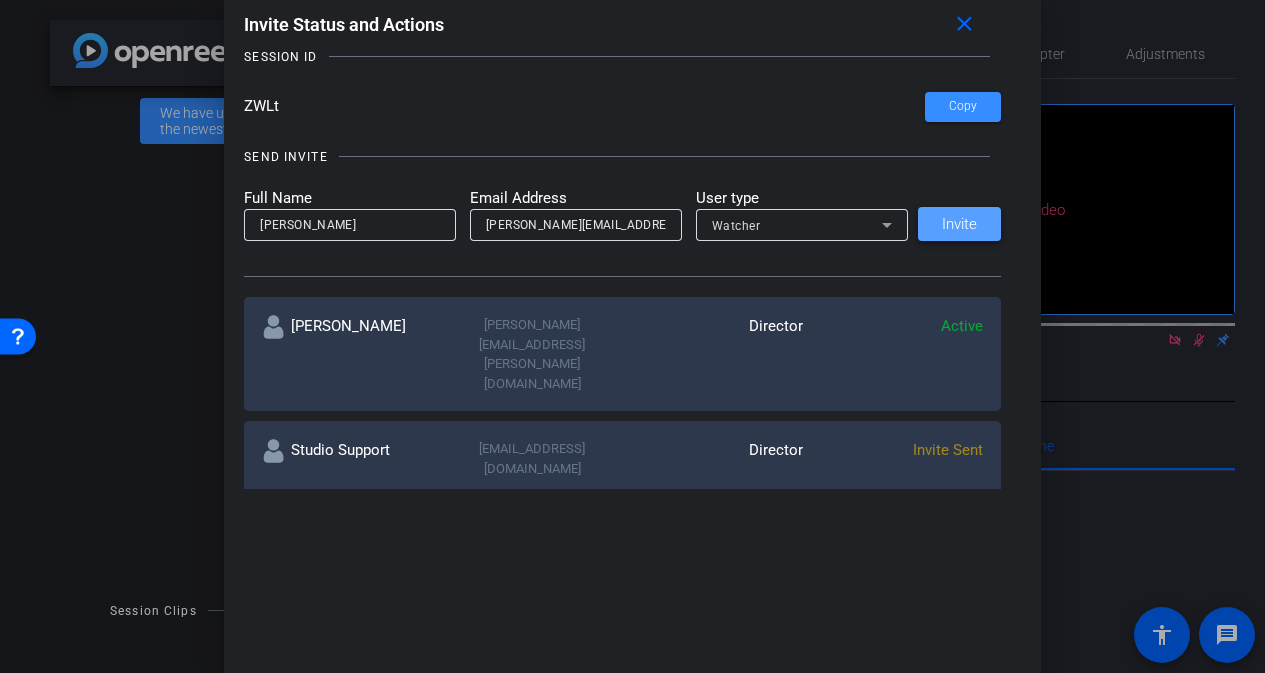 click on "Invite" at bounding box center [959, 224] 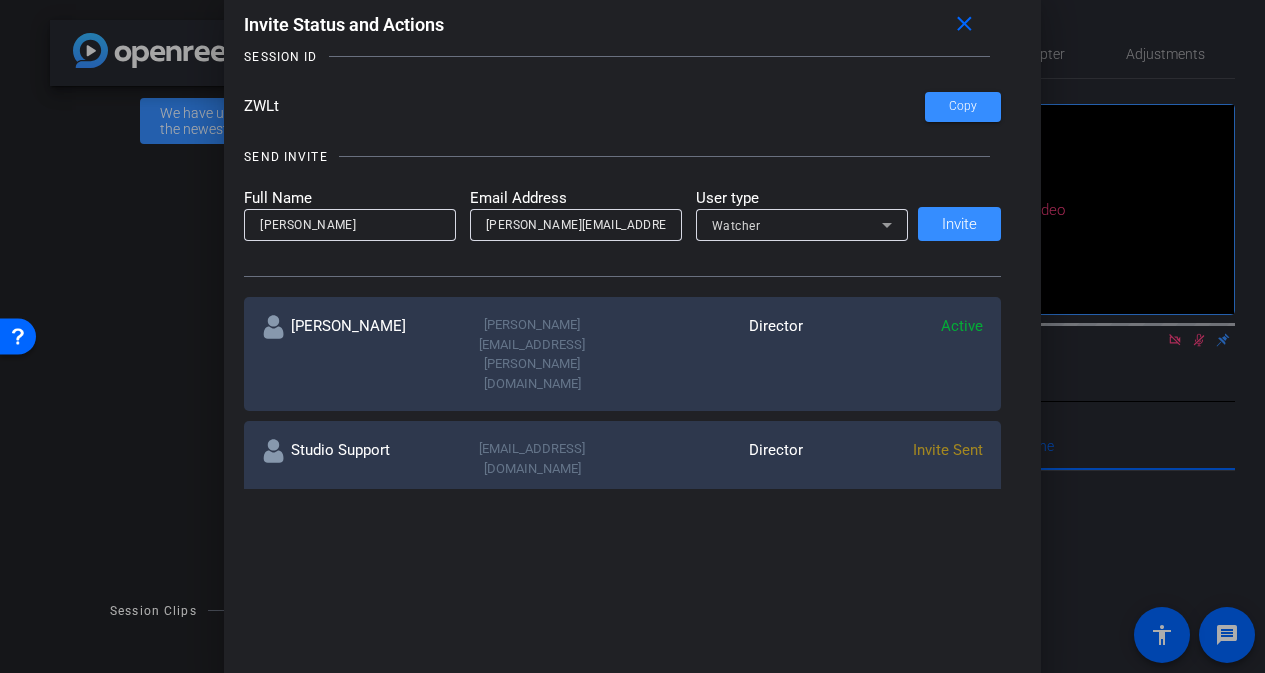 type 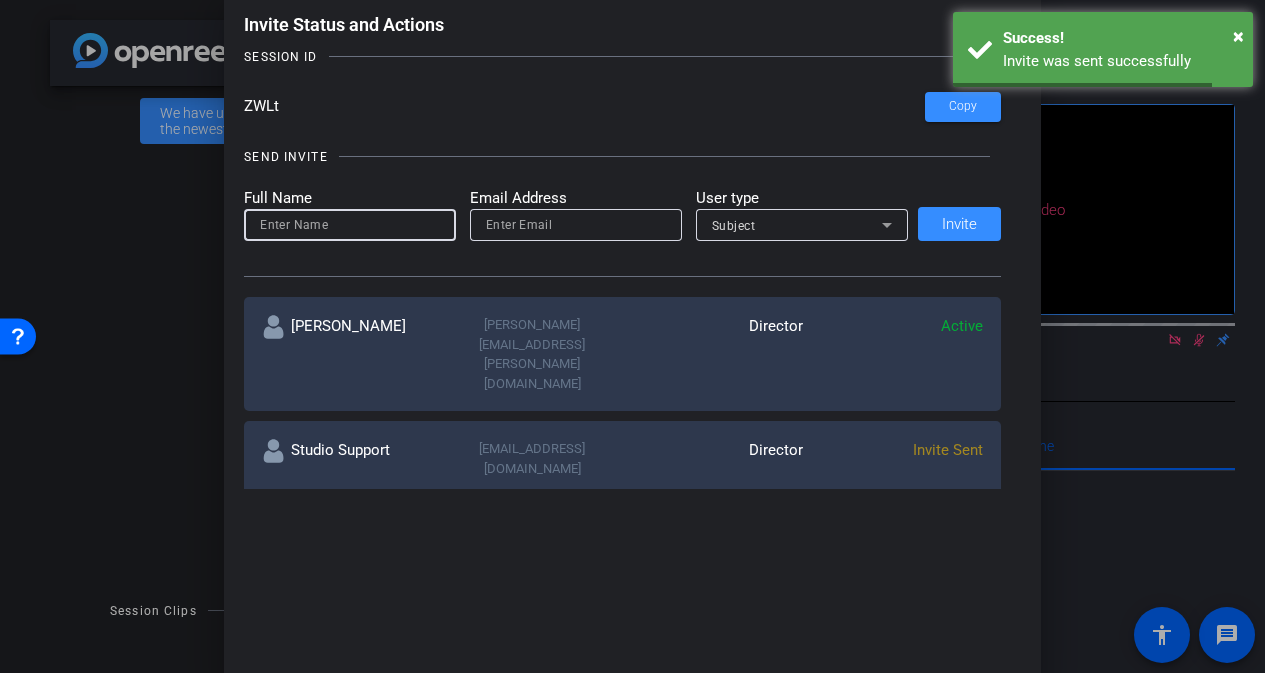 click at bounding box center (350, 225) 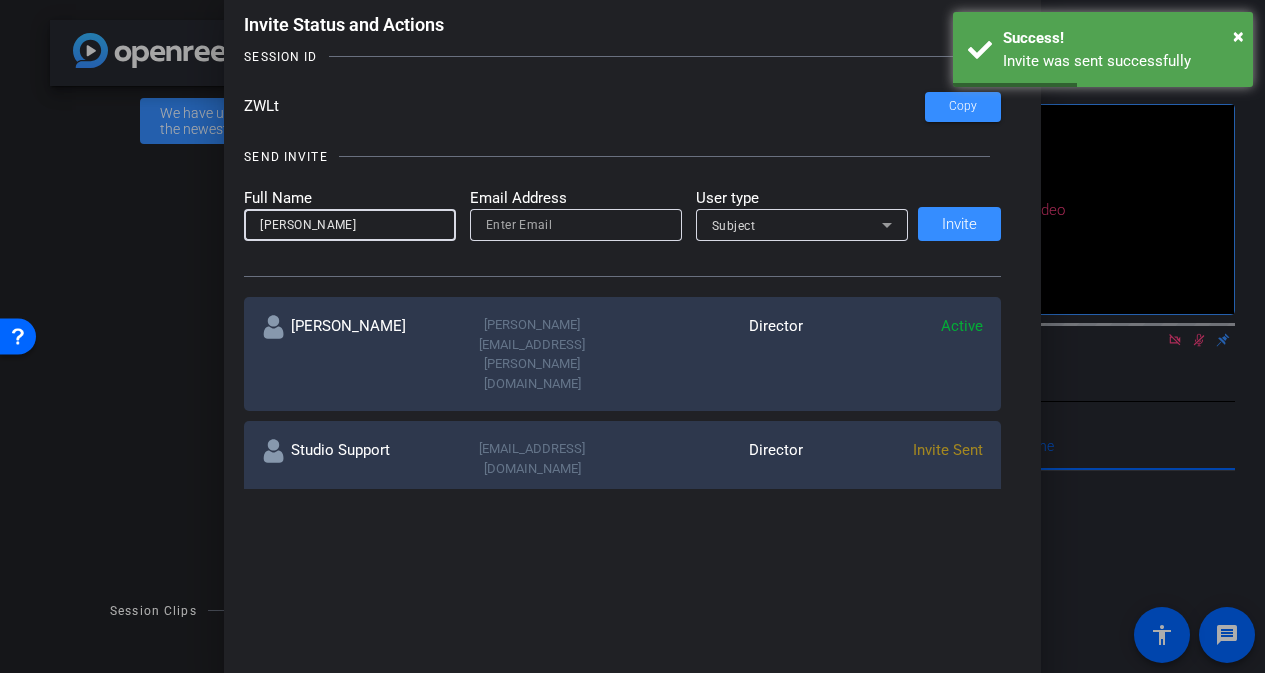 type on "Danielle" 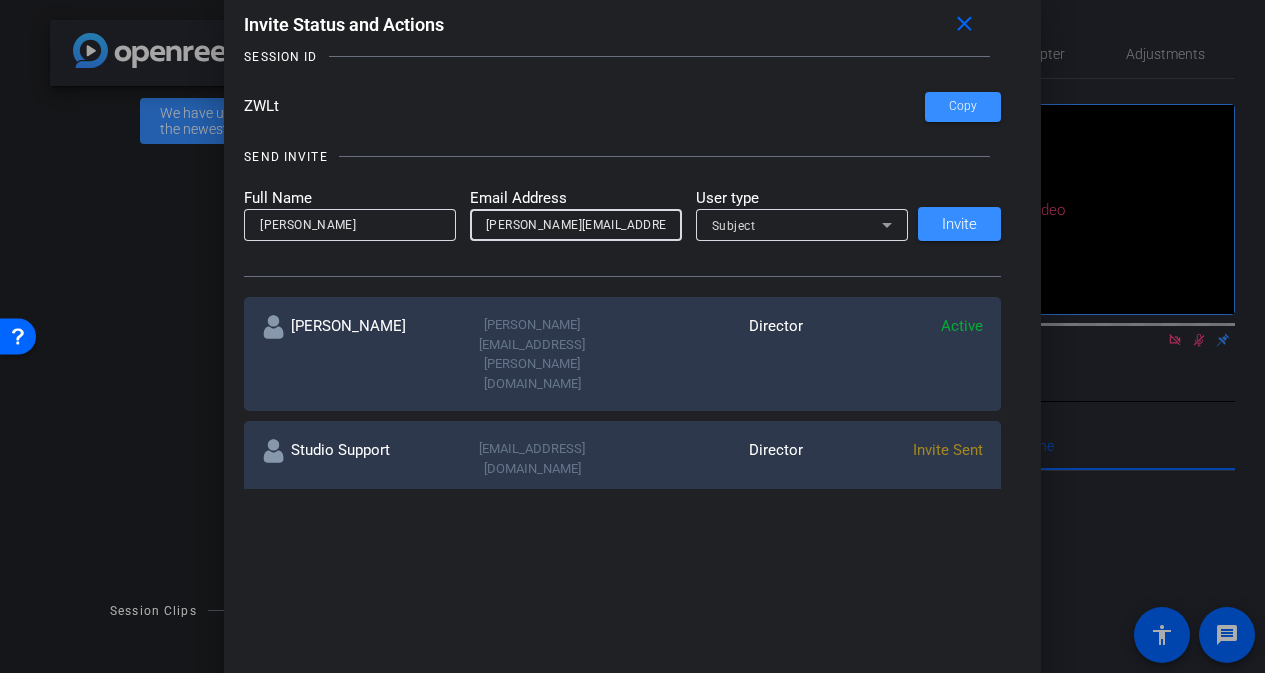 type on "danielle.ashbaugh@aon.com" 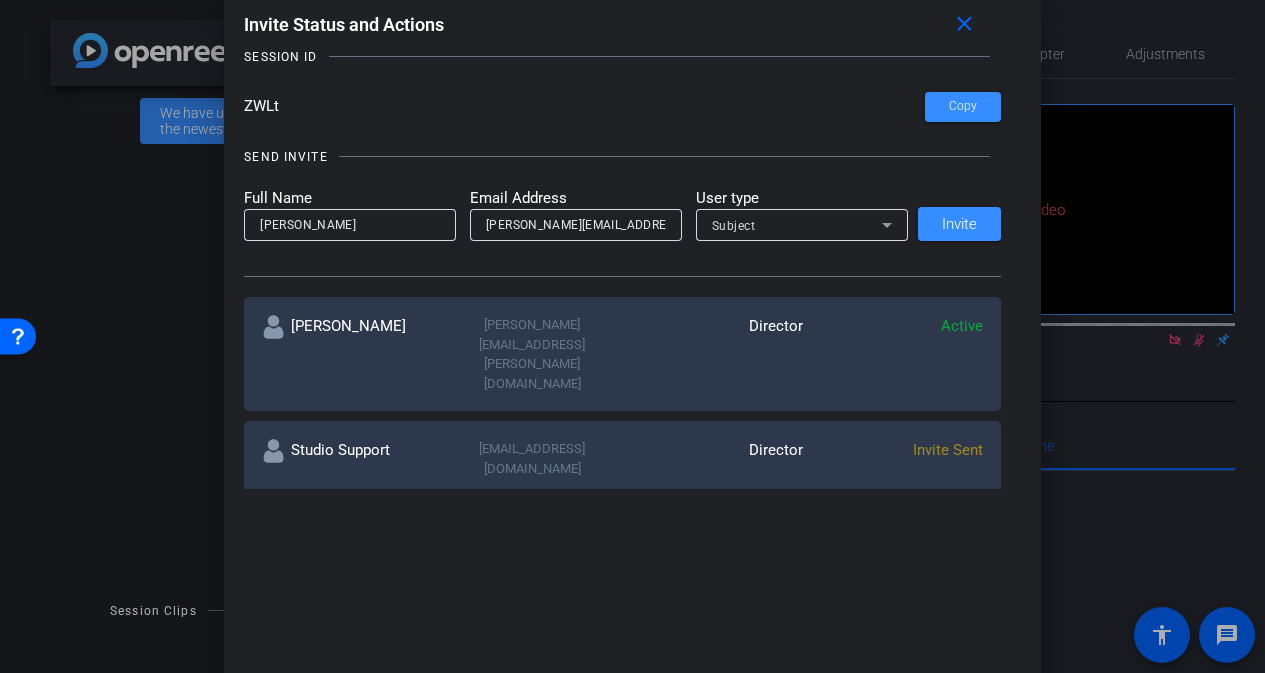 click on "Subject" 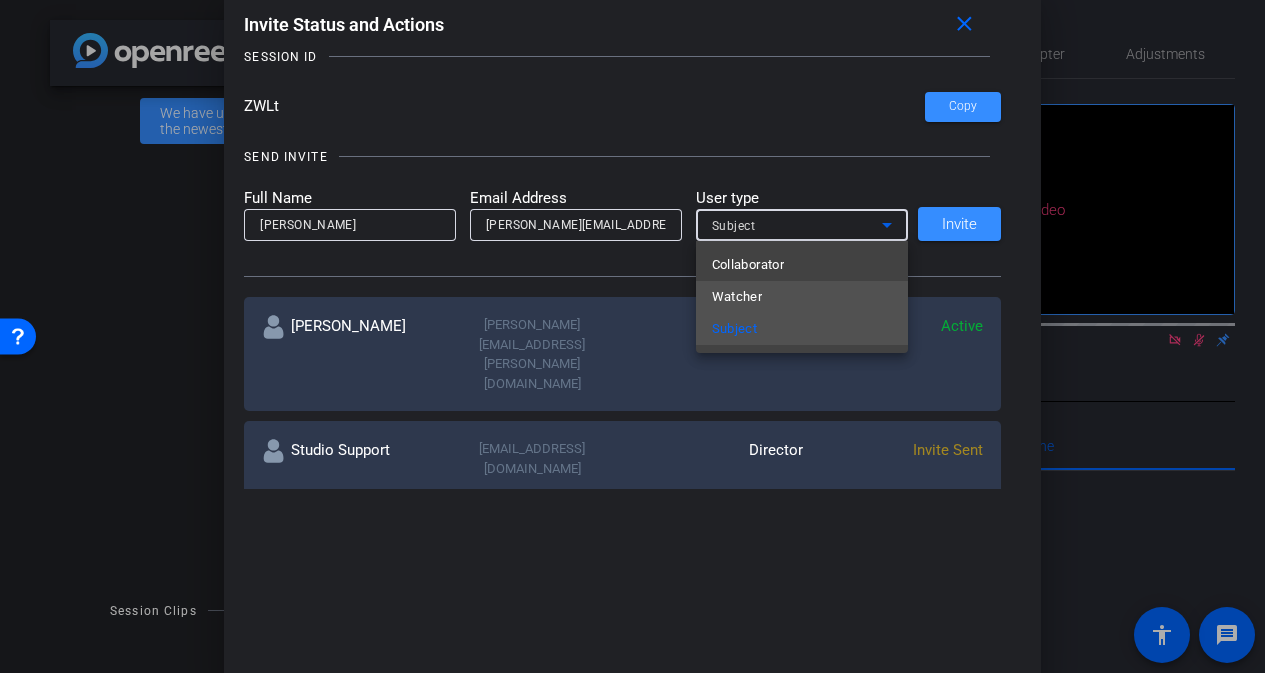 click on "Watcher" at bounding box center (737, 297) 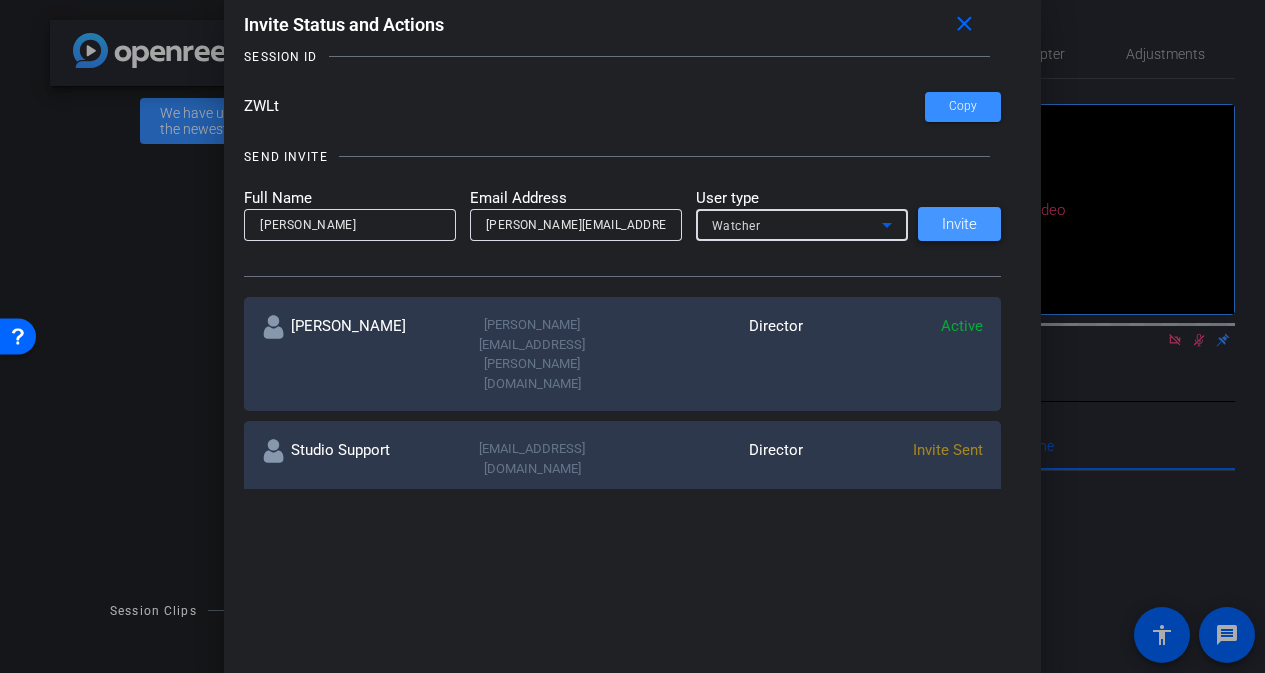 click on "Invite" at bounding box center (959, 224) 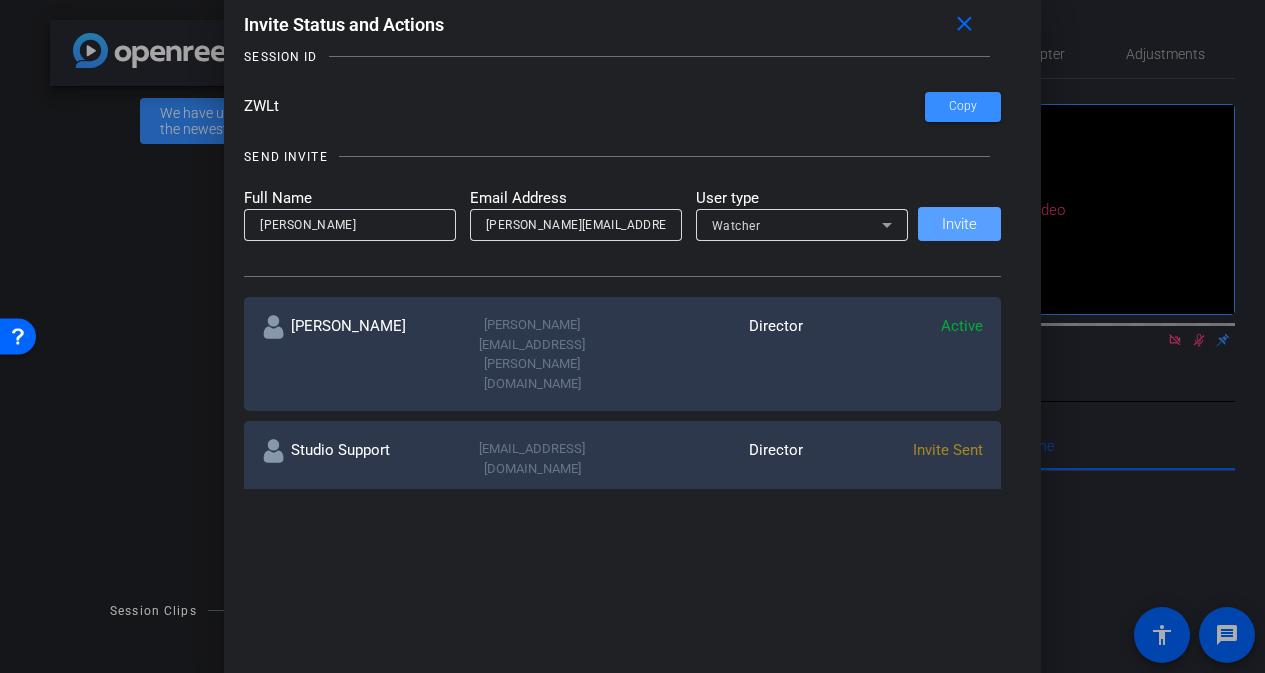 type 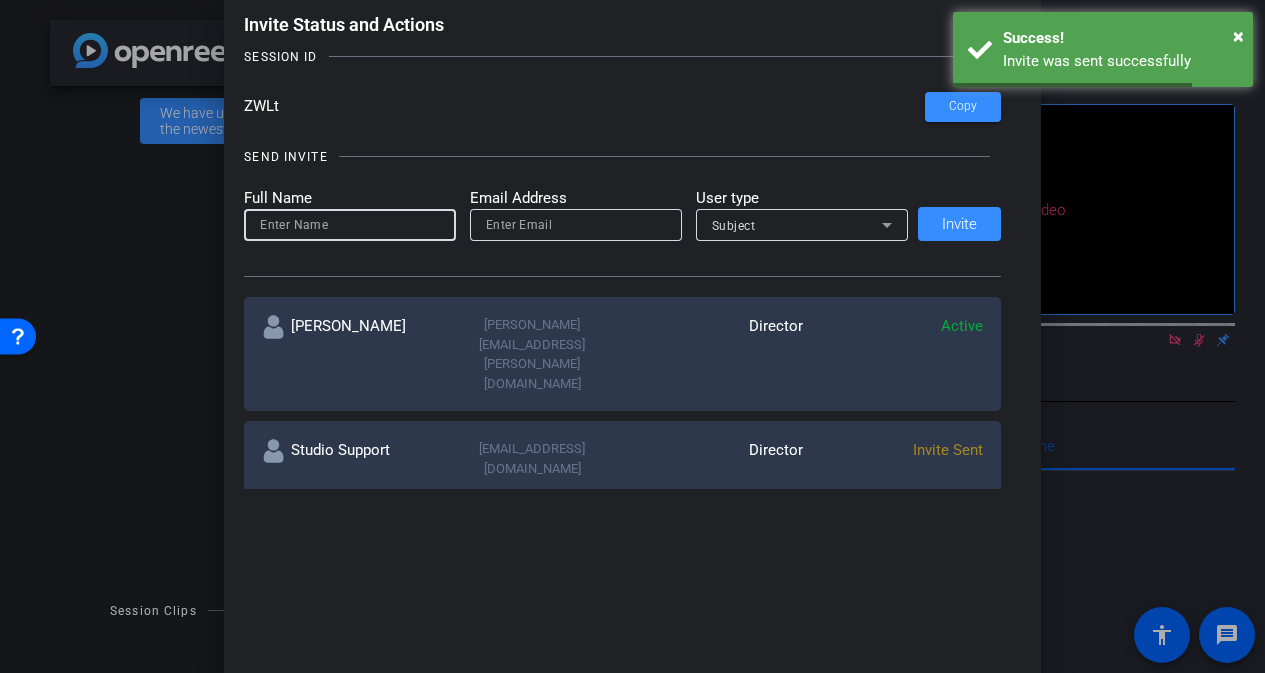 click at bounding box center [350, 225] 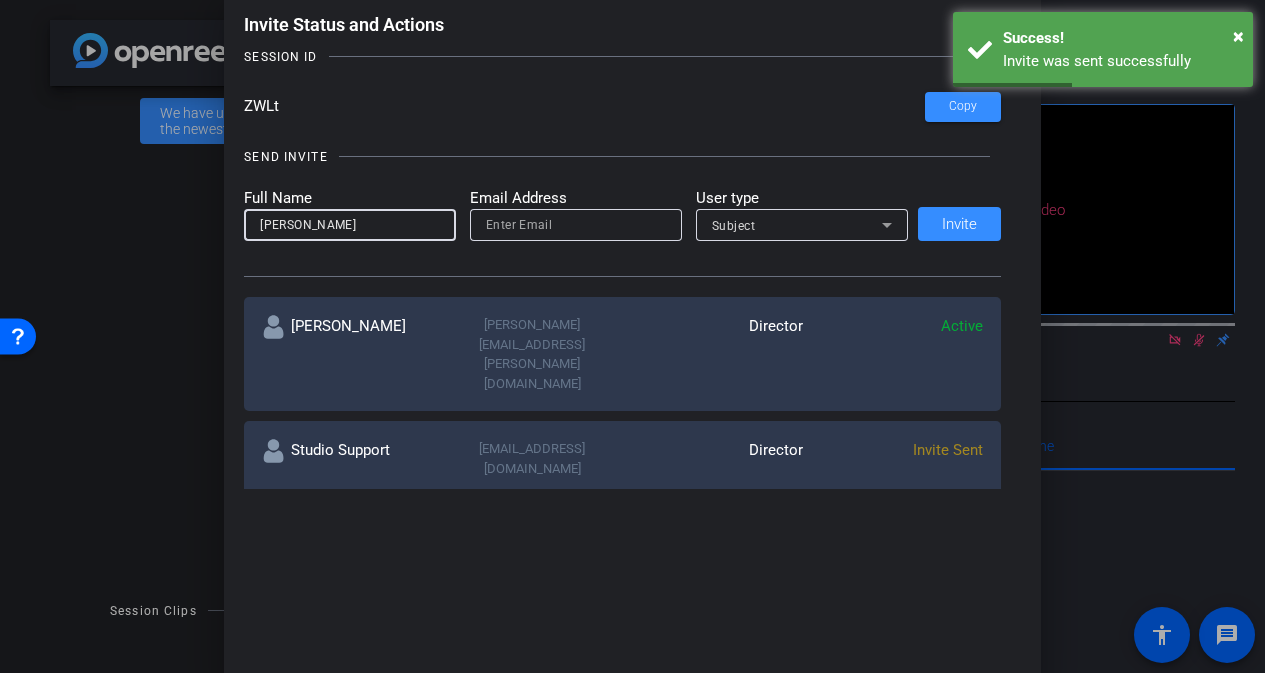 type on "Sonya" 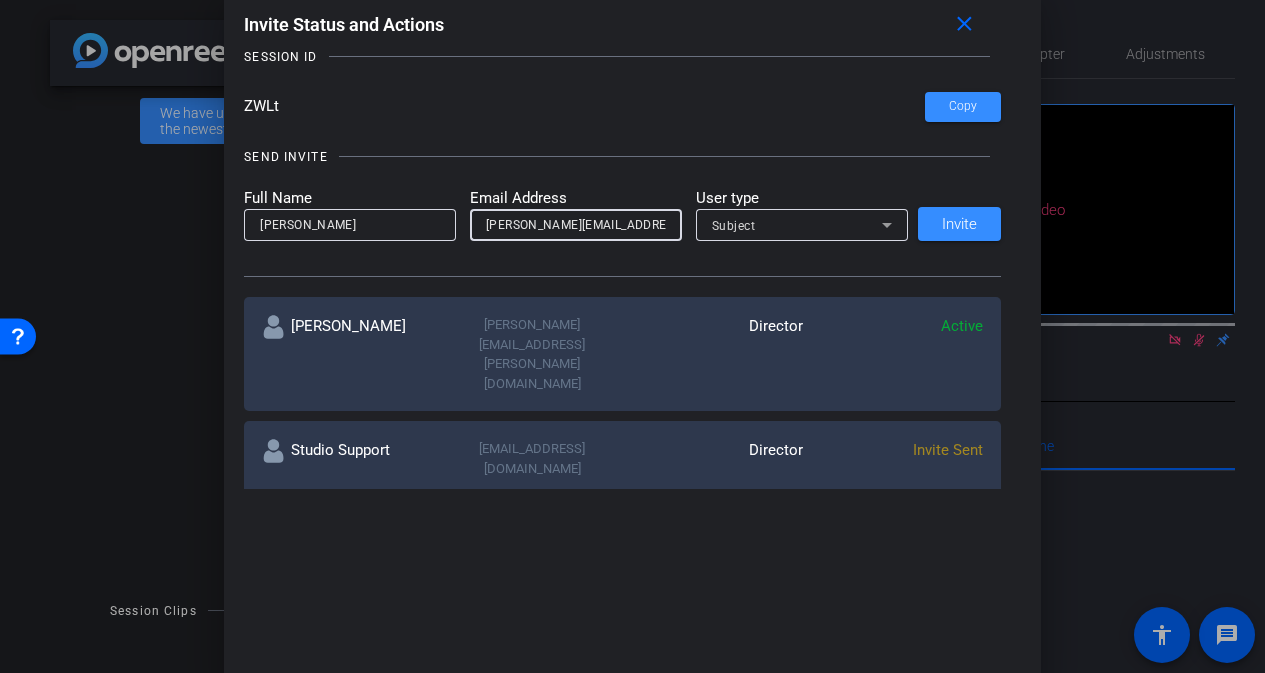 type on "sonya.malcolm@aon.ca" 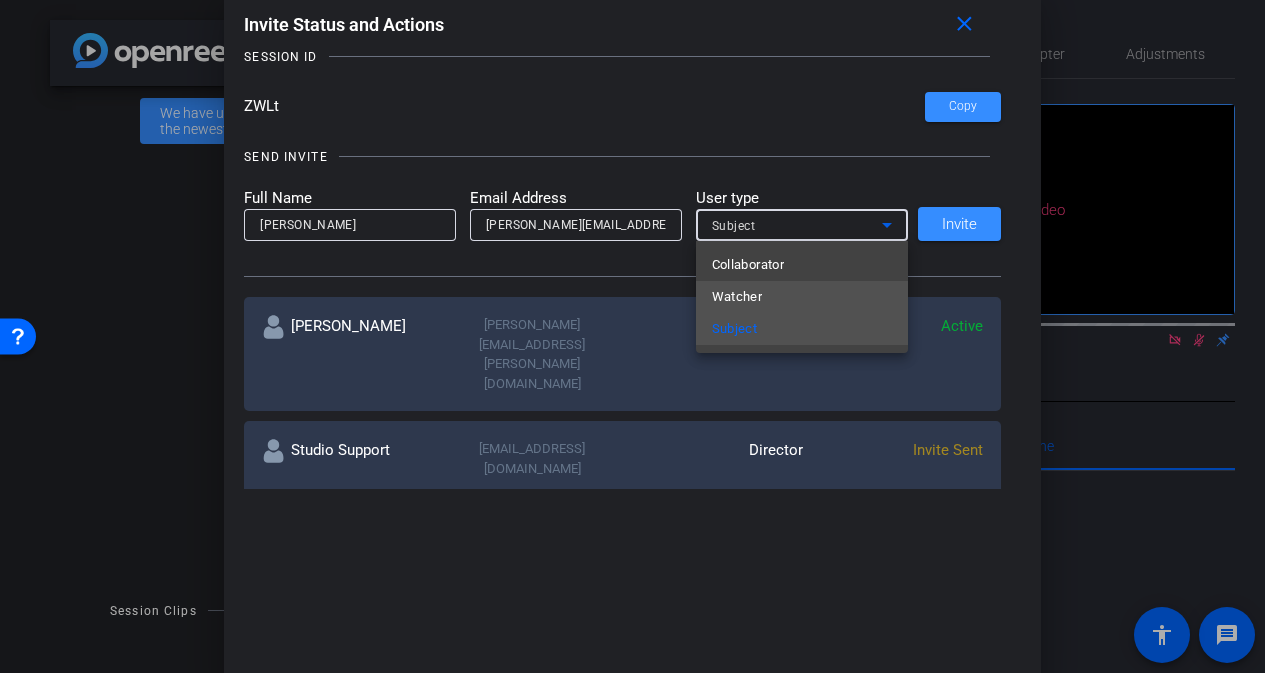 click on "Watcher" at bounding box center (802, 297) 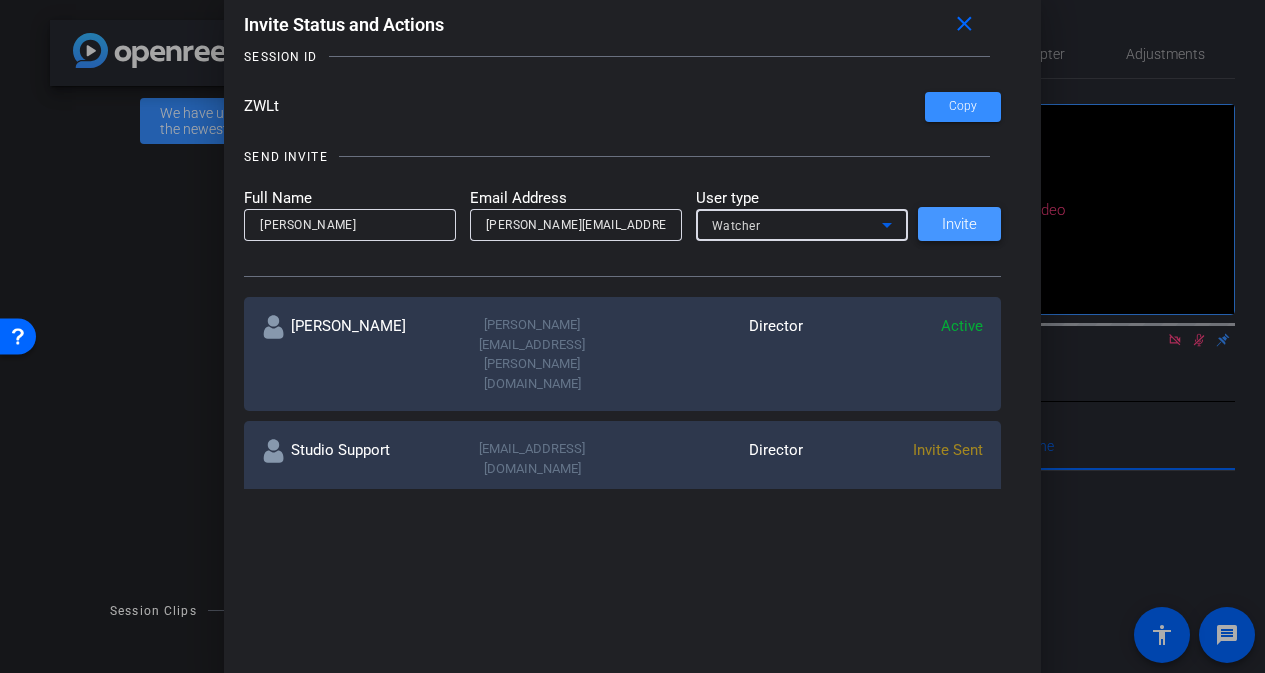 click on "Invite" at bounding box center [959, 224] 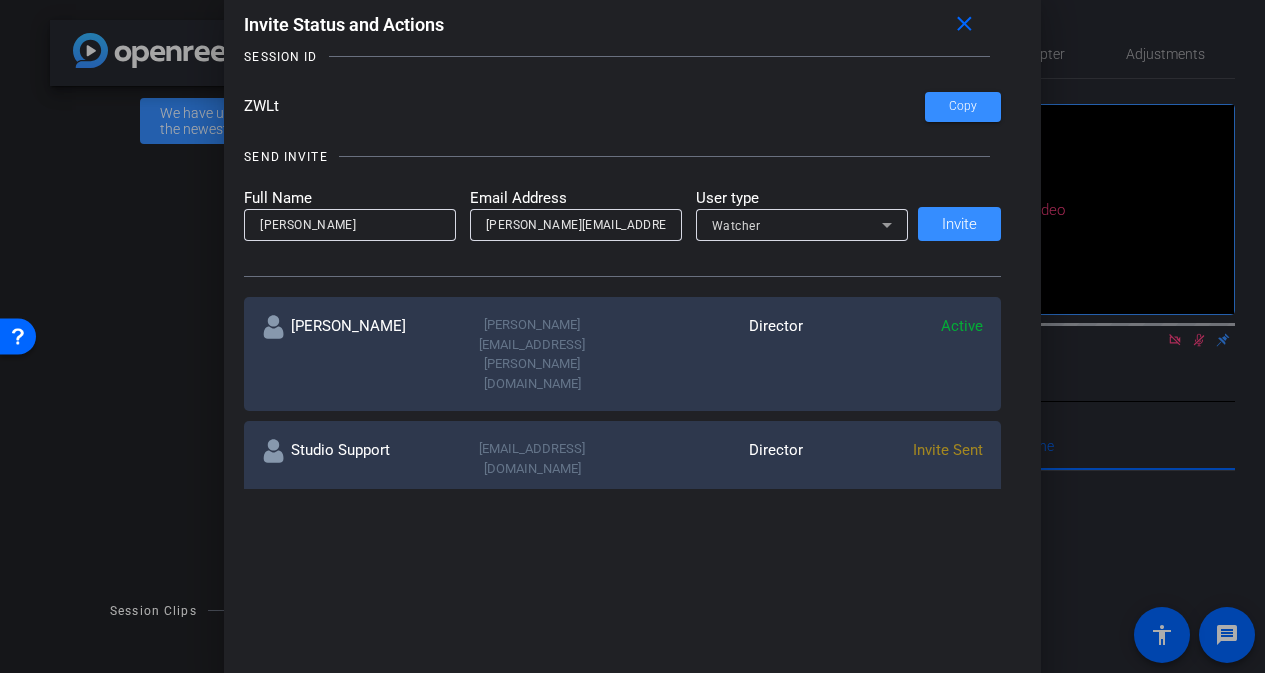 type 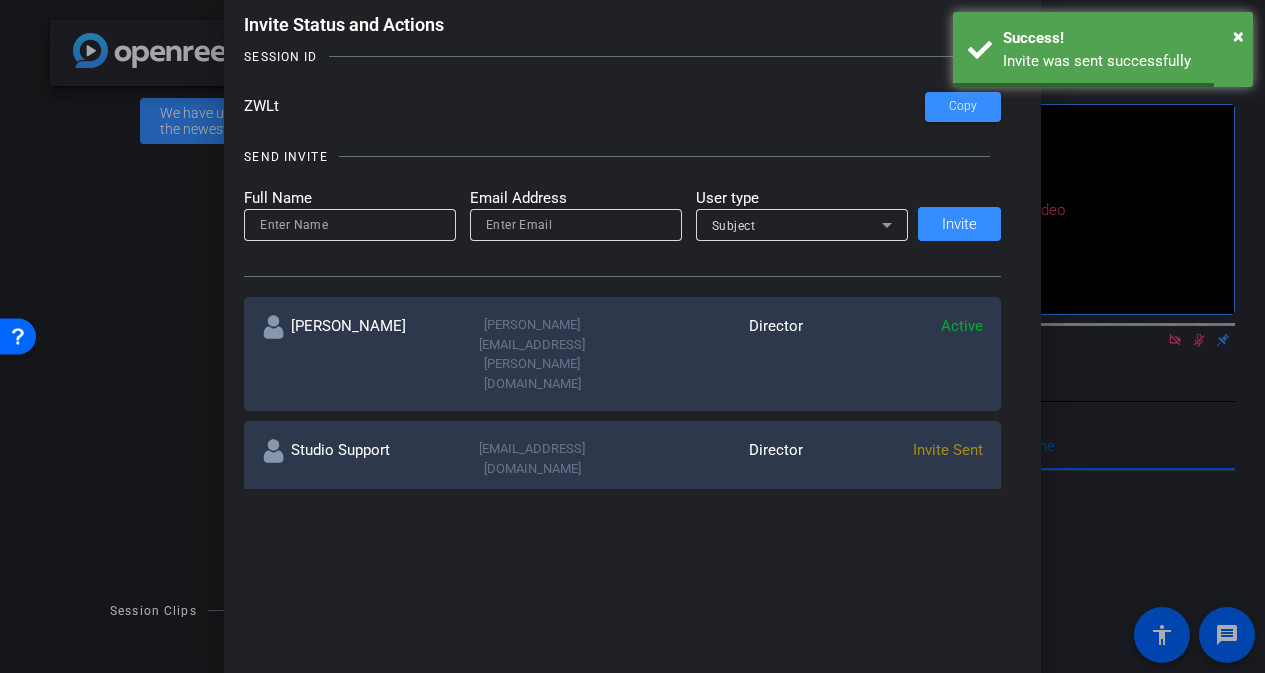 click at bounding box center (350, 225) 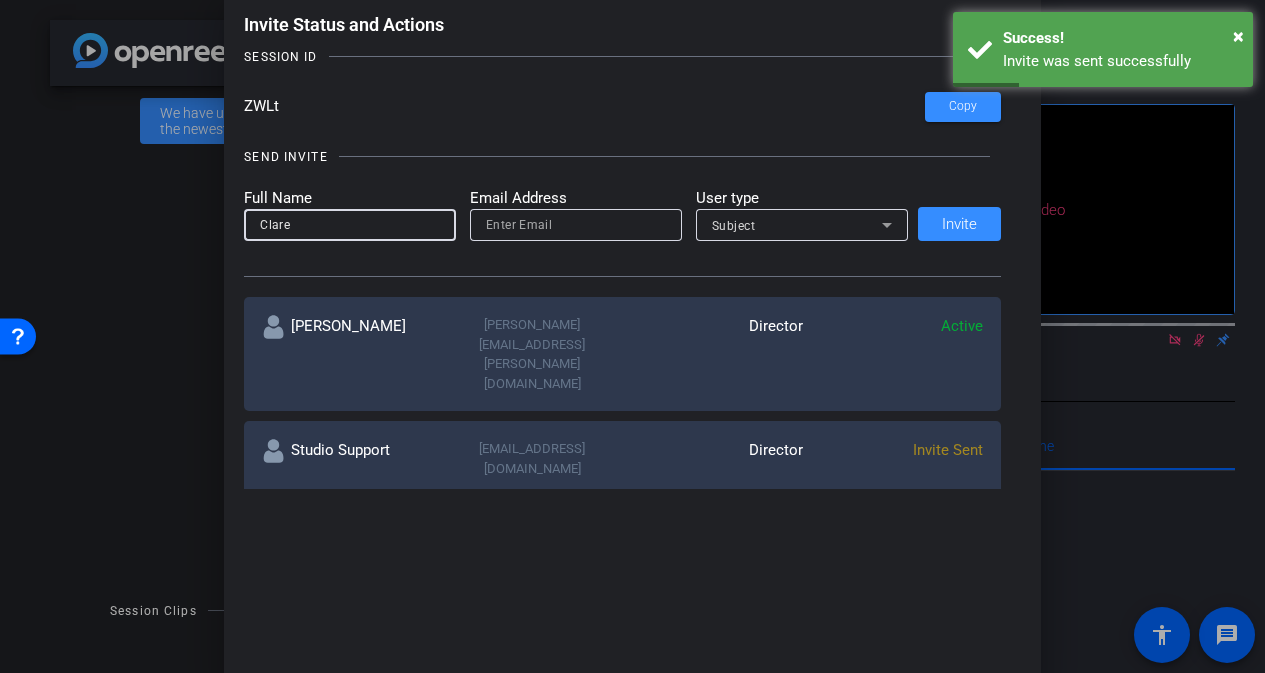 type on "Clare" 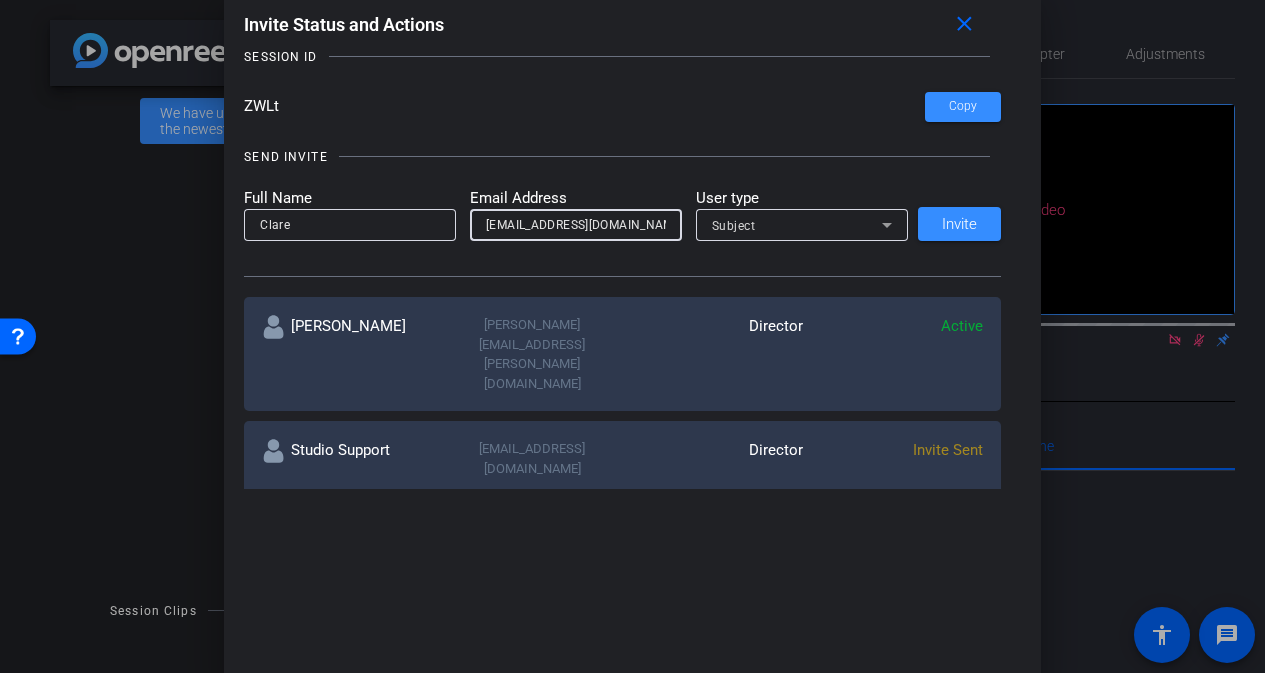 type on "clare.marshall4@aon.com" 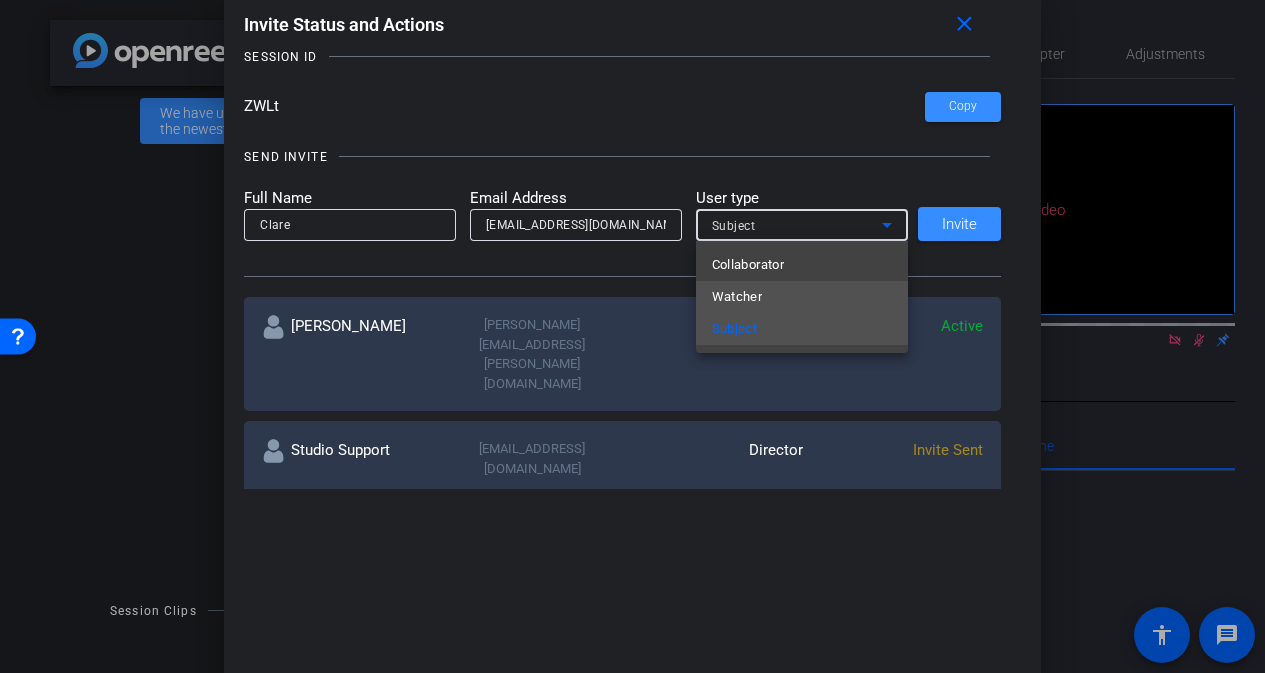 click on "Watcher" at bounding box center (802, 297) 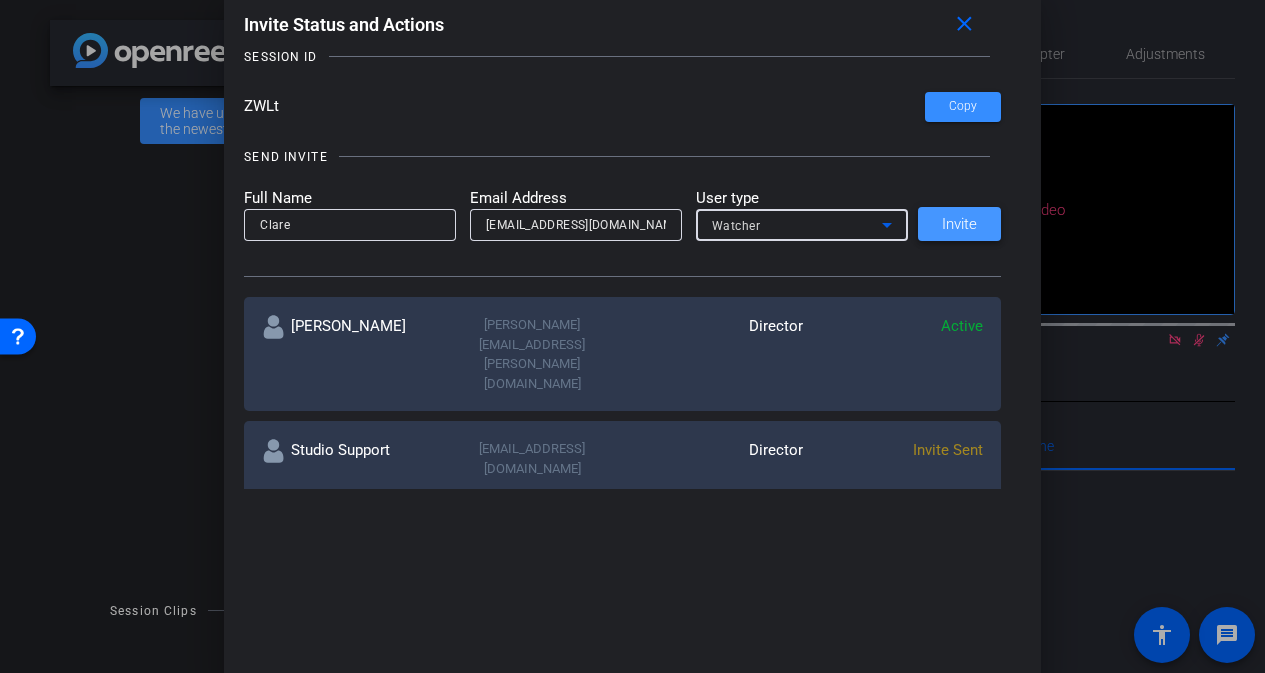 click on "Invite" at bounding box center [959, 224] 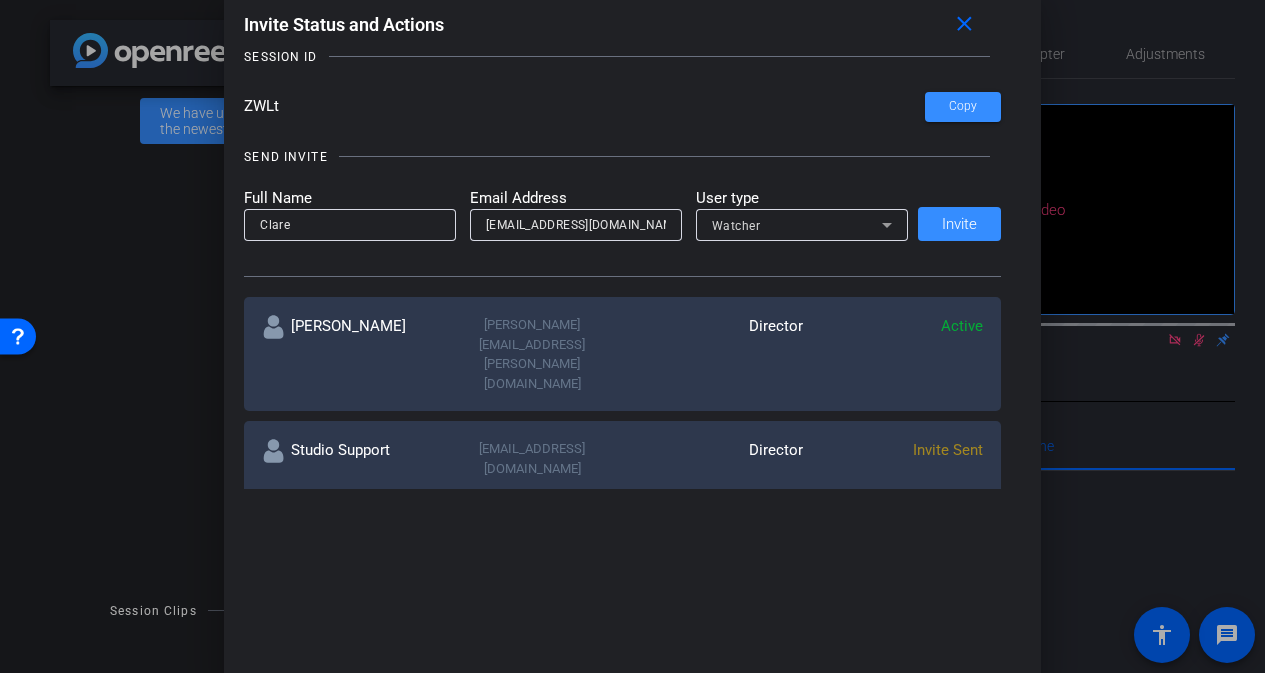 type 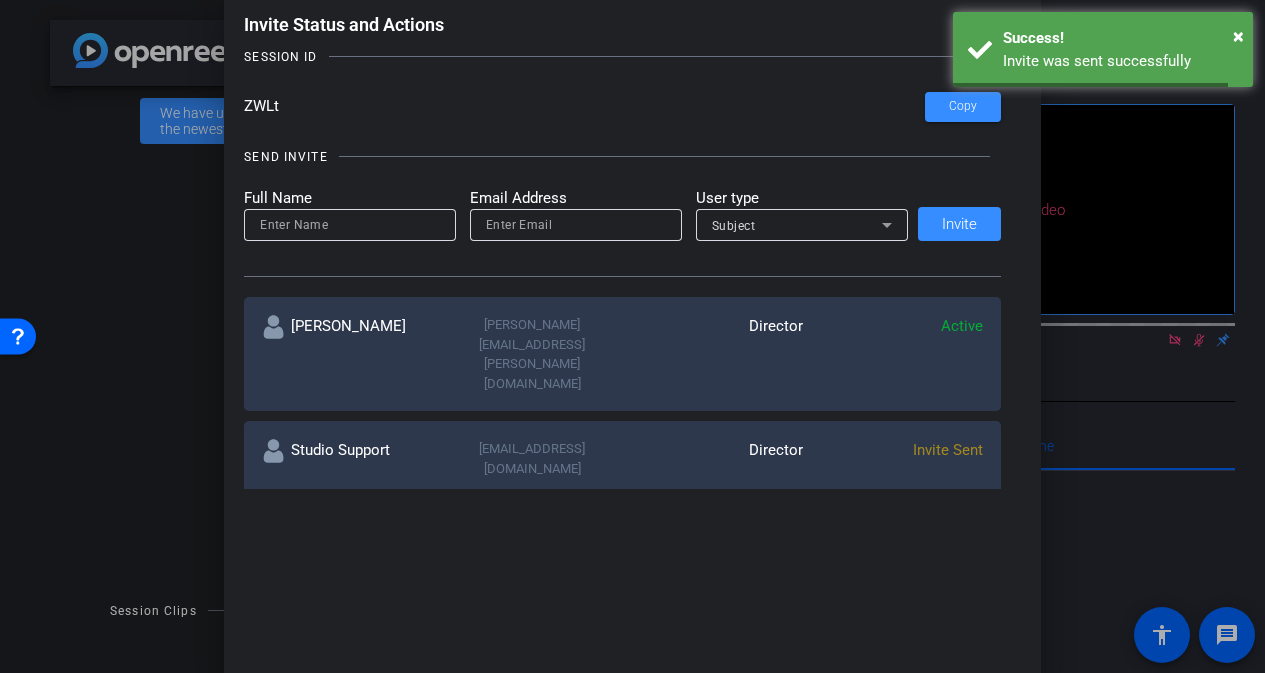 click at bounding box center (350, 225) 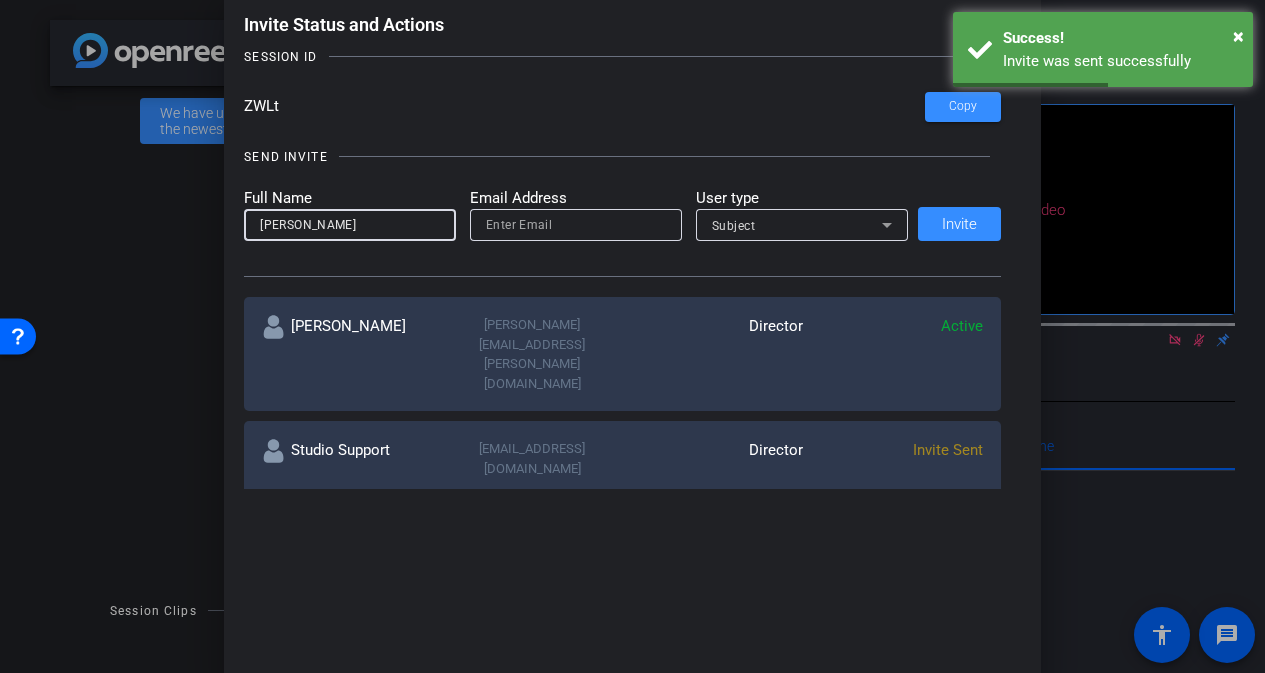 type on "Courtney" 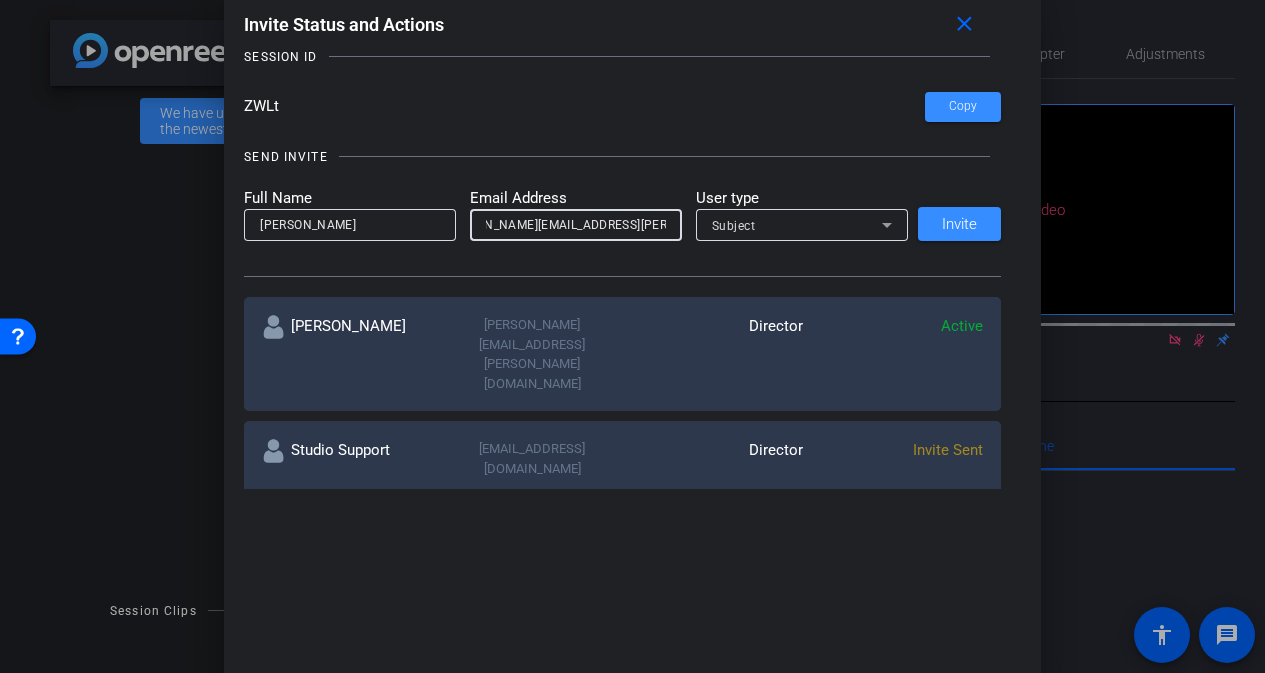 scroll, scrollTop: 0, scrollLeft: 62, axis: horizontal 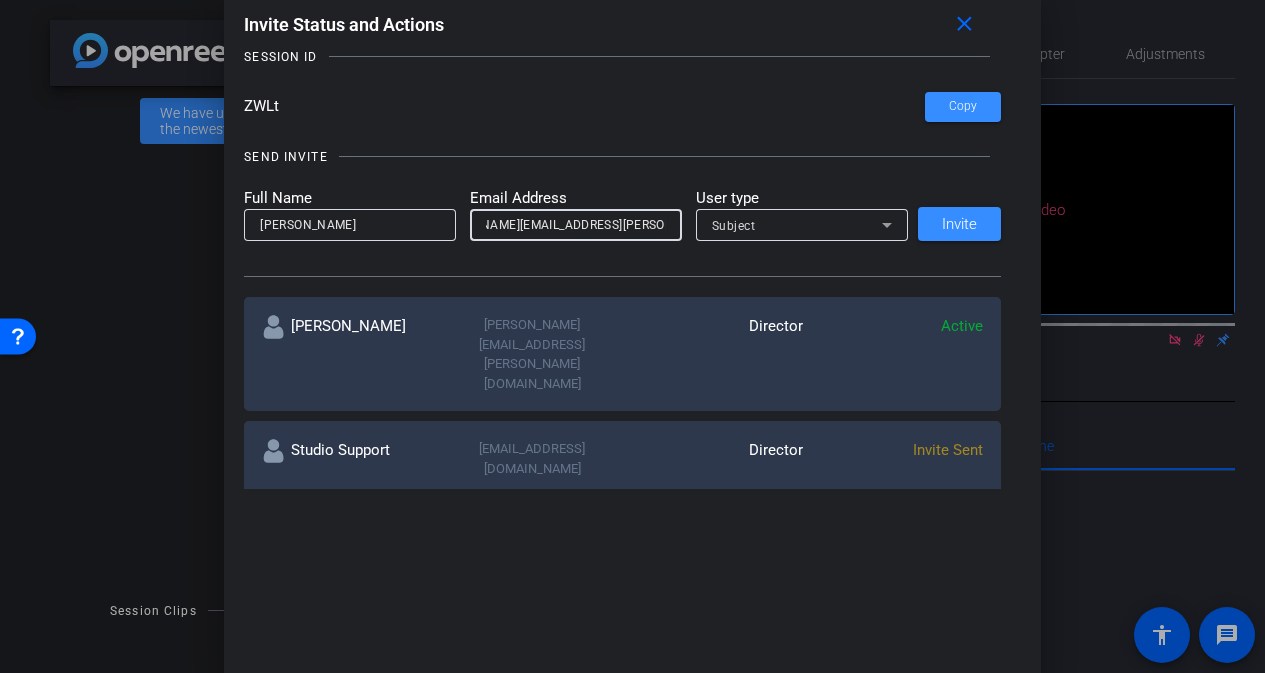 type on "courtney.mitchell@consultant.fortune.com" 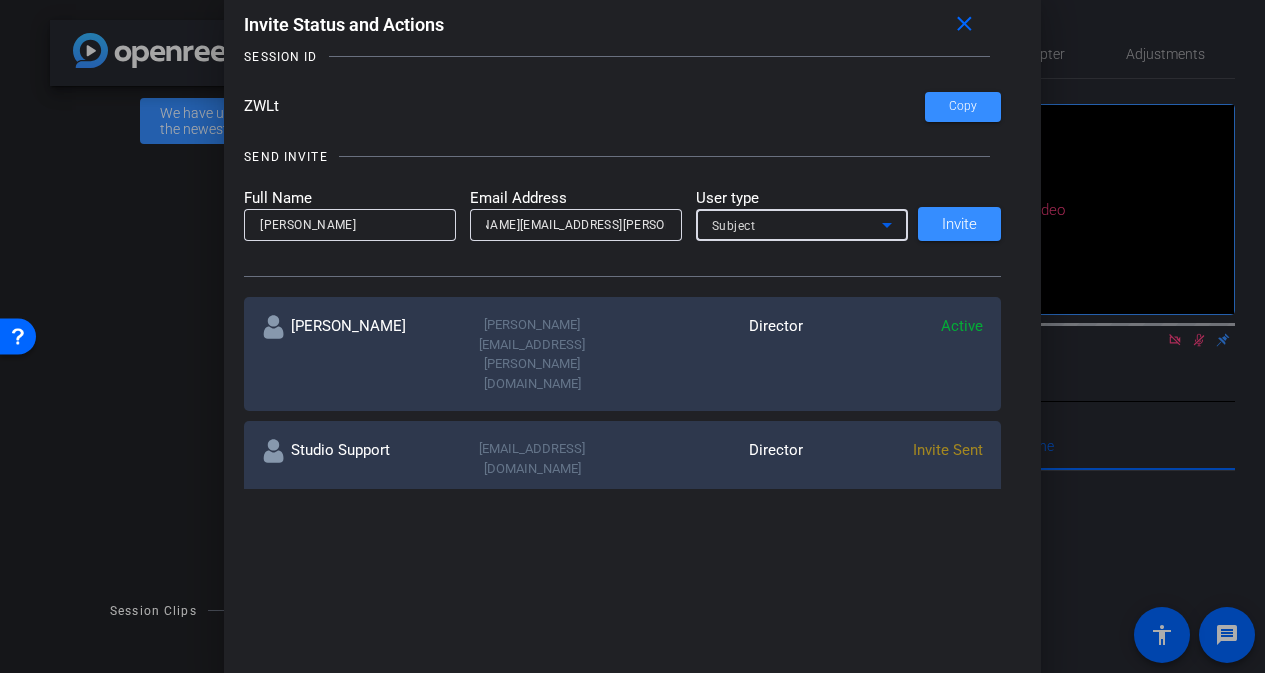 click on "Subject" at bounding box center (797, 225) 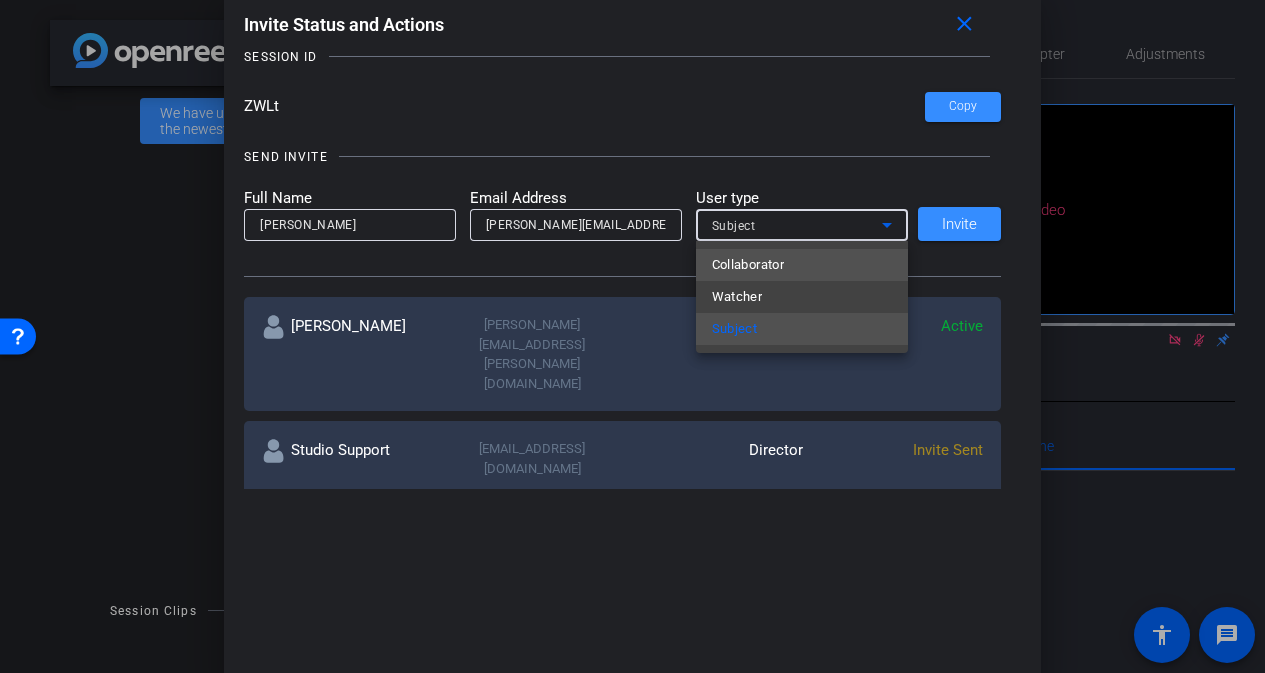 click on "Collaborator" at bounding box center [748, 265] 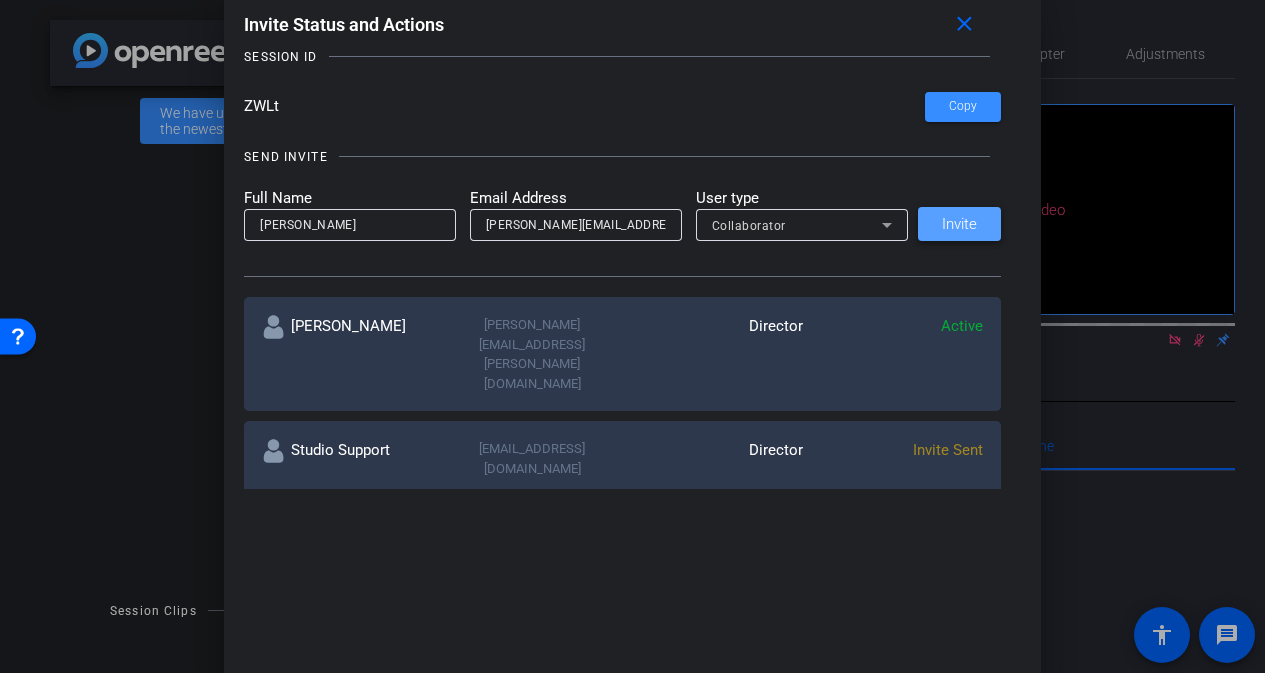 click on "Invite" at bounding box center [959, 224] 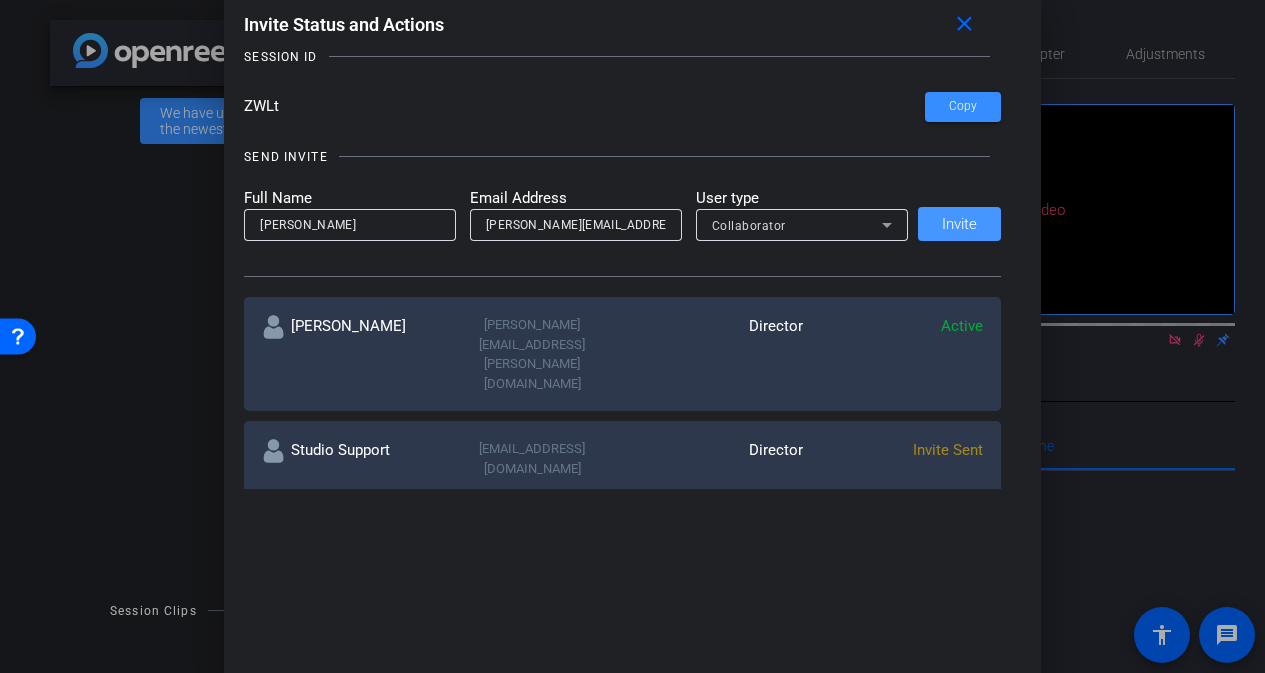 type 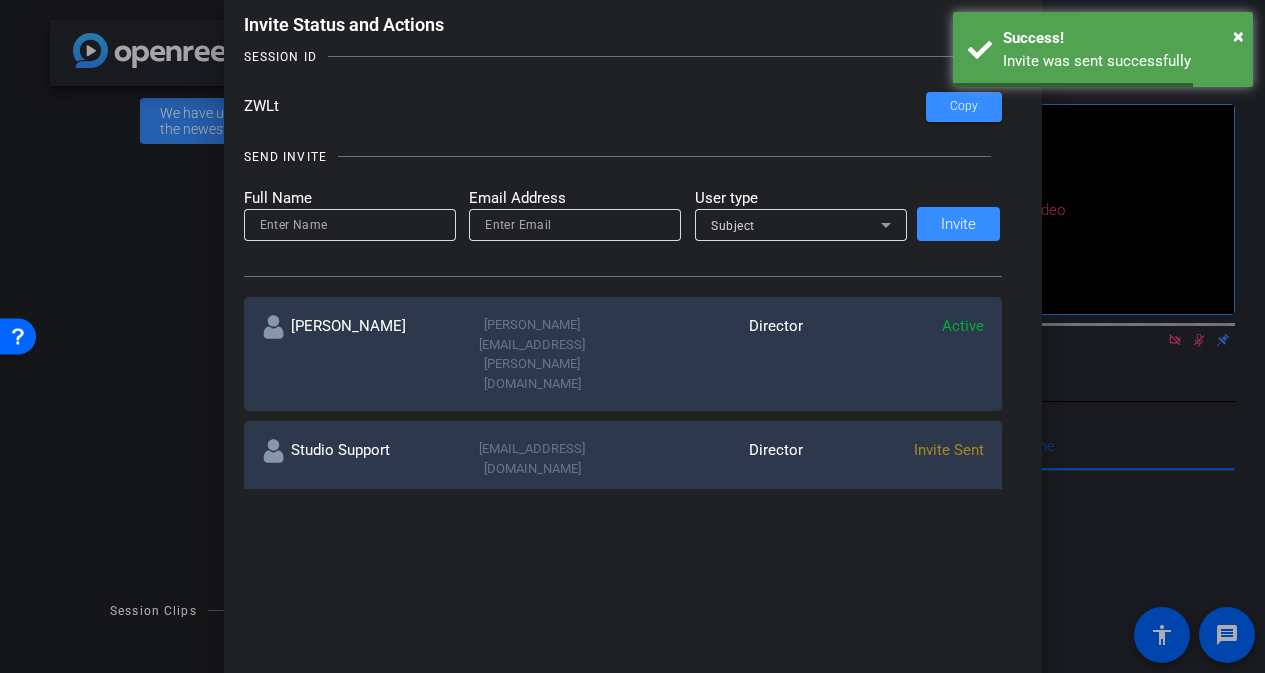 click at bounding box center (350, 225) 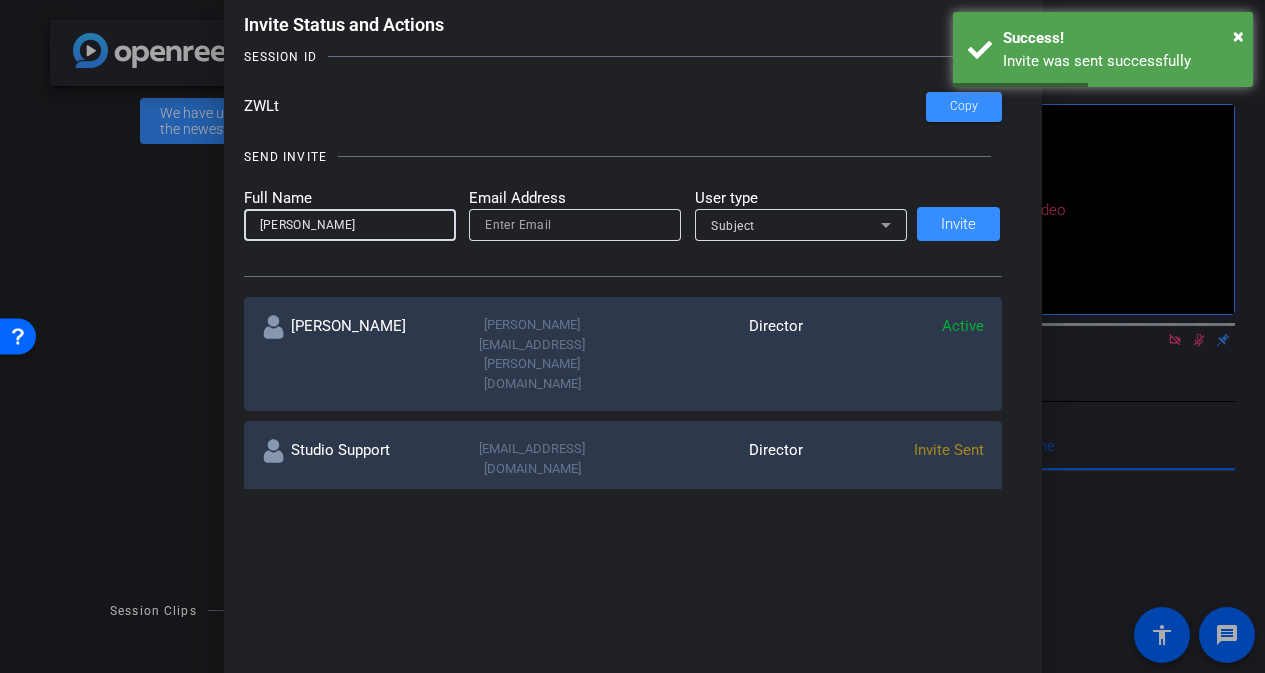 type on "Shannon" 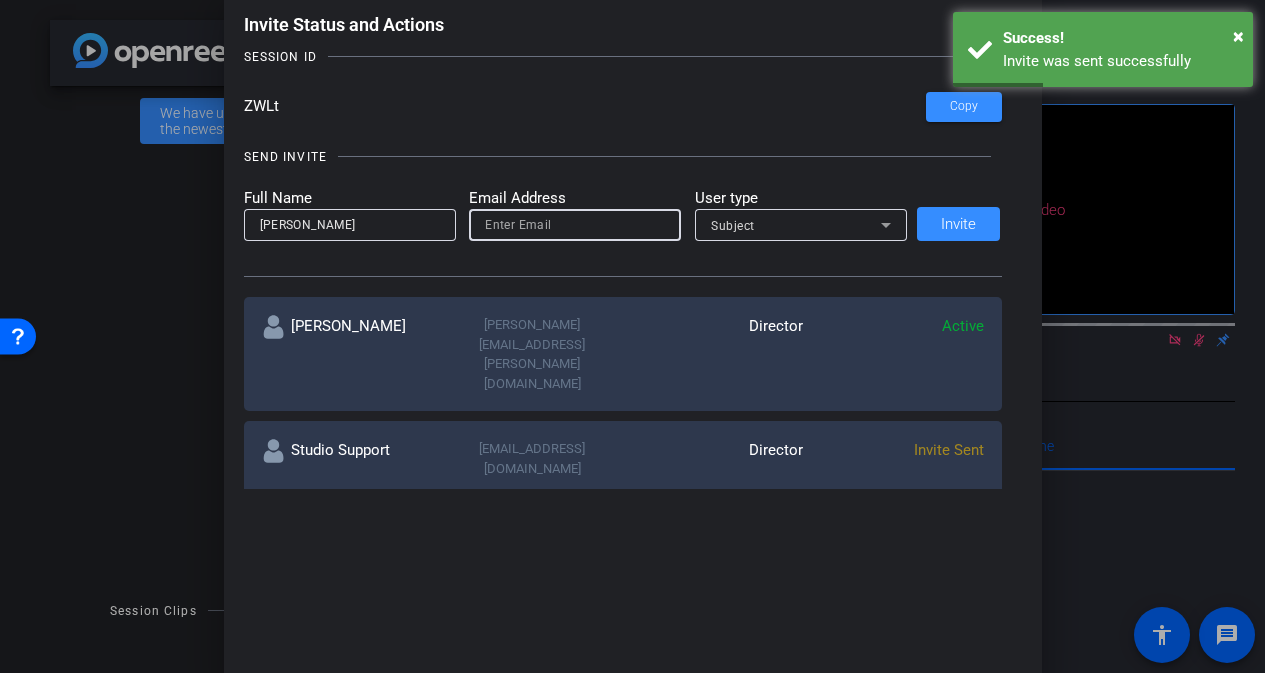 scroll, scrollTop: 949, scrollLeft: 0, axis: vertical 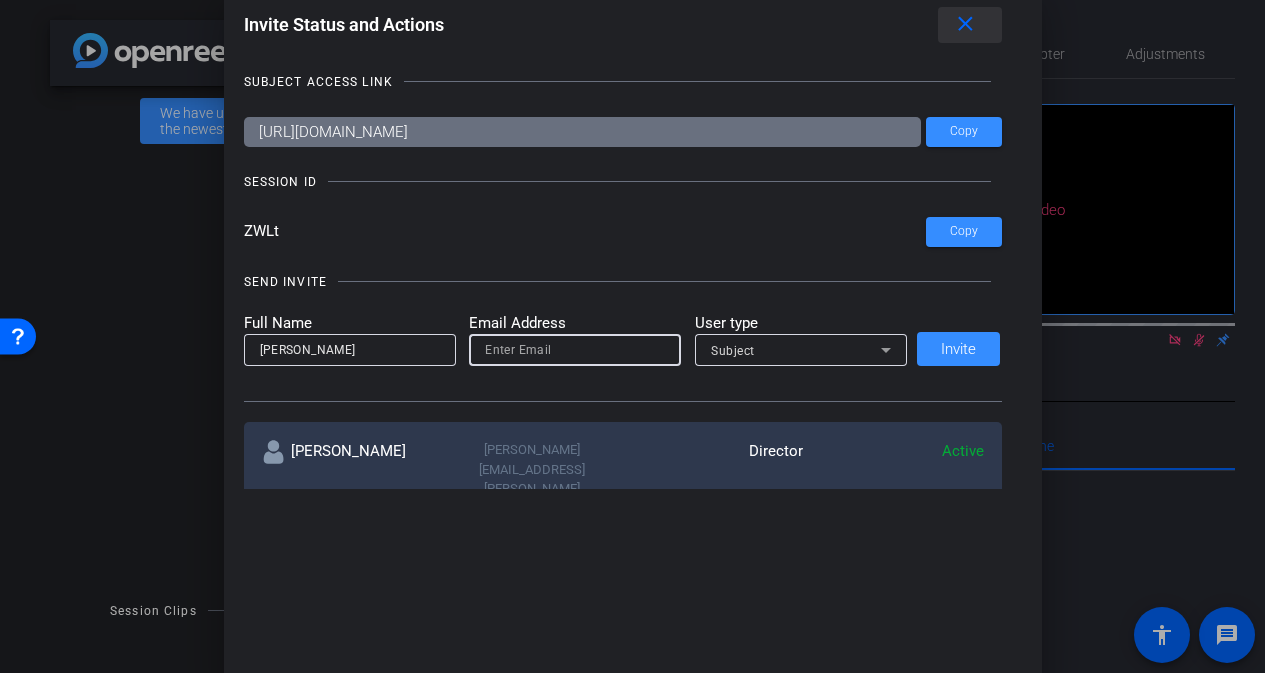click on "close" at bounding box center [965, 24] 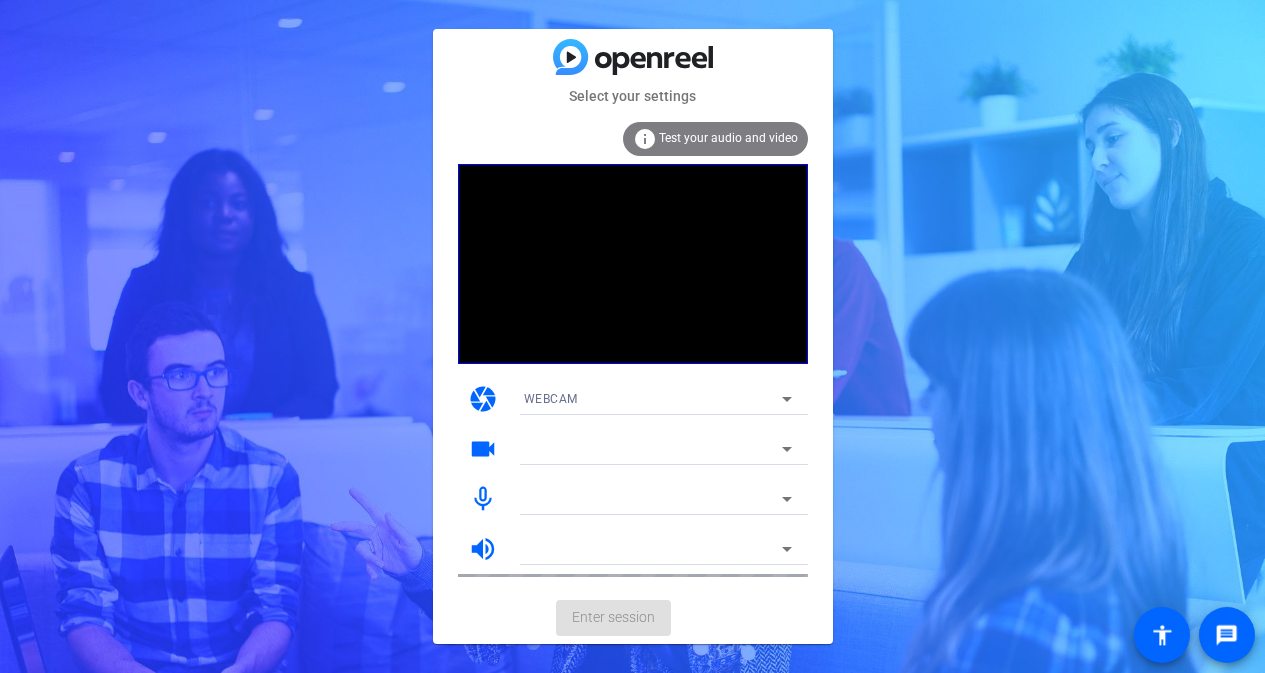 scroll, scrollTop: 0, scrollLeft: 0, axis: both 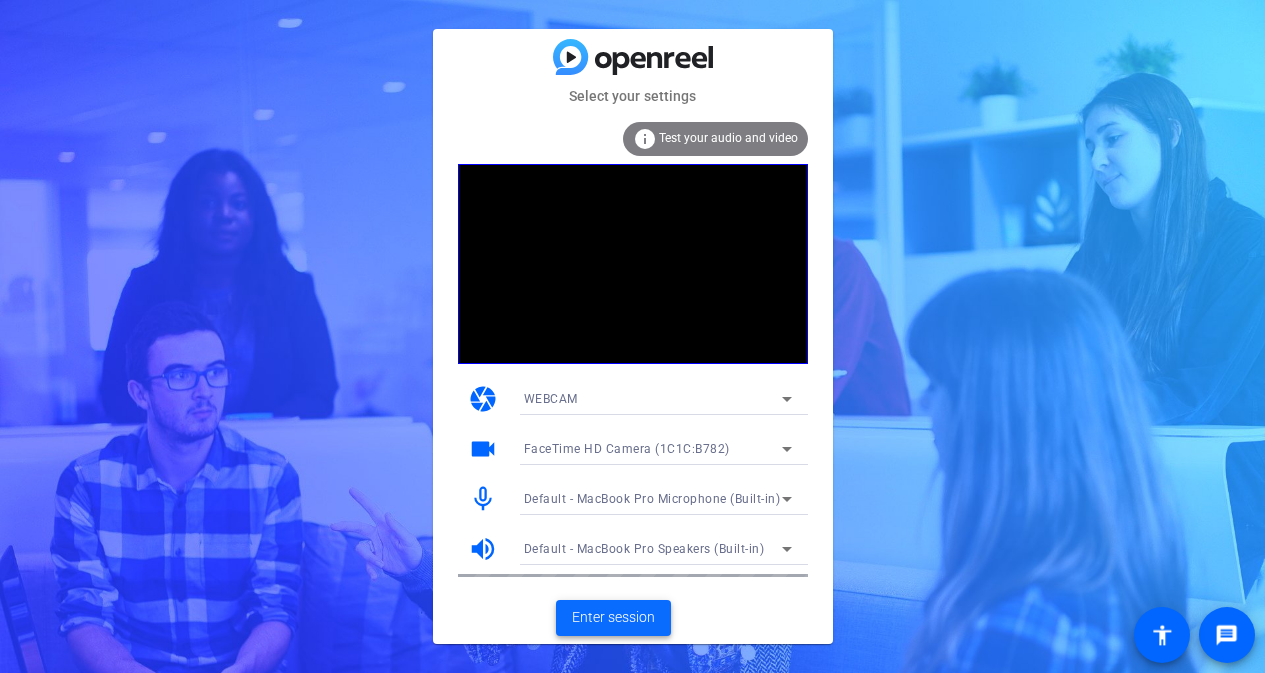 click on "Enter session" 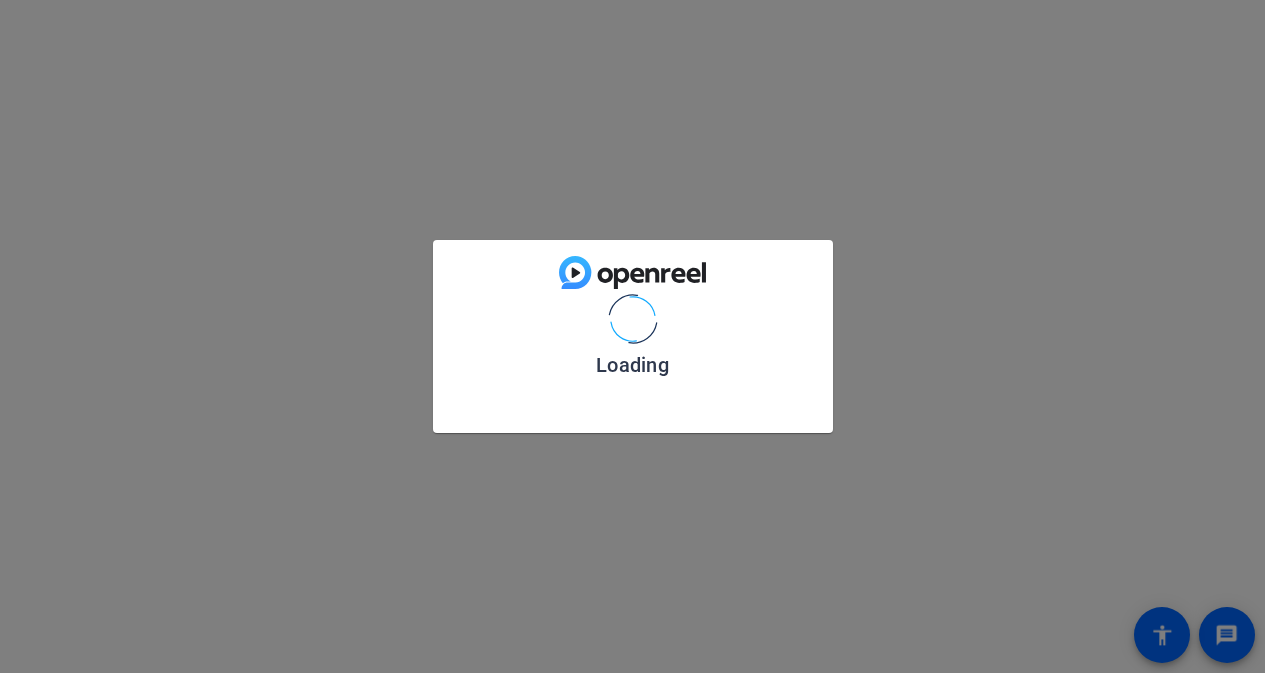 scroll, scrollTop: 0, scrollLeft: 0, axis: both 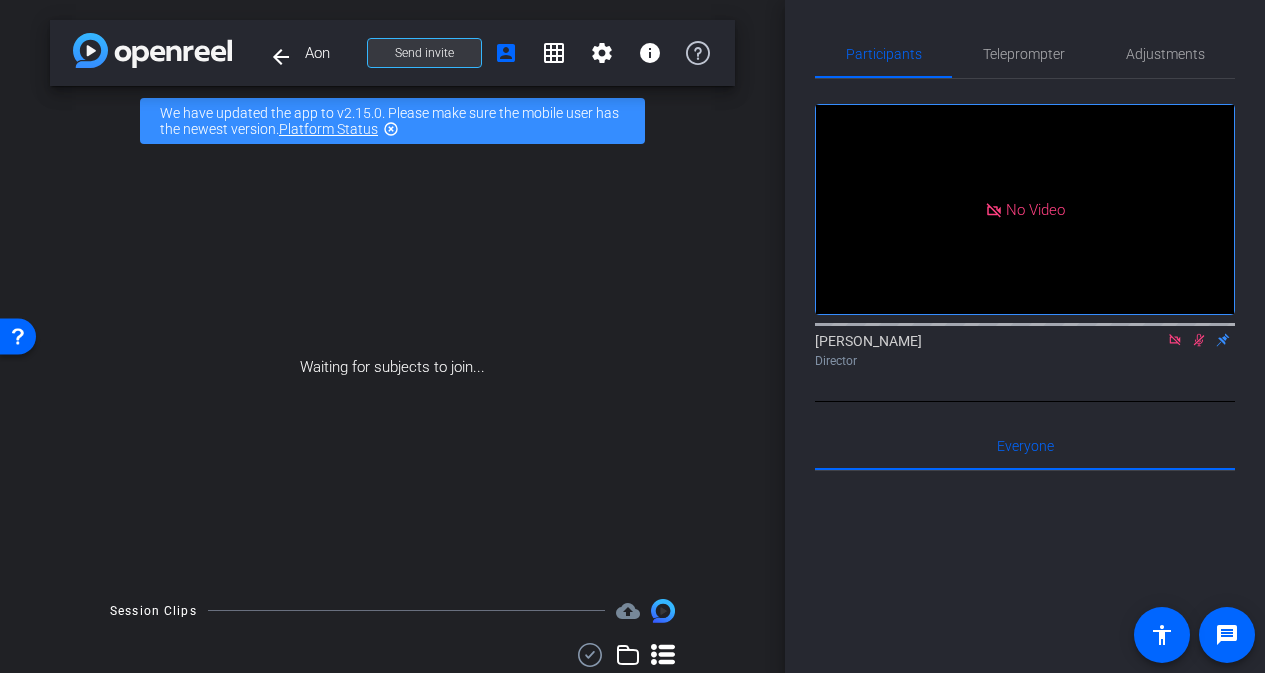 click on "Send invite" at bounding box center [424, 53] 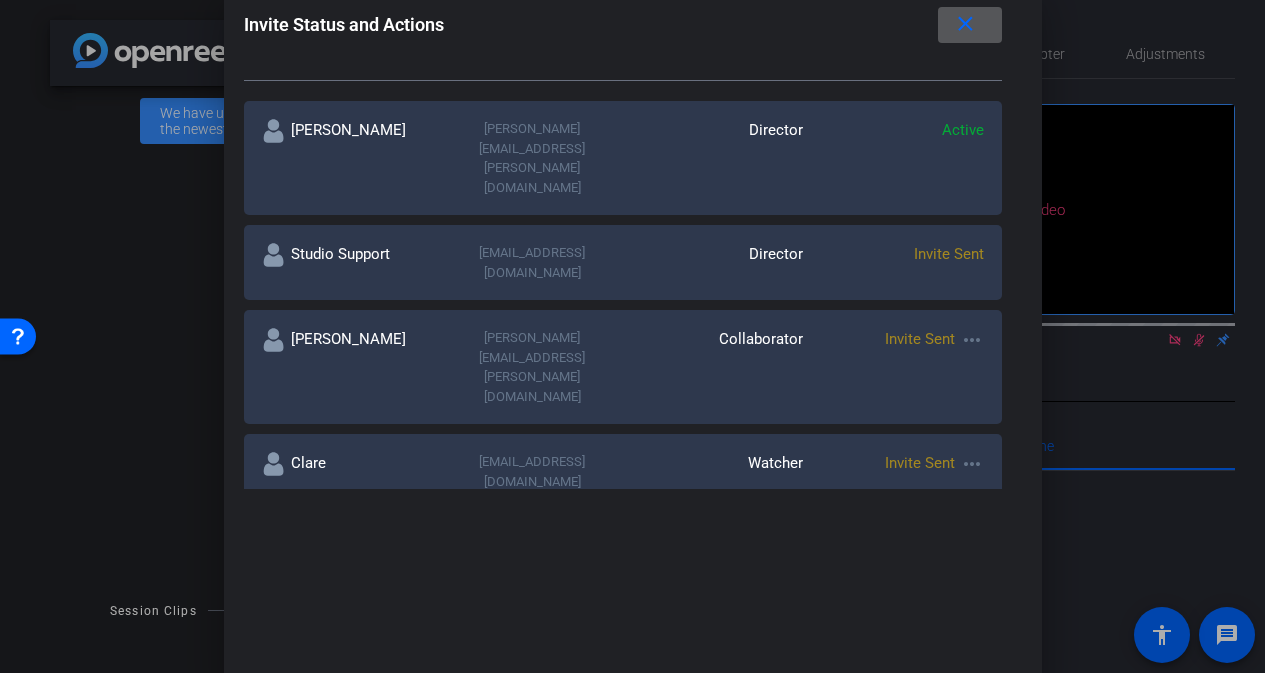 scroll, scrollTop: 297, scrollLeft: 0, axis: vertical 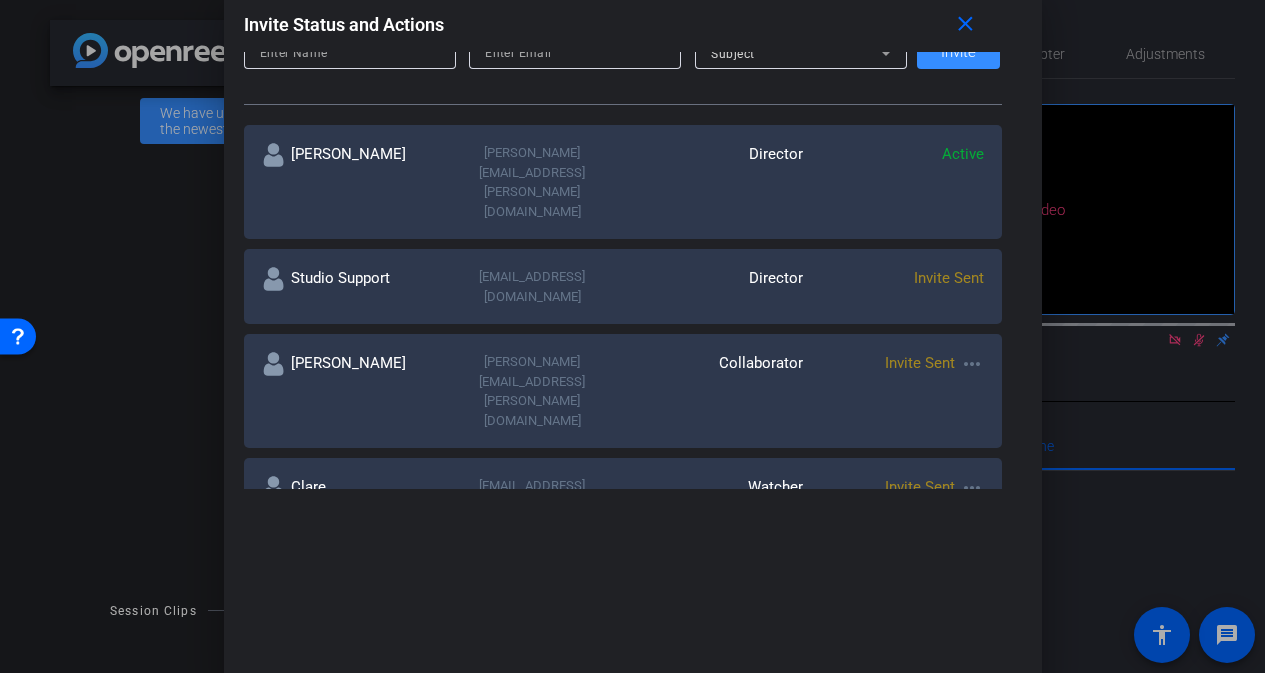 click on "more_horiz" at bounding box center [972, 364] 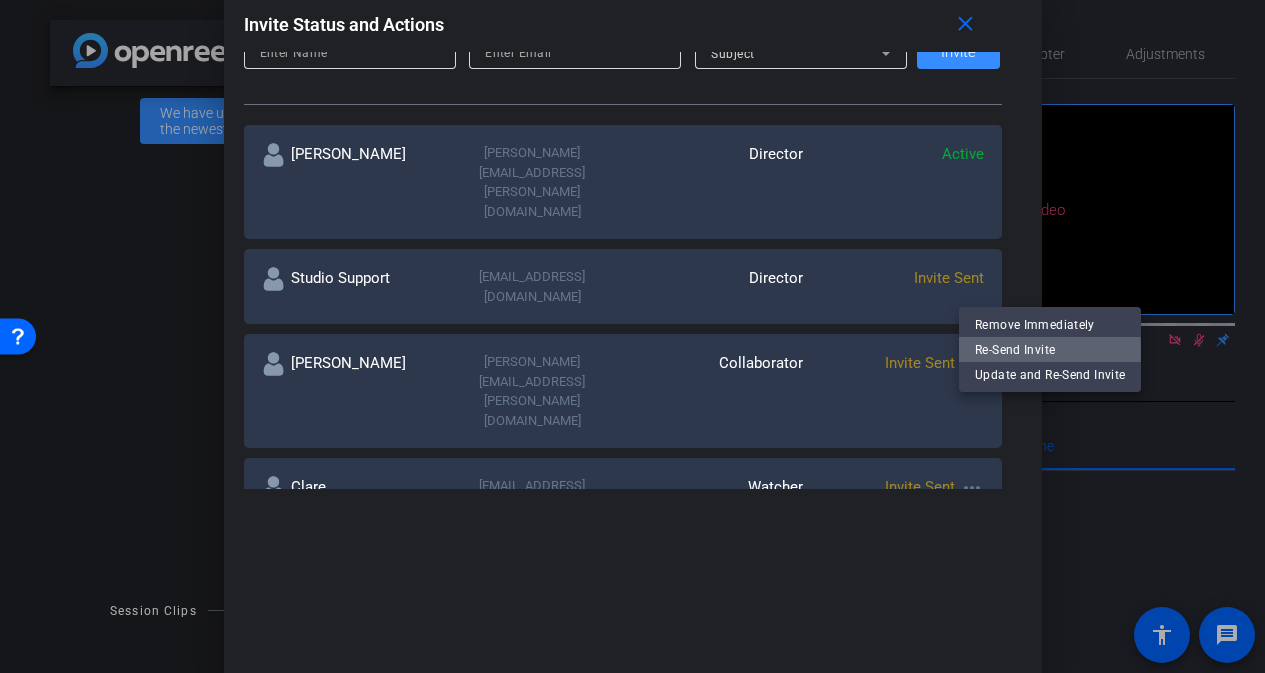 click on "Re-Send Invite" at bounding box center (1050, 350) 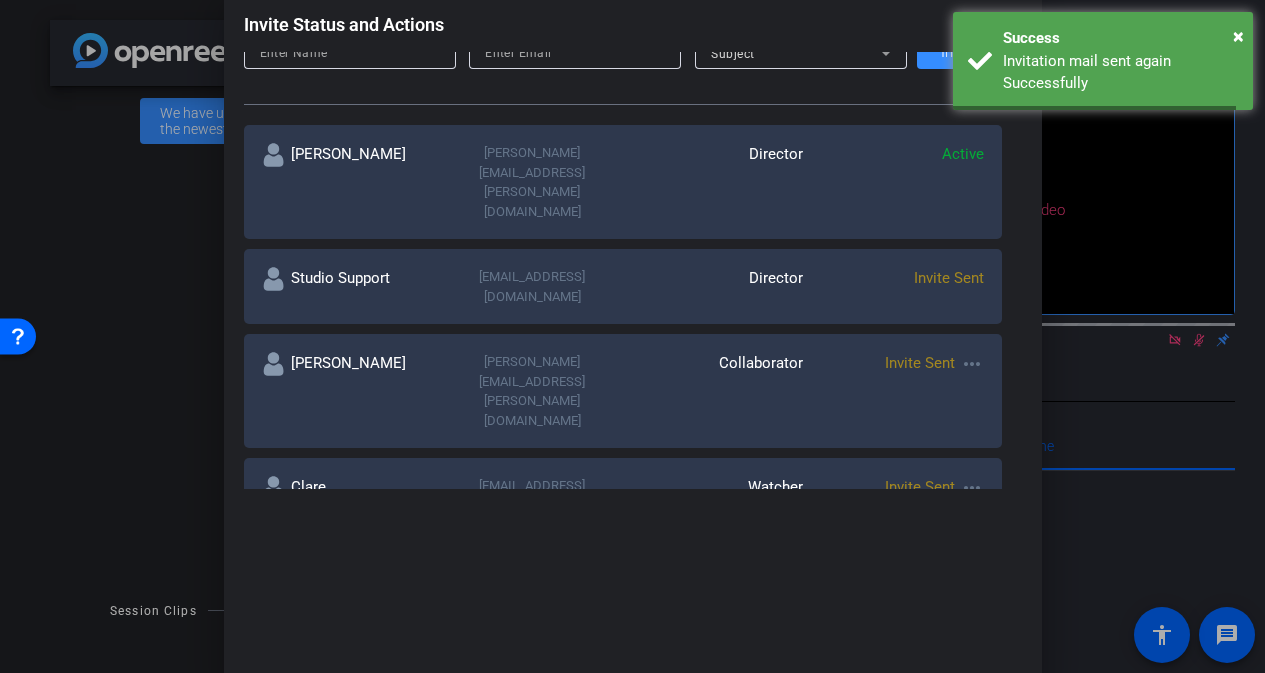 click on "more_horiz" at bounding box center (972, 488) 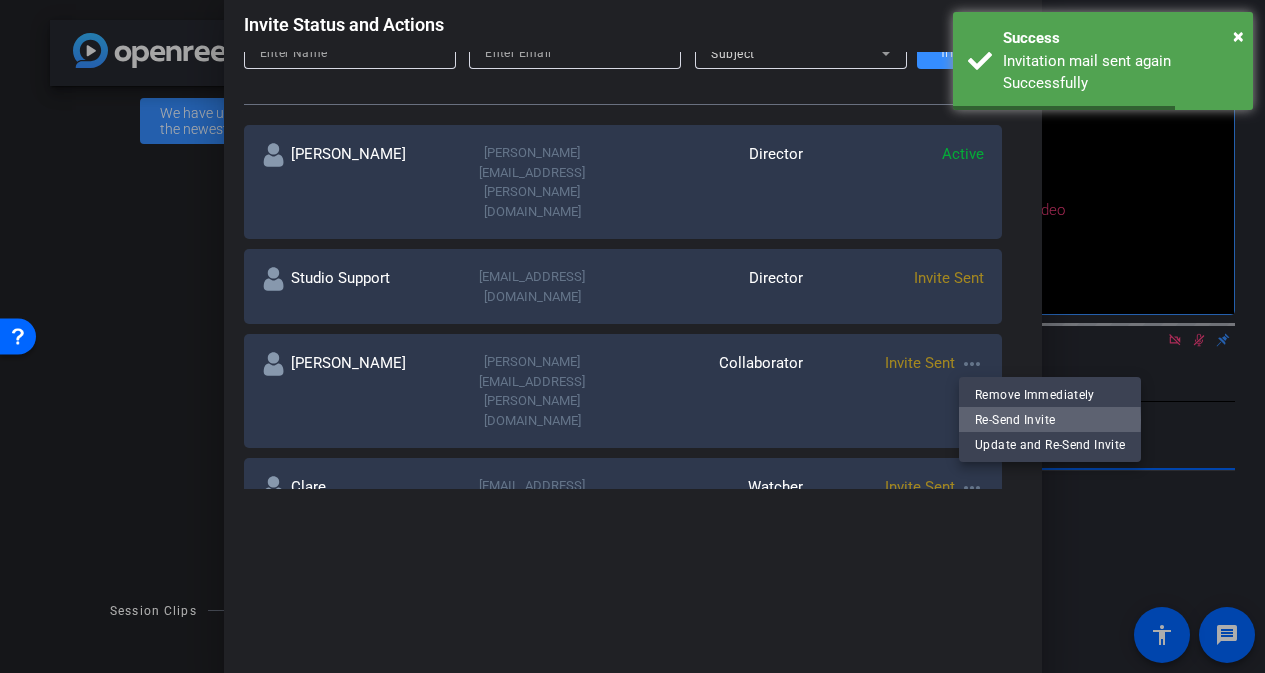 click on "Re-Send Invite" at bounding box center [1050, 420] 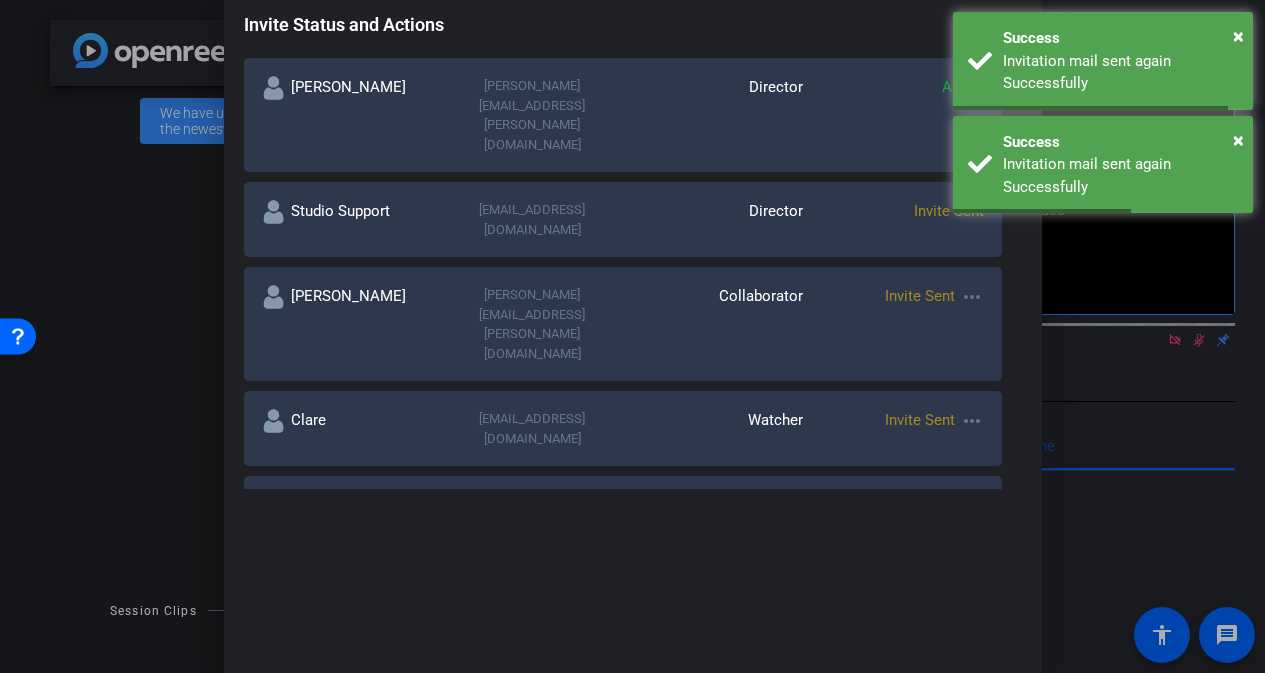 scroll, scrollTop: 383, scrollLeft: 0, axis: vertical 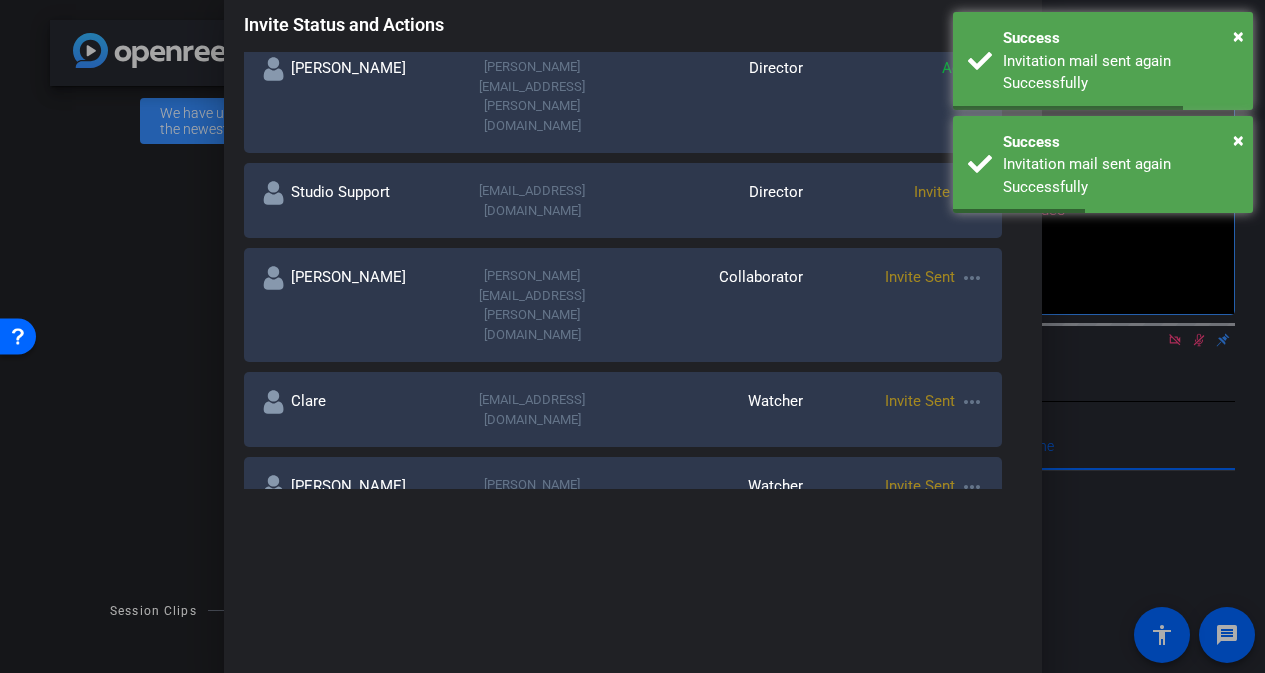 click on "more_horiz" at bounding box center [972, 487] 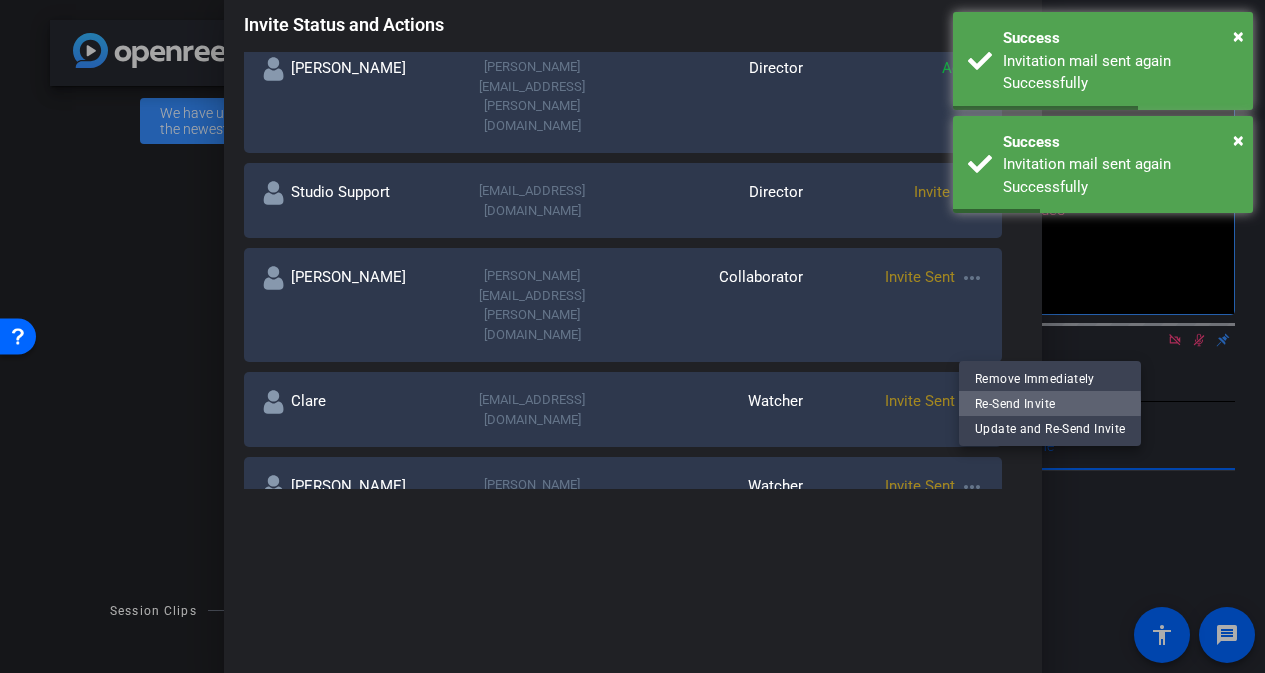 click on "Re-Send Invite" at bounding box center [1050, 404] 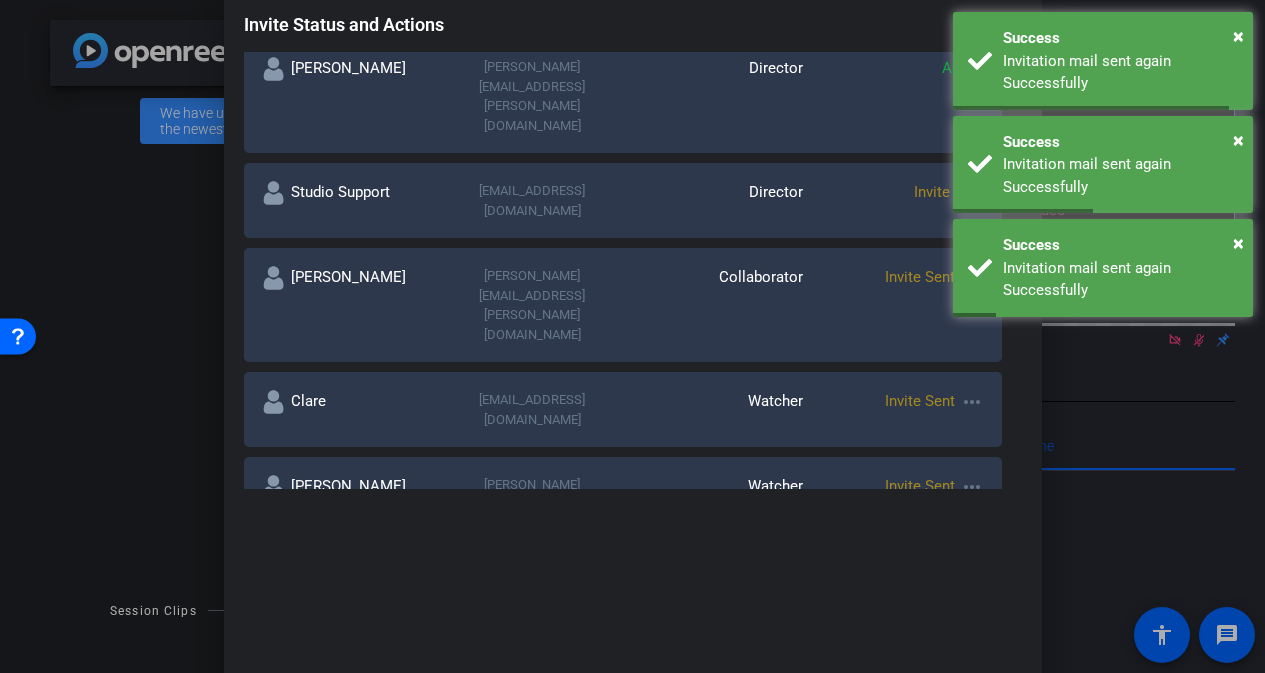 click on "more_horiz" at bounding box center [972, 611] 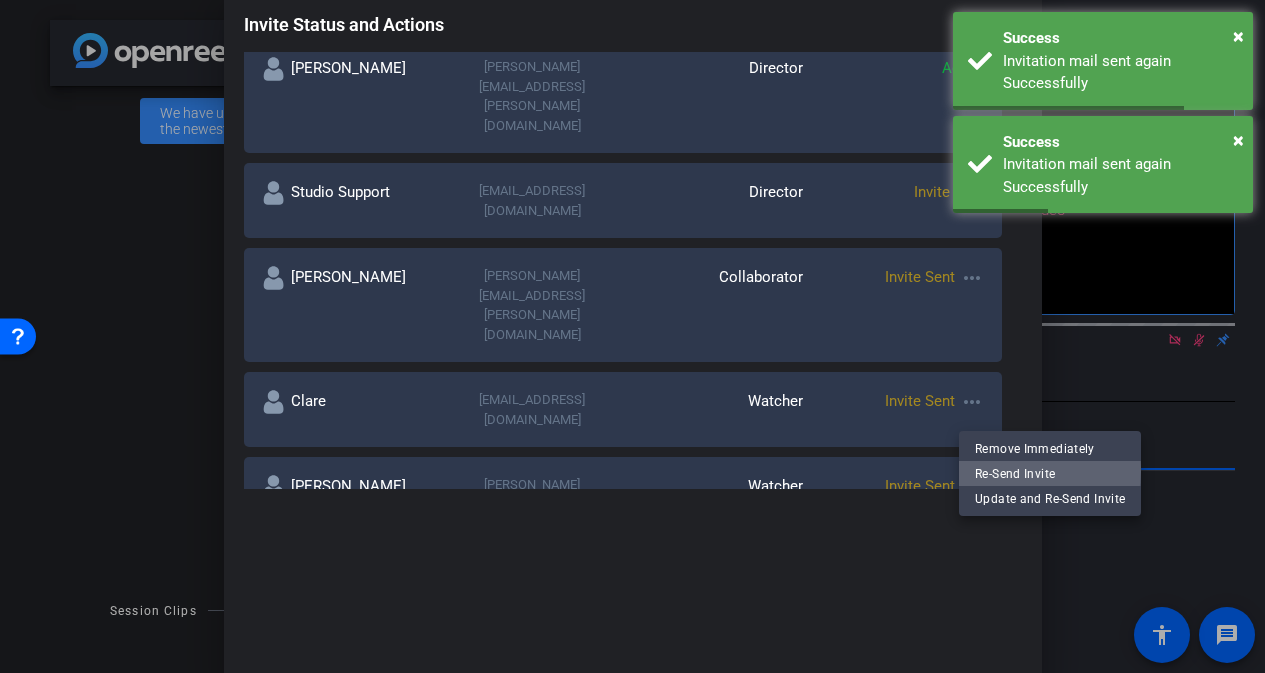 click on "Re-Send Invite" at bounding box center (1050, 474) 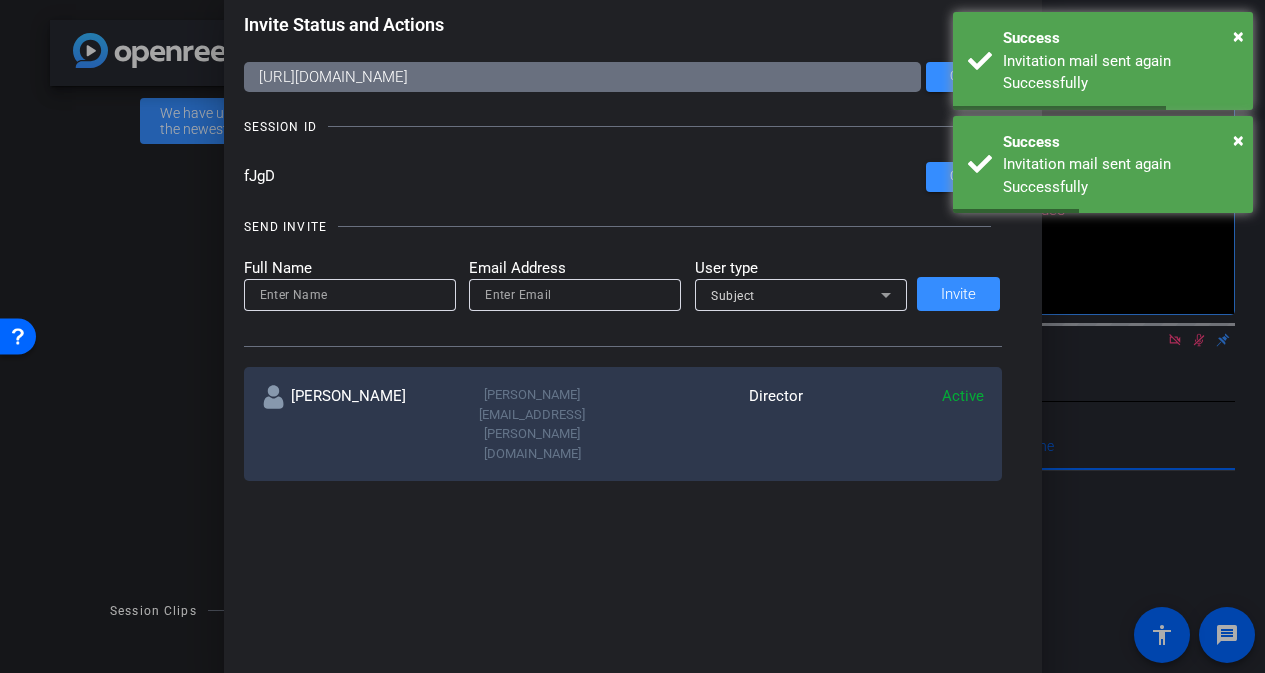 scroll, scrollTop: 0, scrollLeft: 0, axis: both 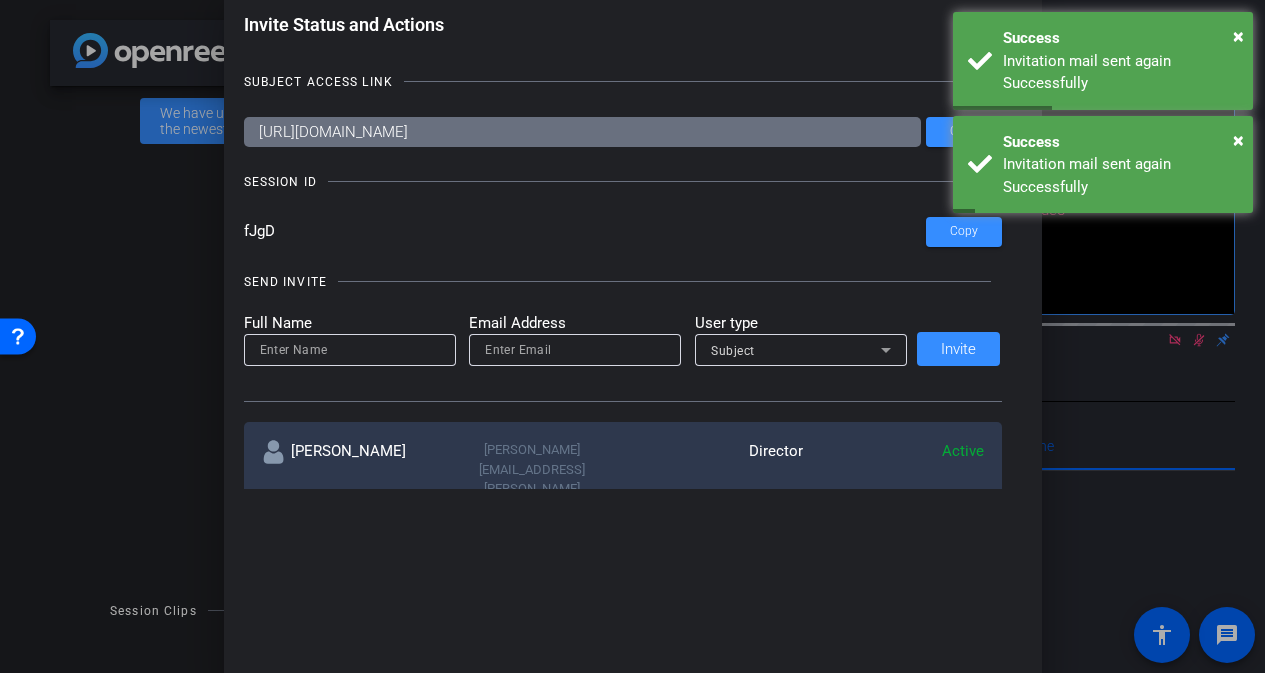 click on "Invite Status and Actions  close" at bounding box center [633, 29] 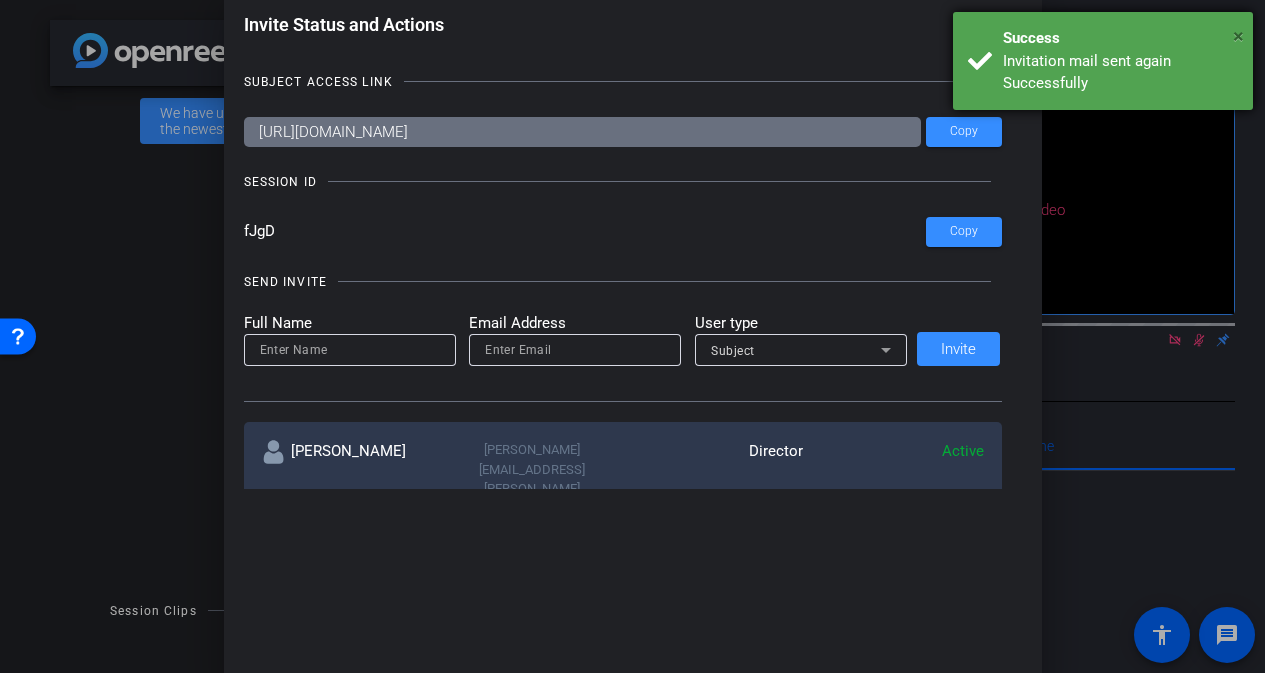 click on "×" at bounding box center [1238, 36] 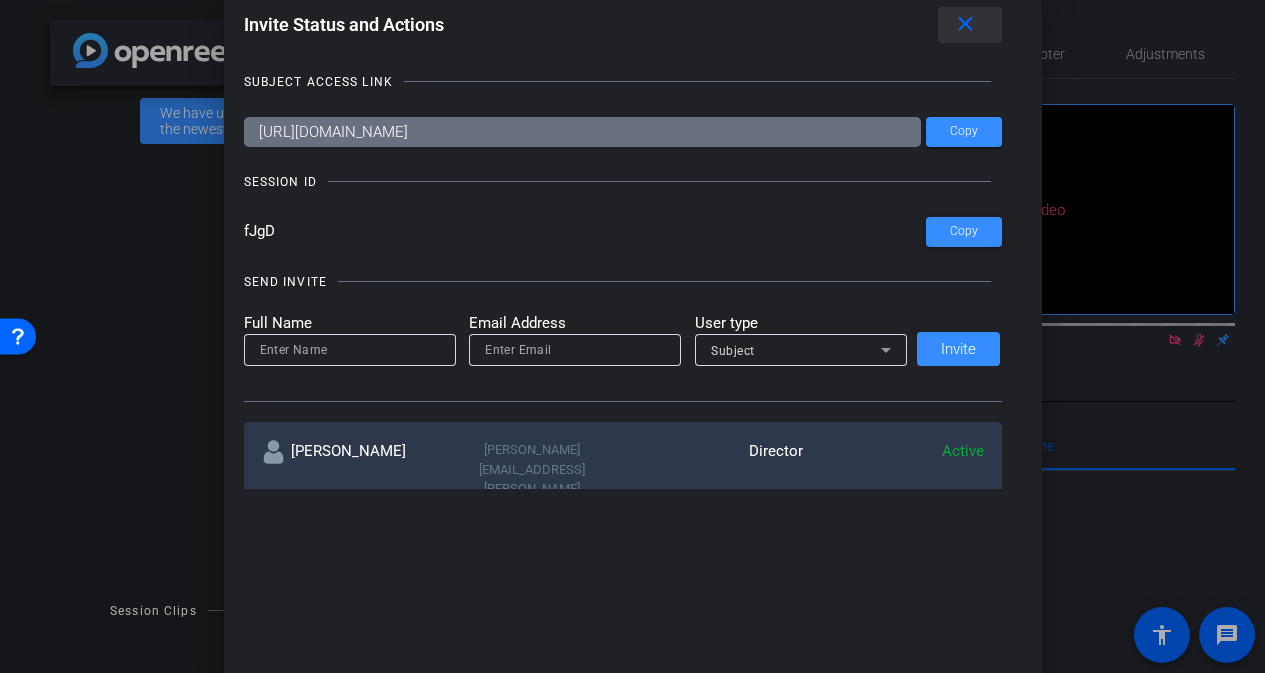 click on "close" at bounding box center [965, 24] 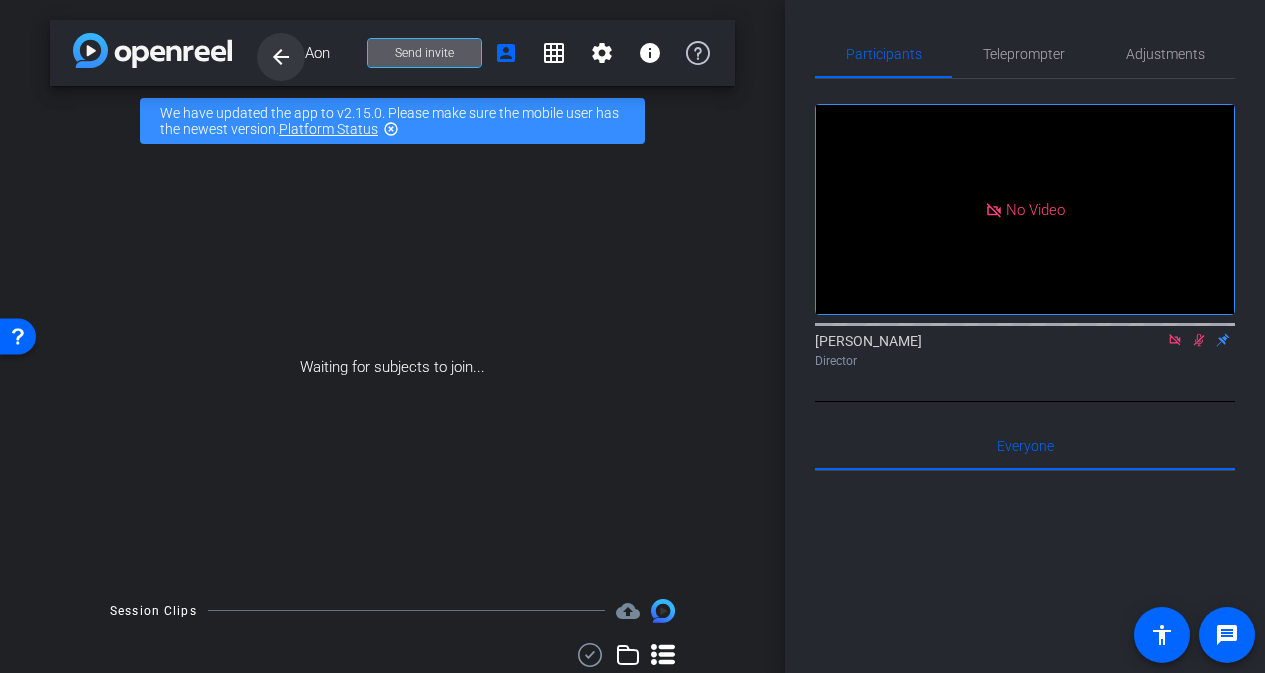 click on "arrow_back" at bounding box center [281, 57] 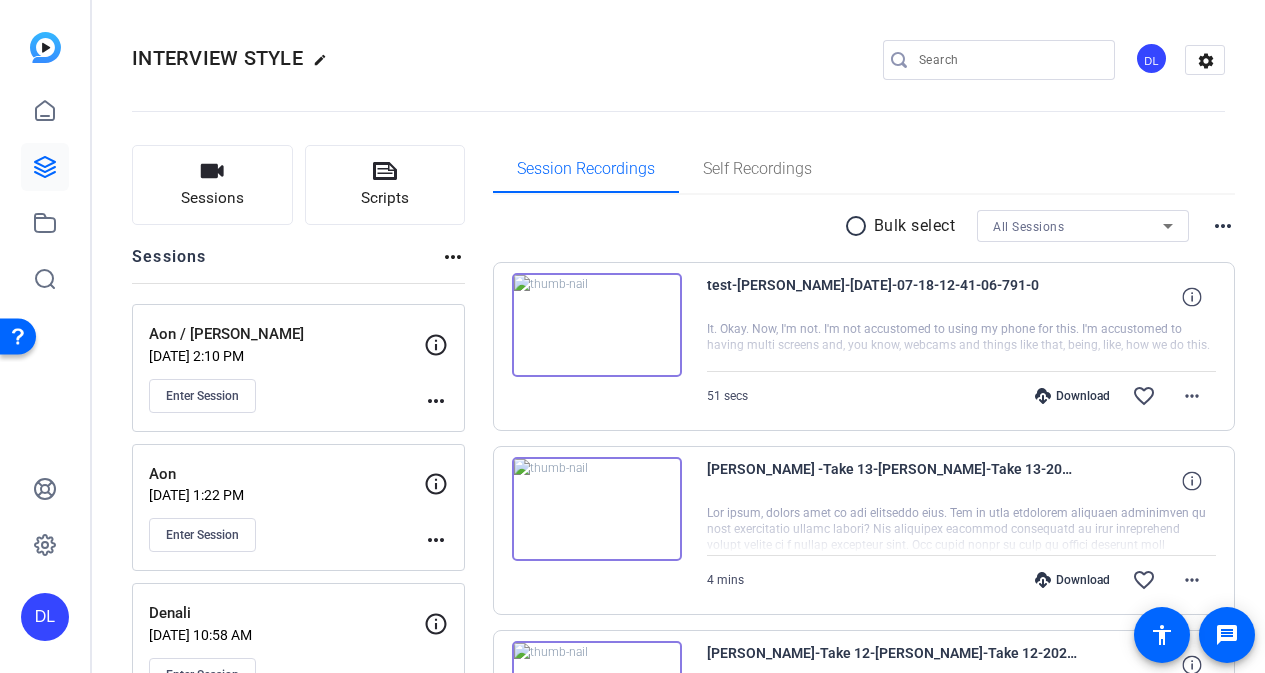 click on "more_horiz" 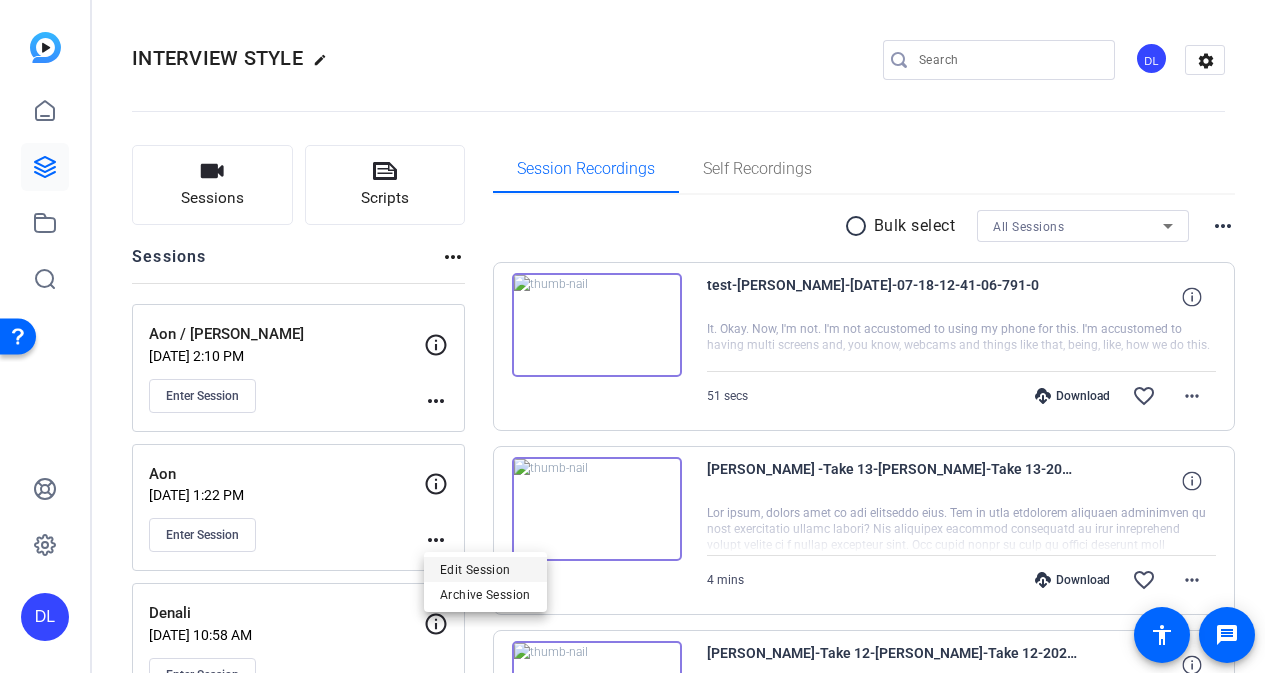 click on "Edit Session" at bounding box center (485, 570) 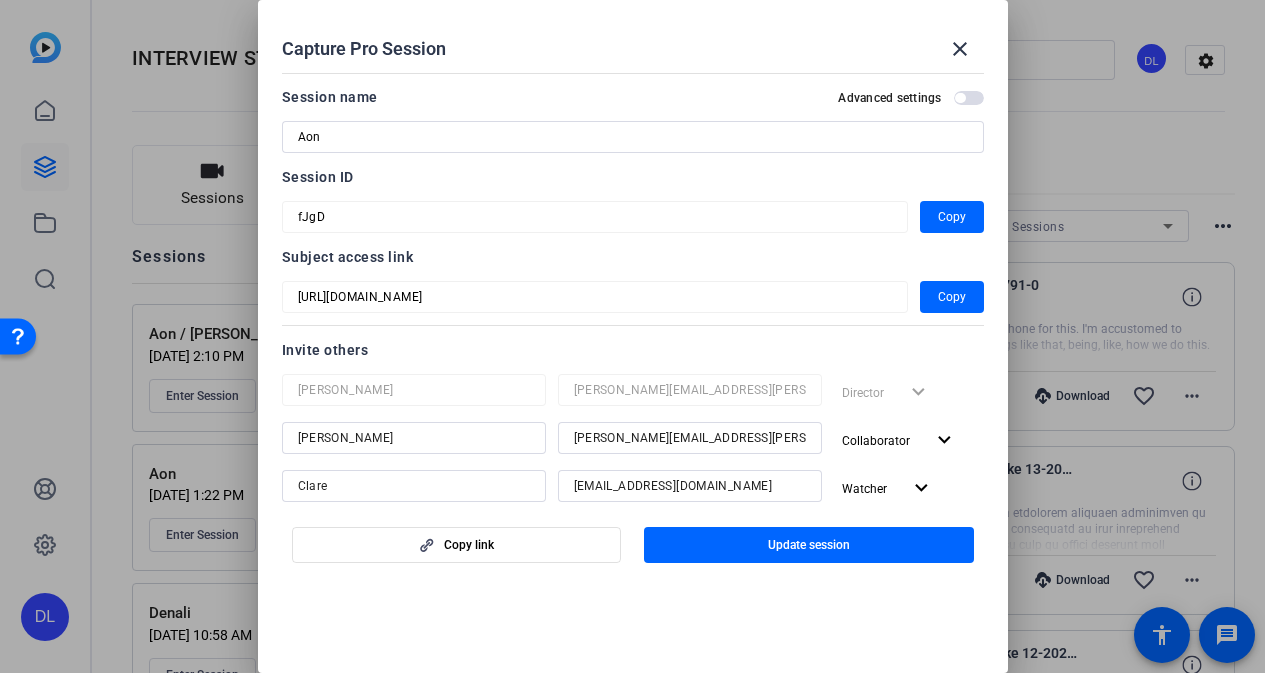 click on "Aon" at bounding box center [633, 137] 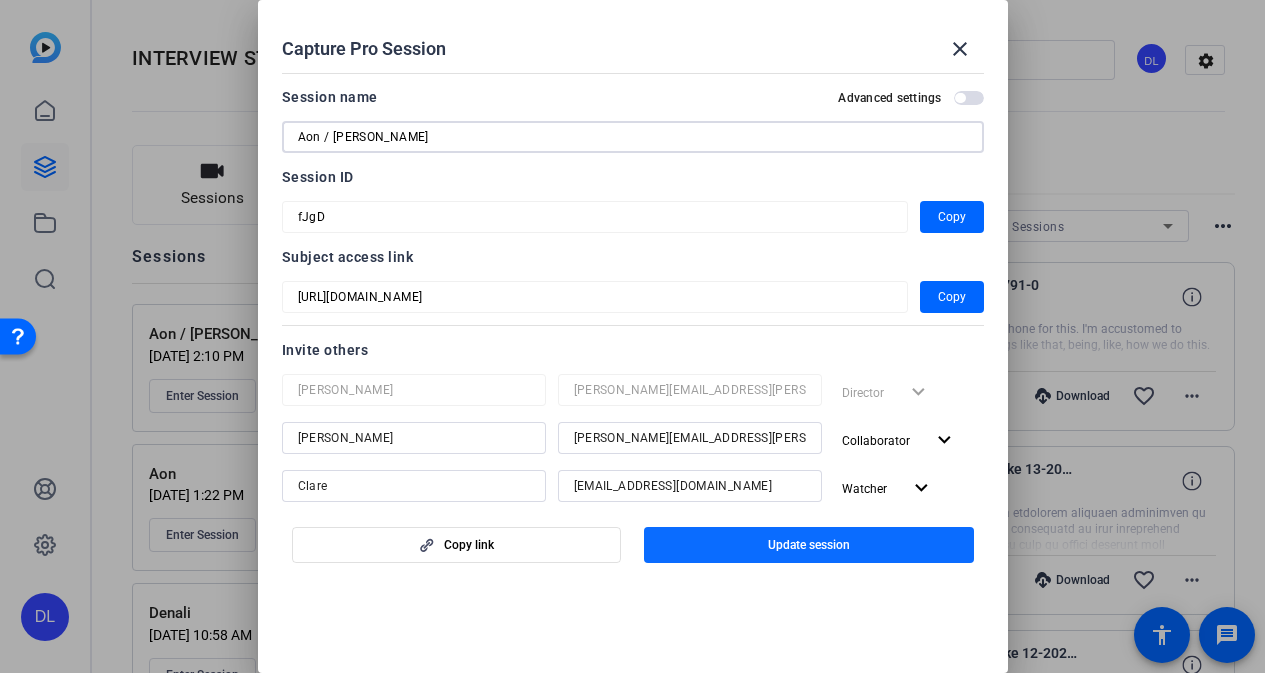 type on "Aon / Sean" 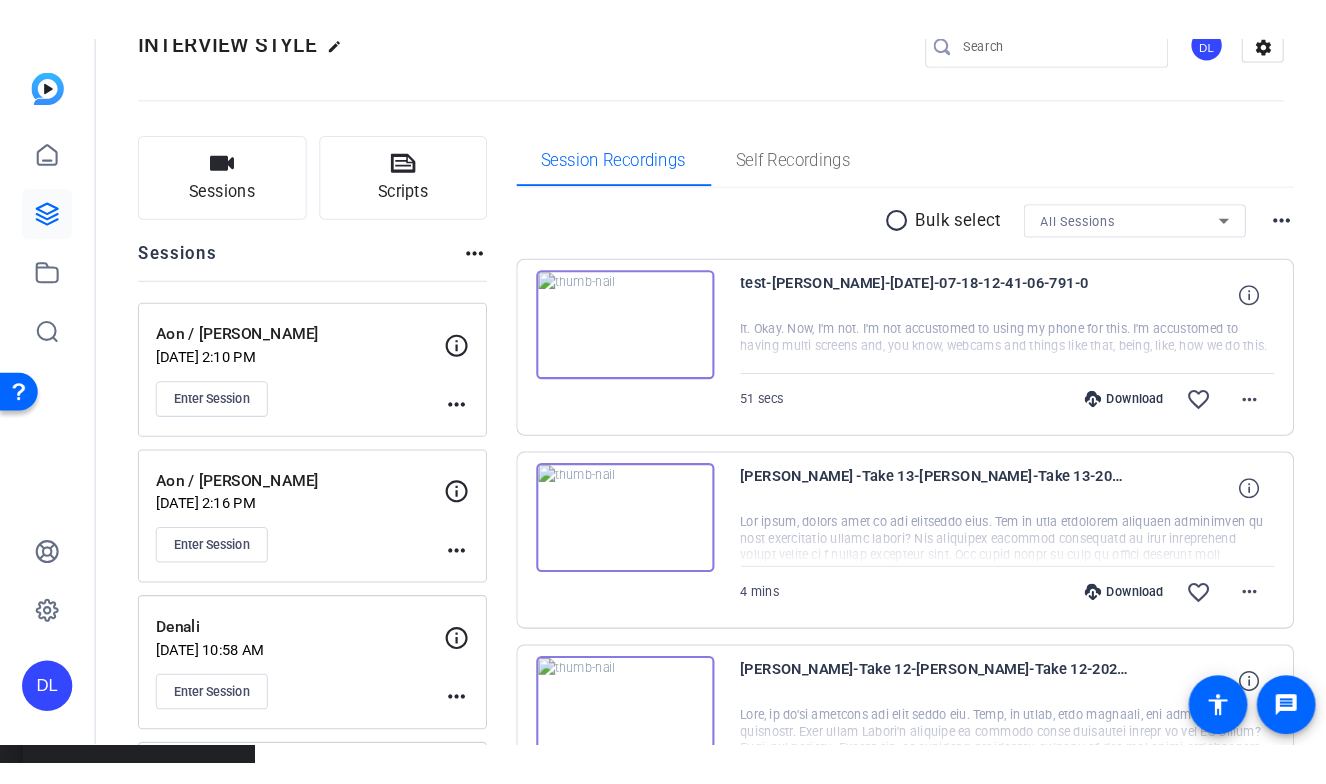 scroll, scrollTop: 54, scrollLeft: 0, axis: vertical 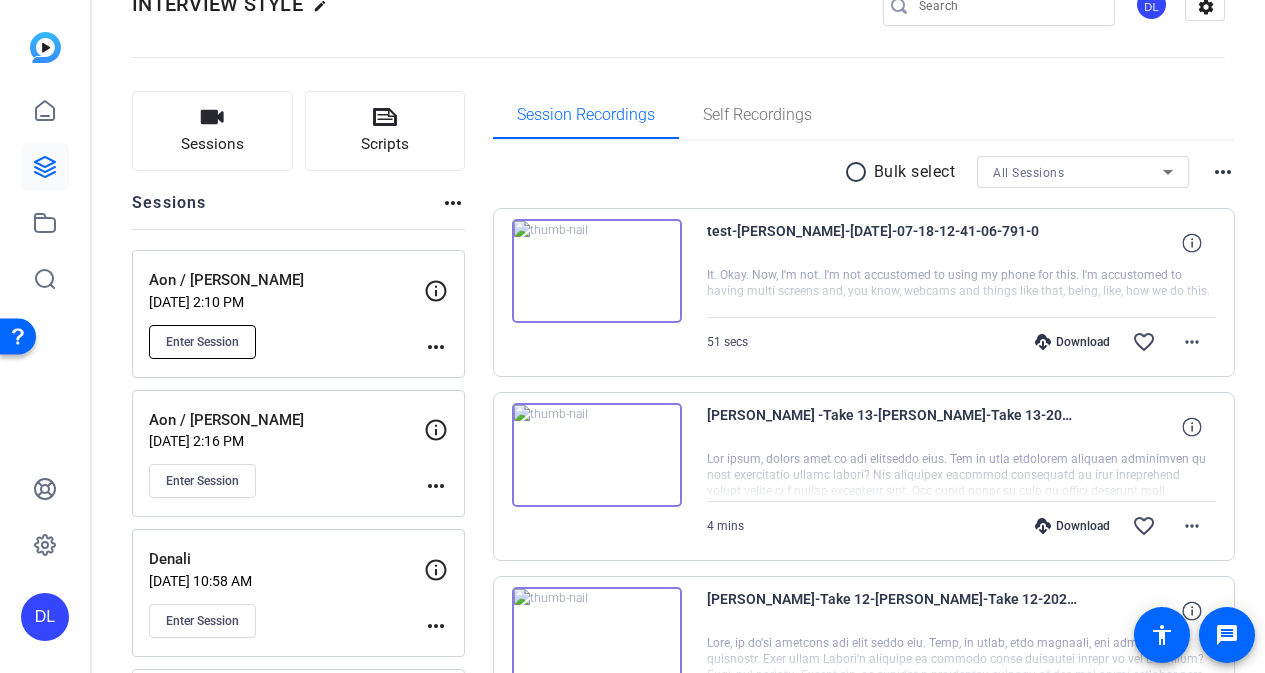 click on "Enter Session" 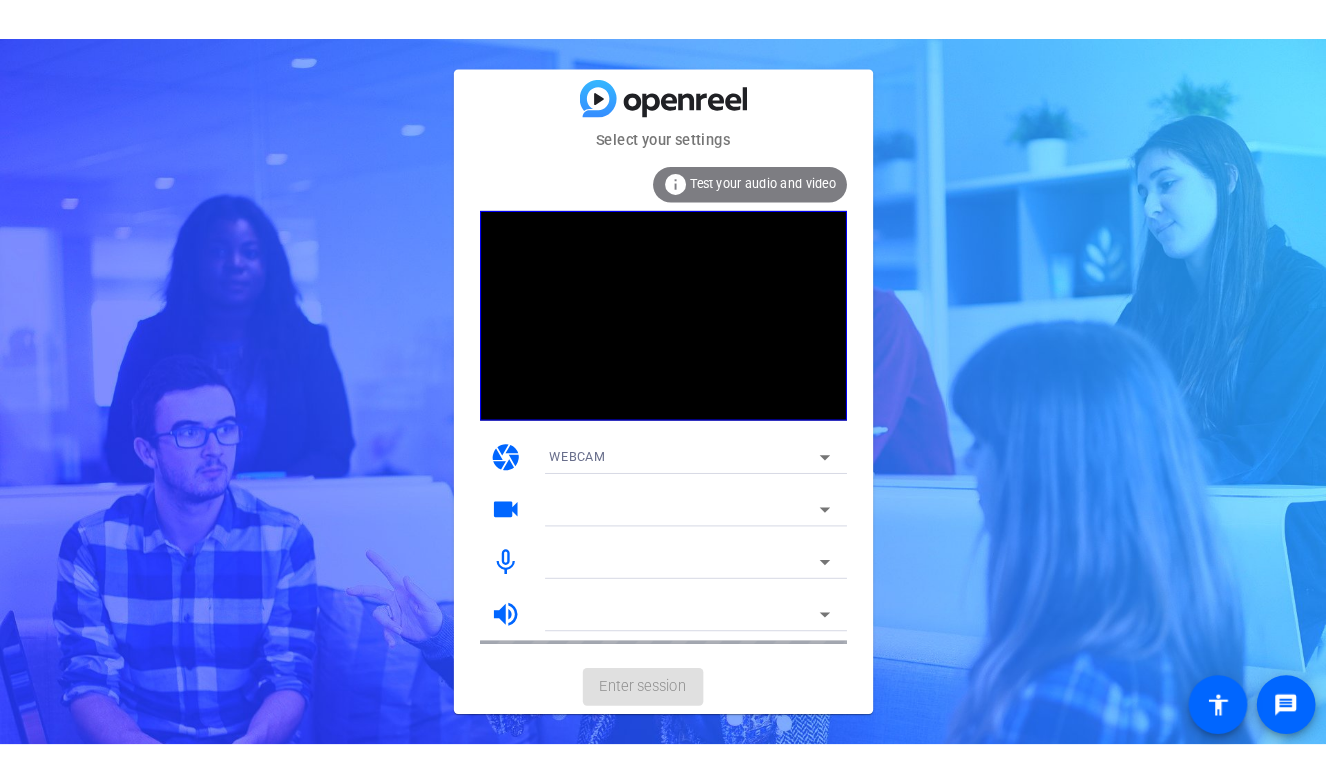 scroll, scrollTop: 0, scrollLeft: 0, axis: both 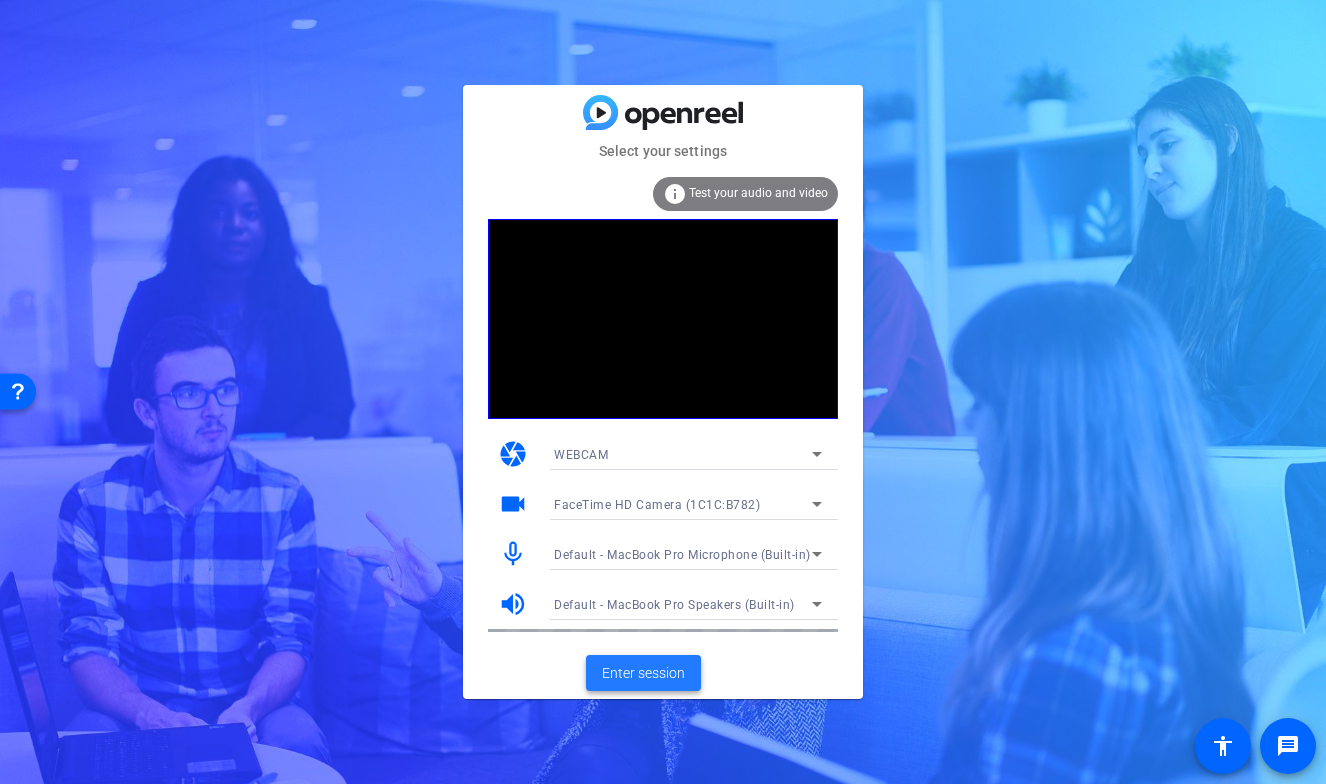 click on "Enter session" 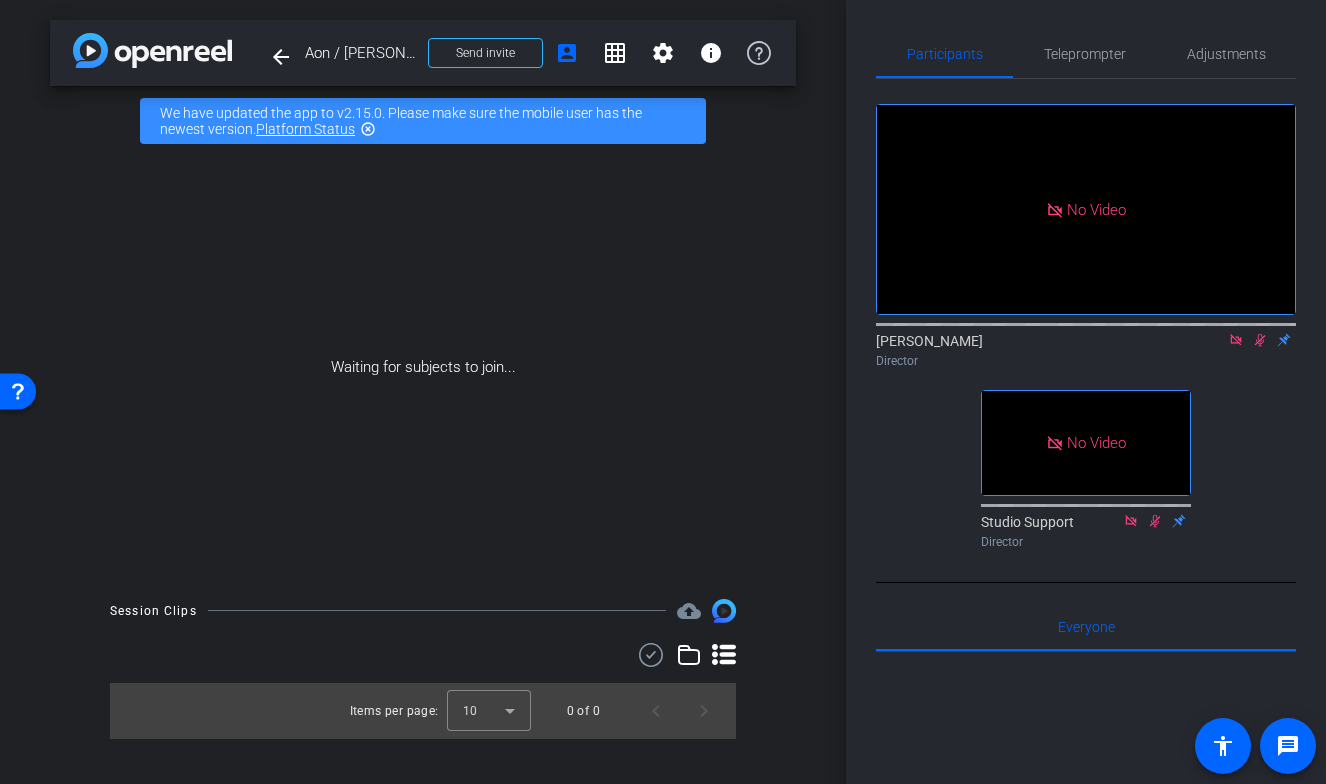 click 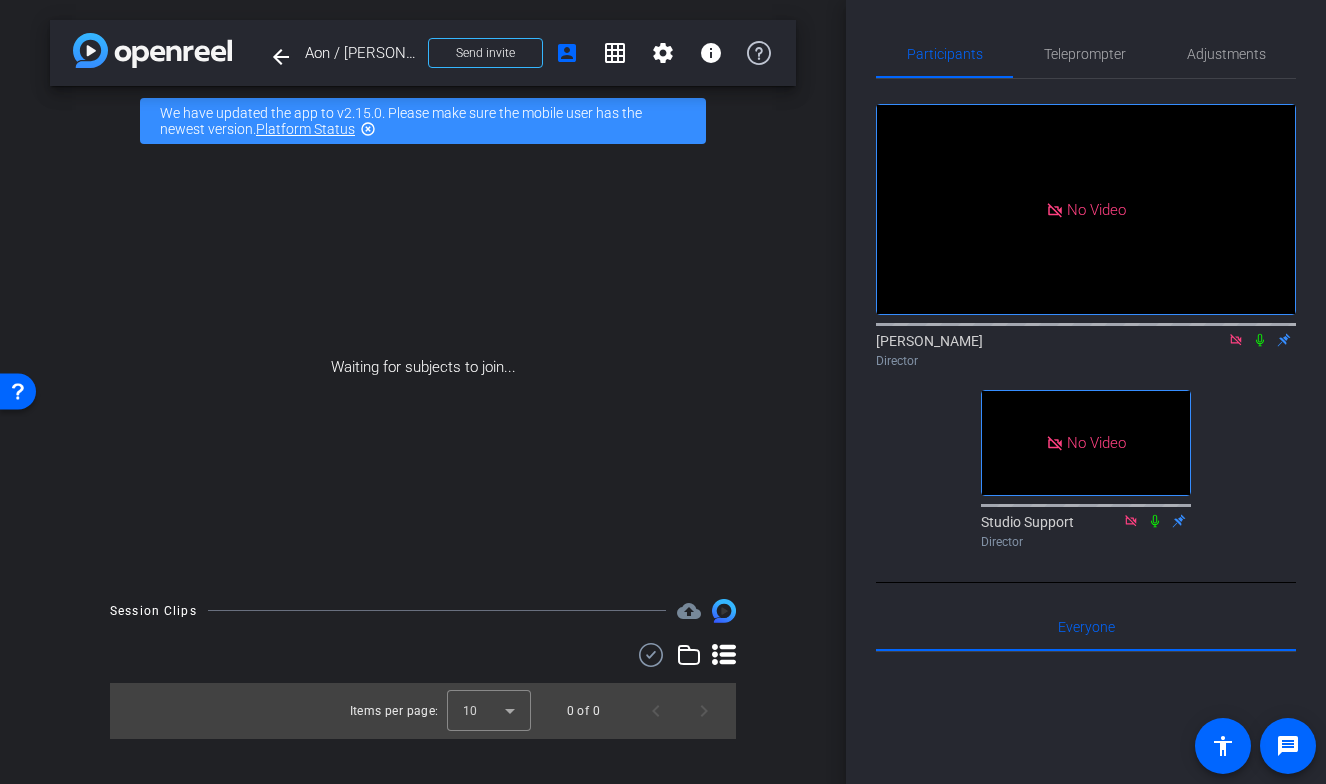 click 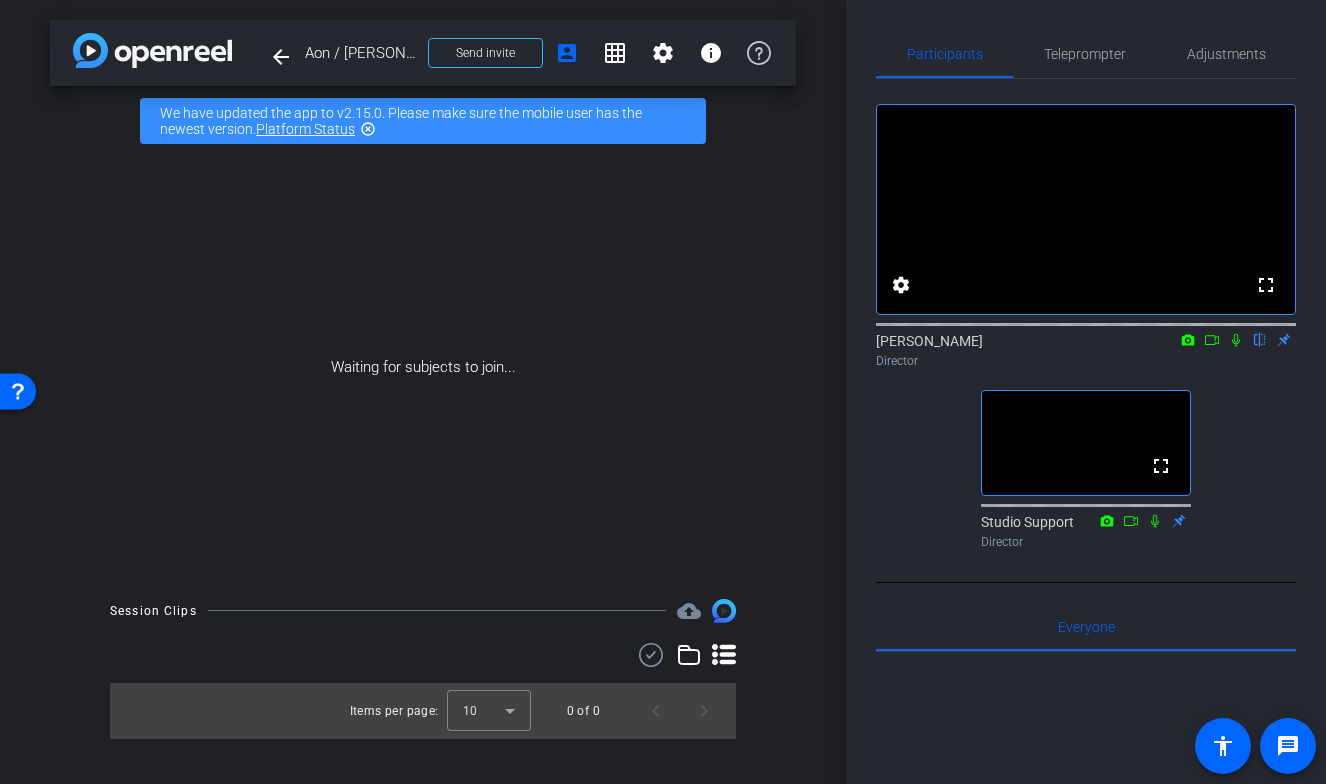 click 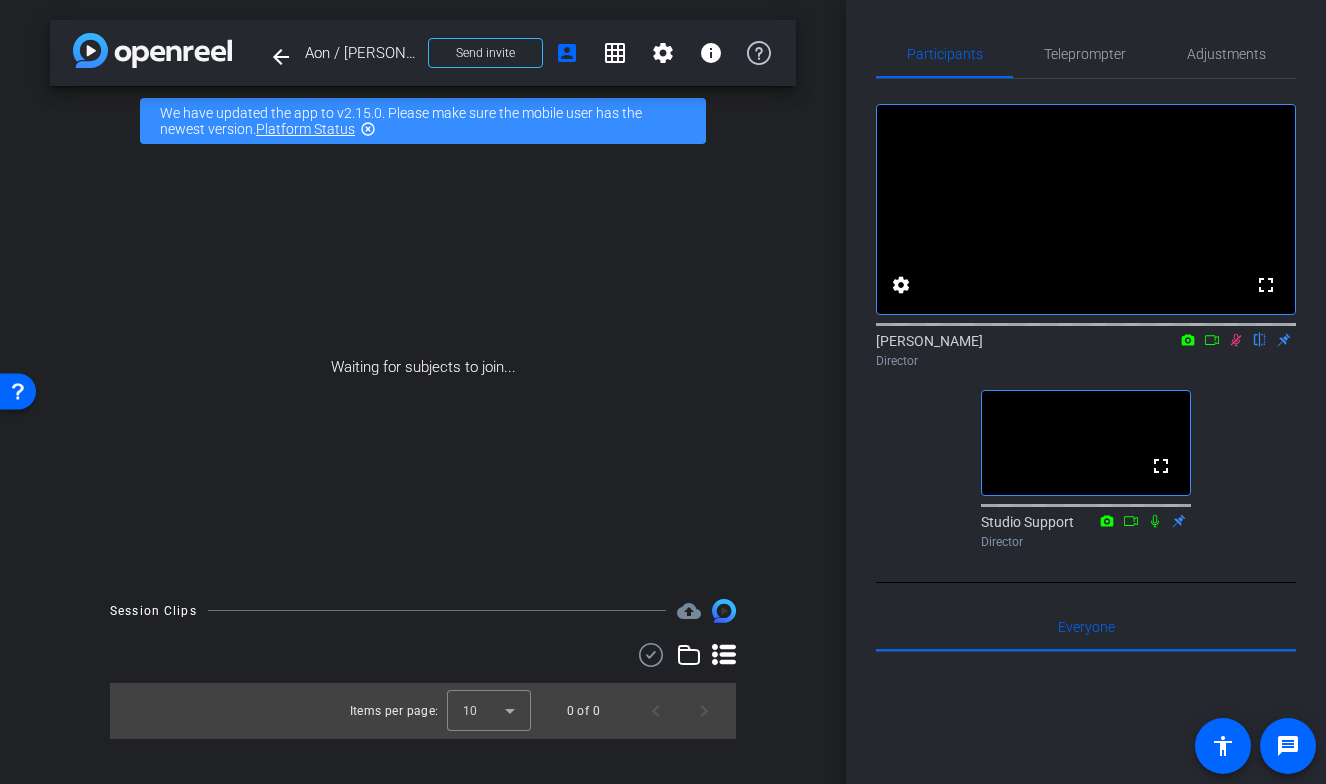click 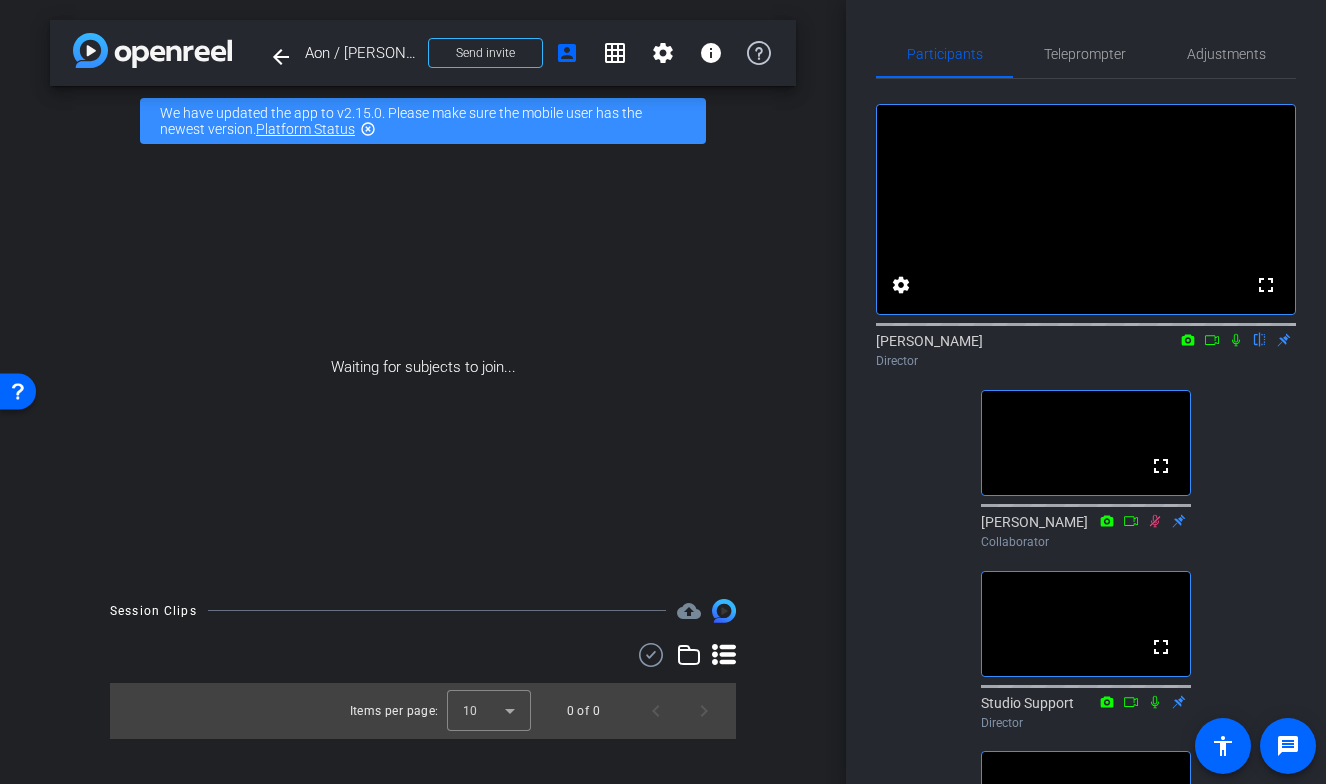 click 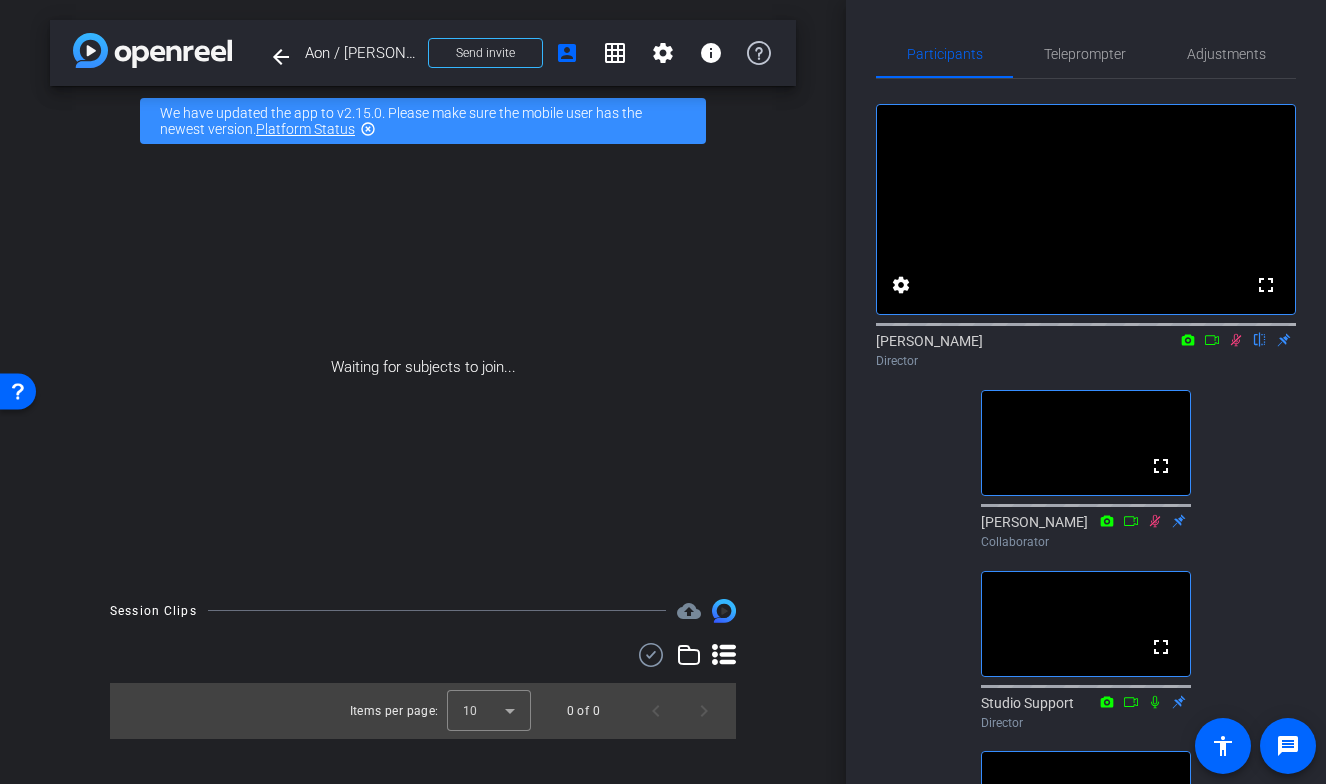 click 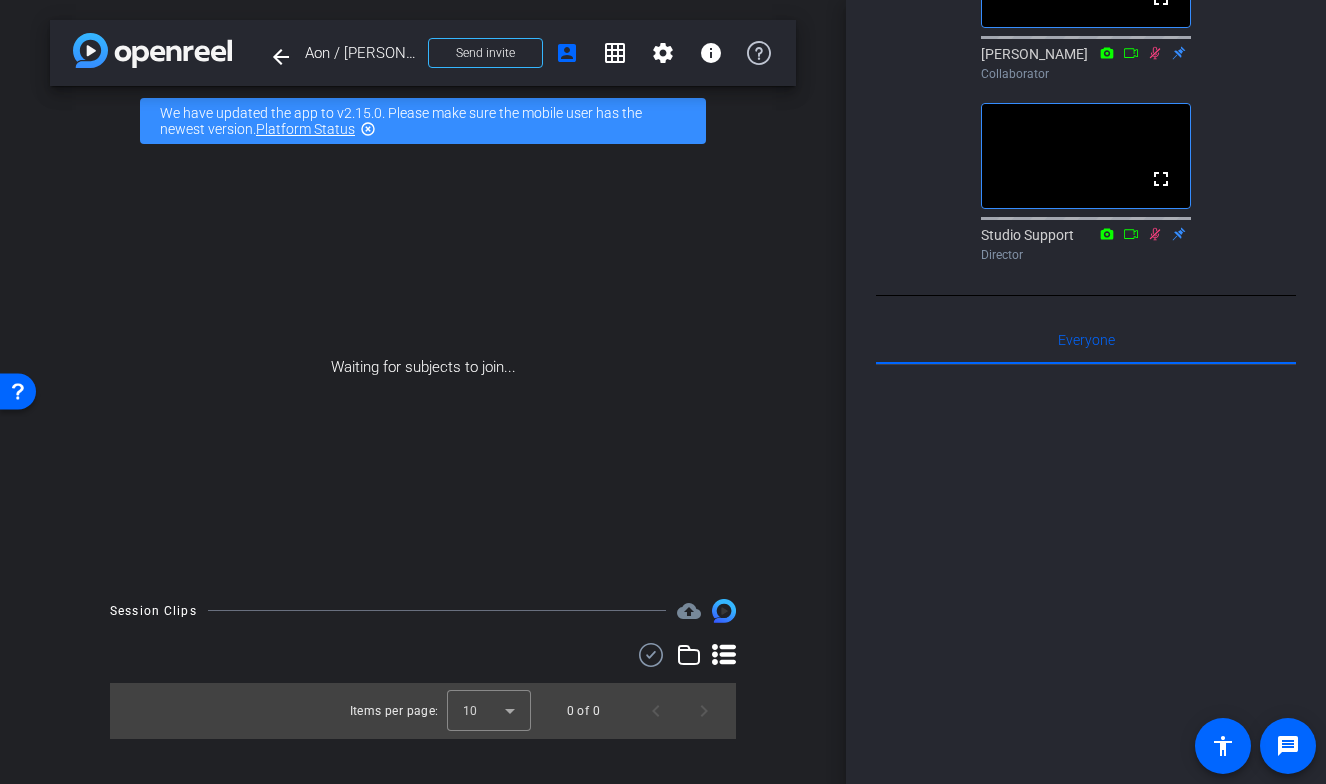 scroll, scrollTop: 0, scrollLeft: 0, axis: both 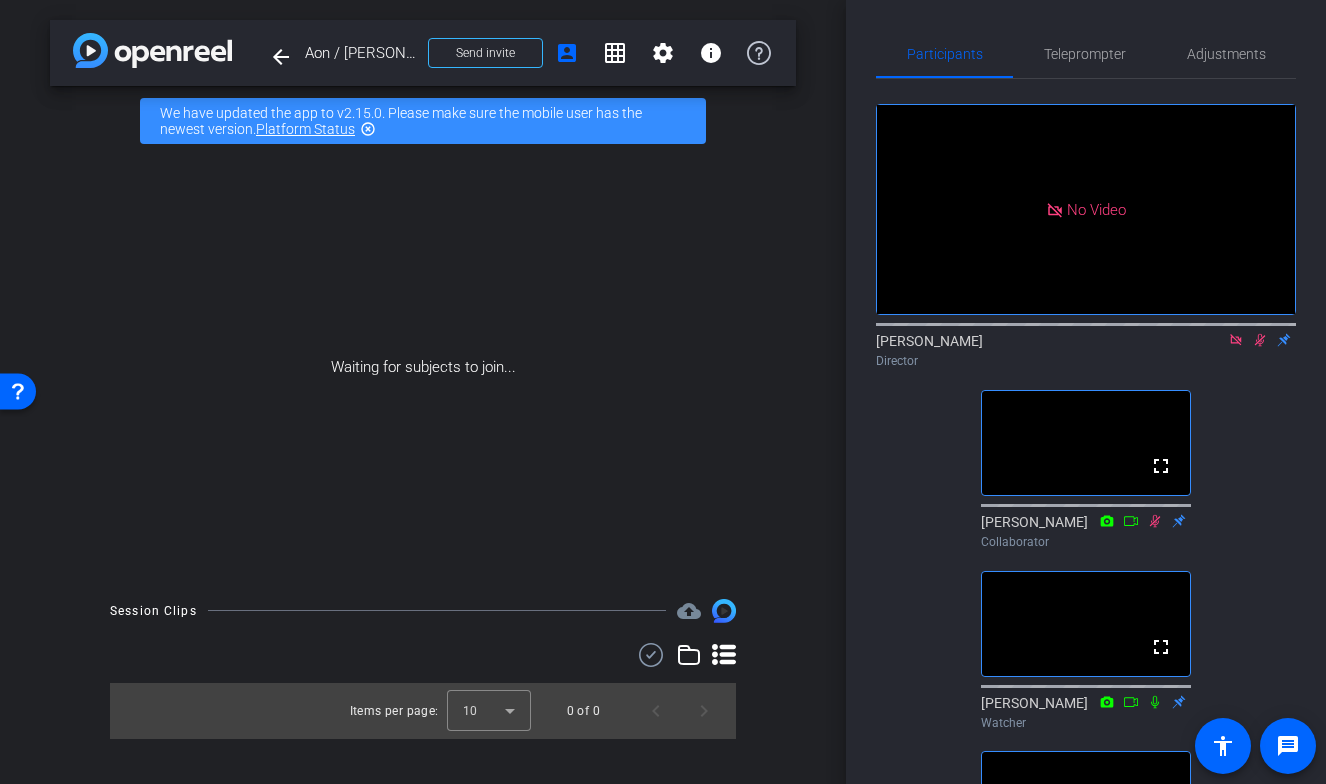 click 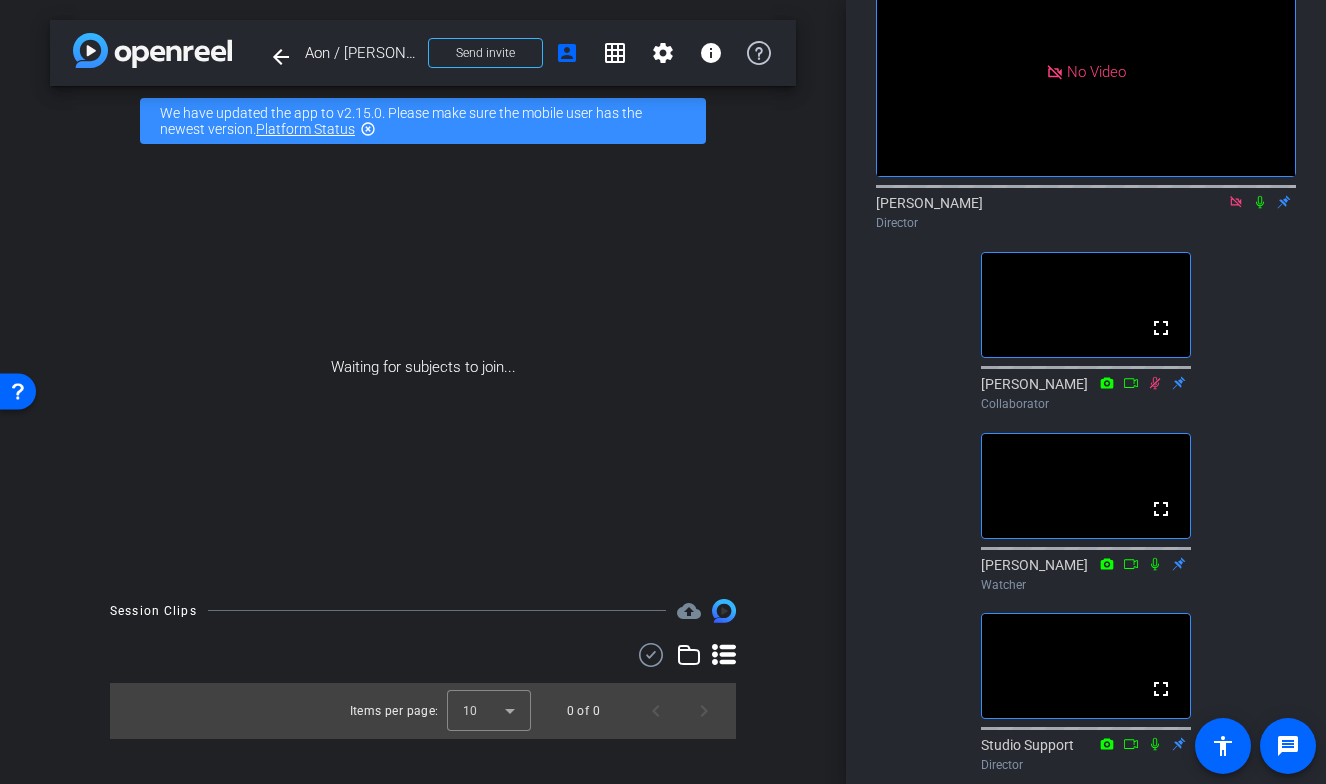 scroll, scrollTop: 76, scrollLeft: 0, axis: vertical 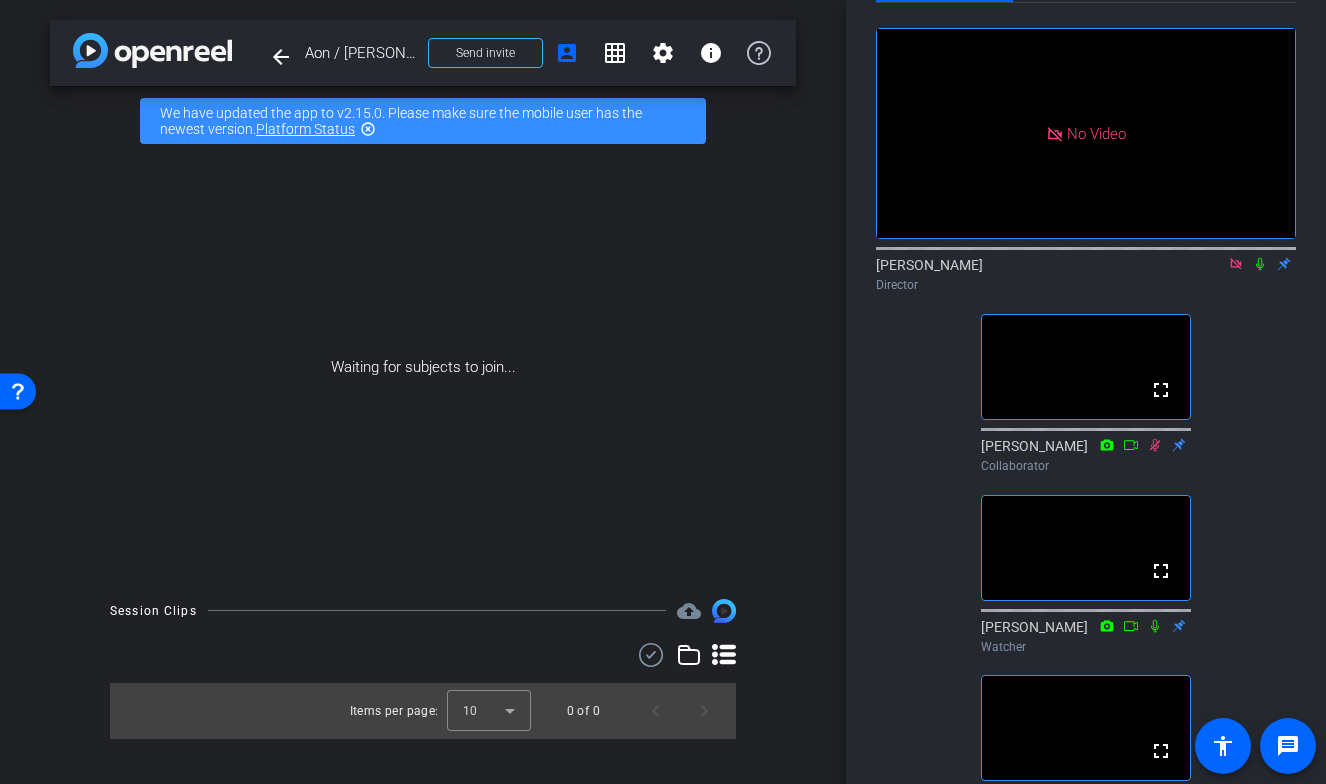 click 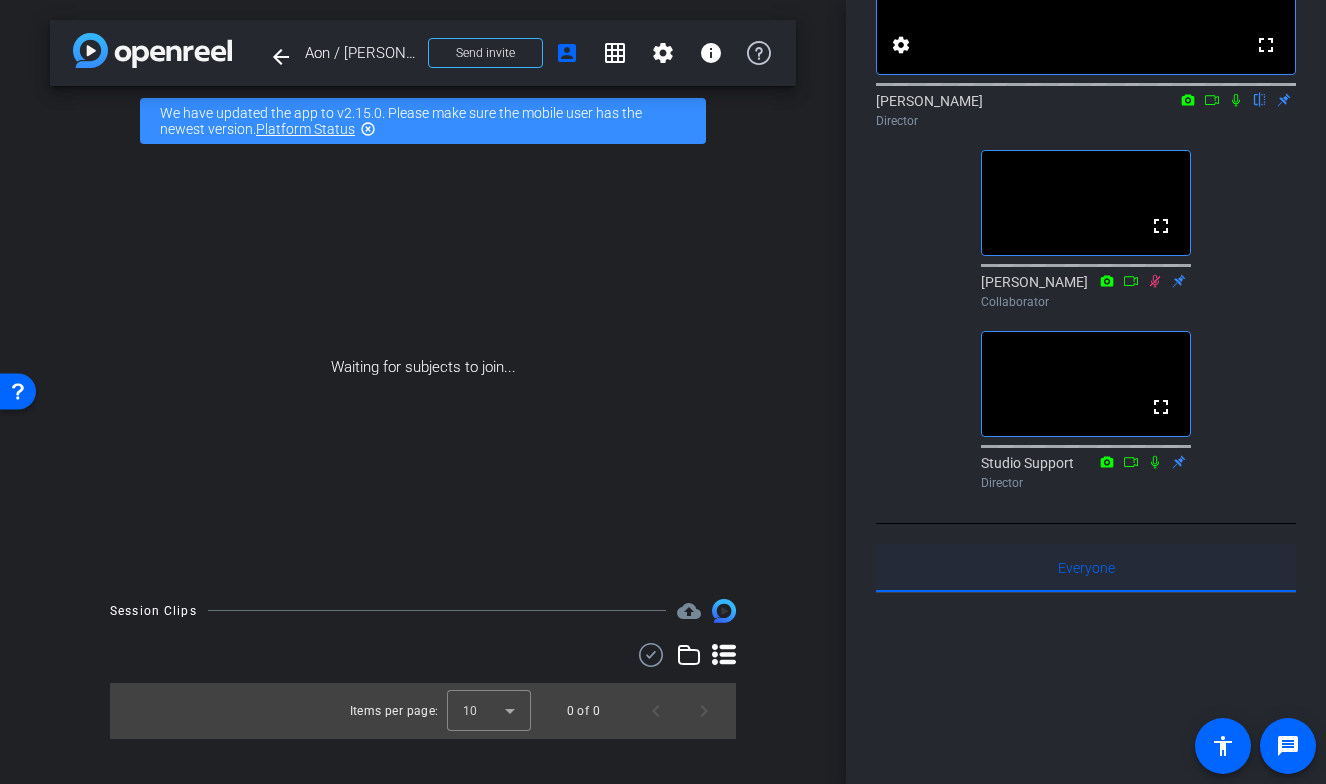 scroll, scrollTop: 235, scrollLeft: 0, axis: vertical 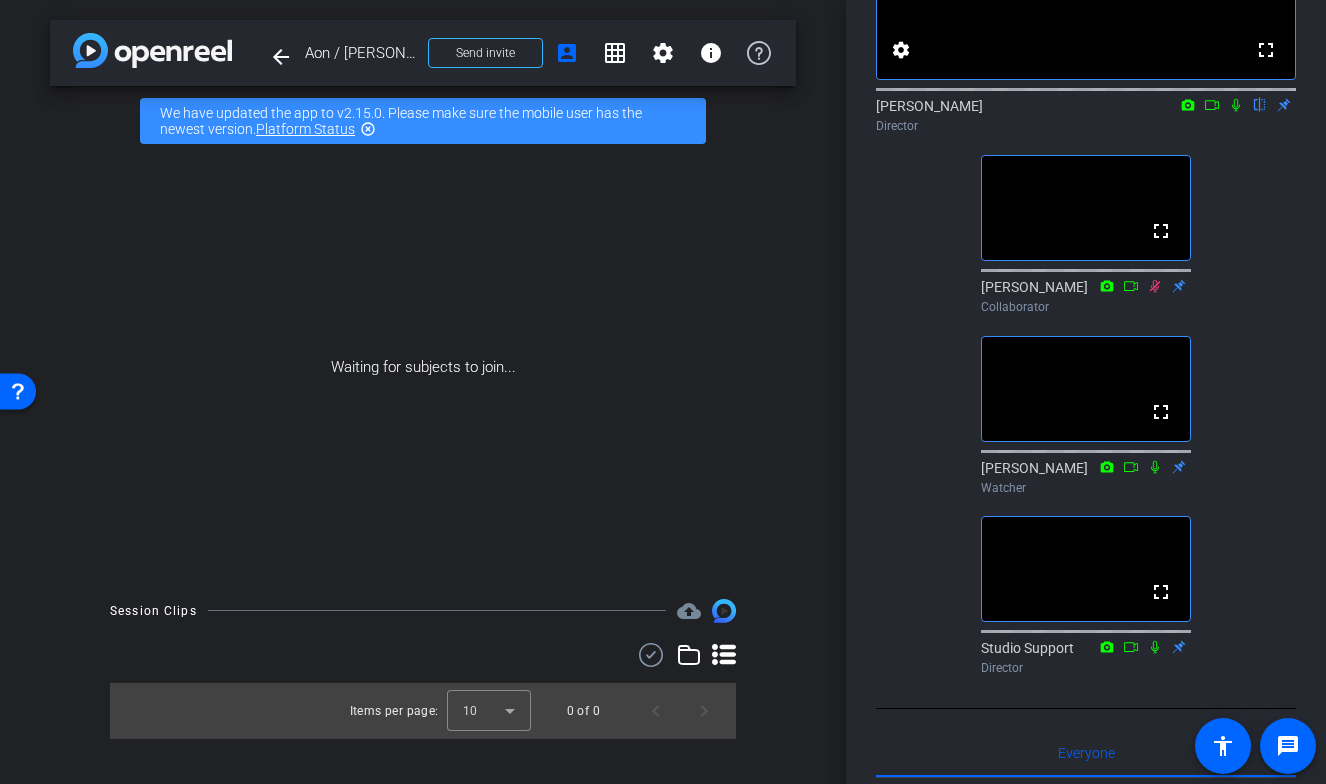 click 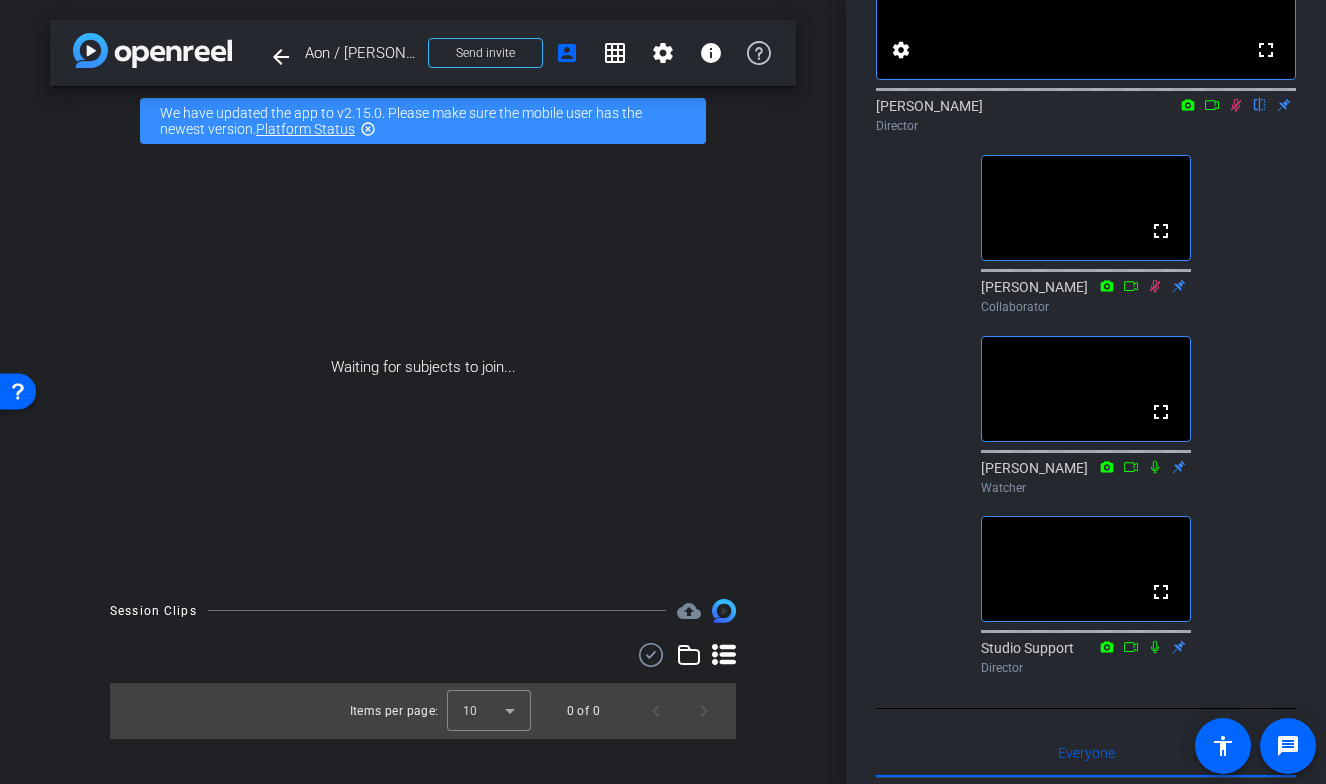 click 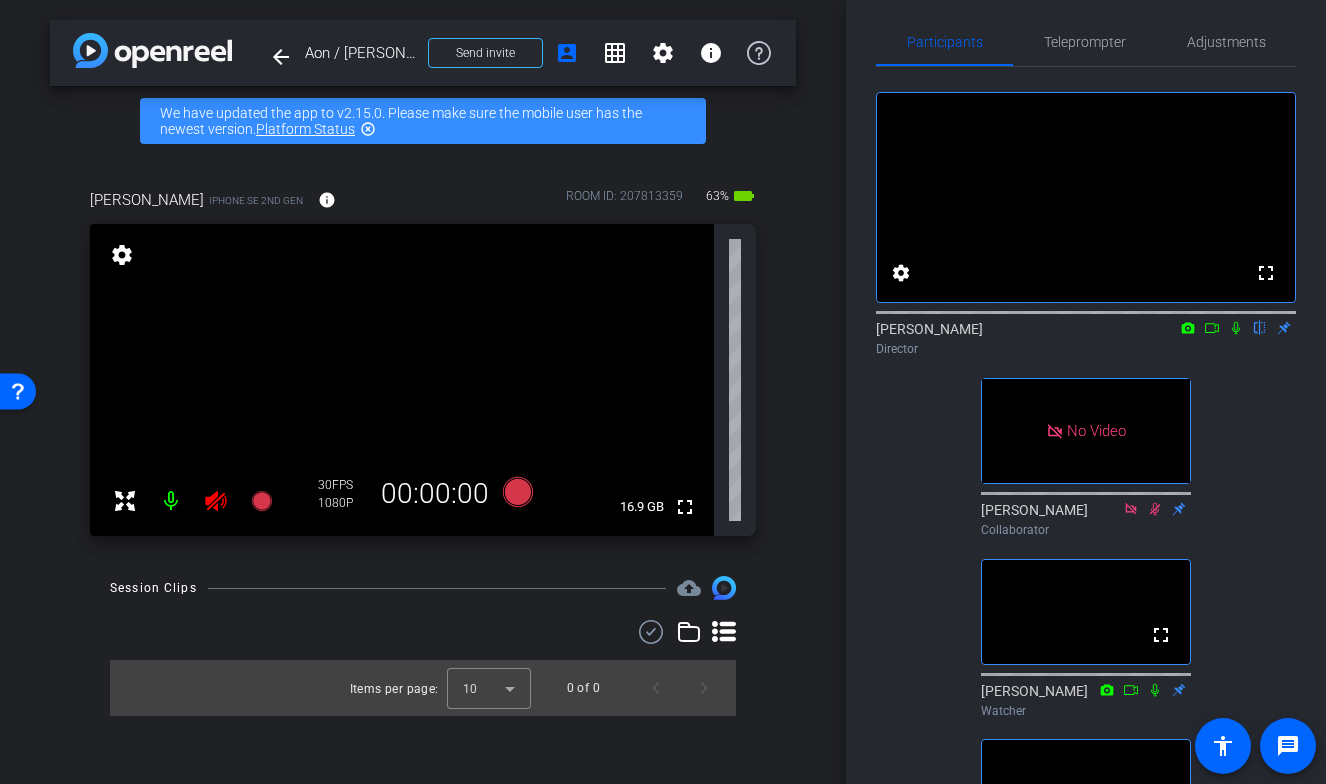 scroll, scrollTop: 0, scrollLeft: 0, axis: both 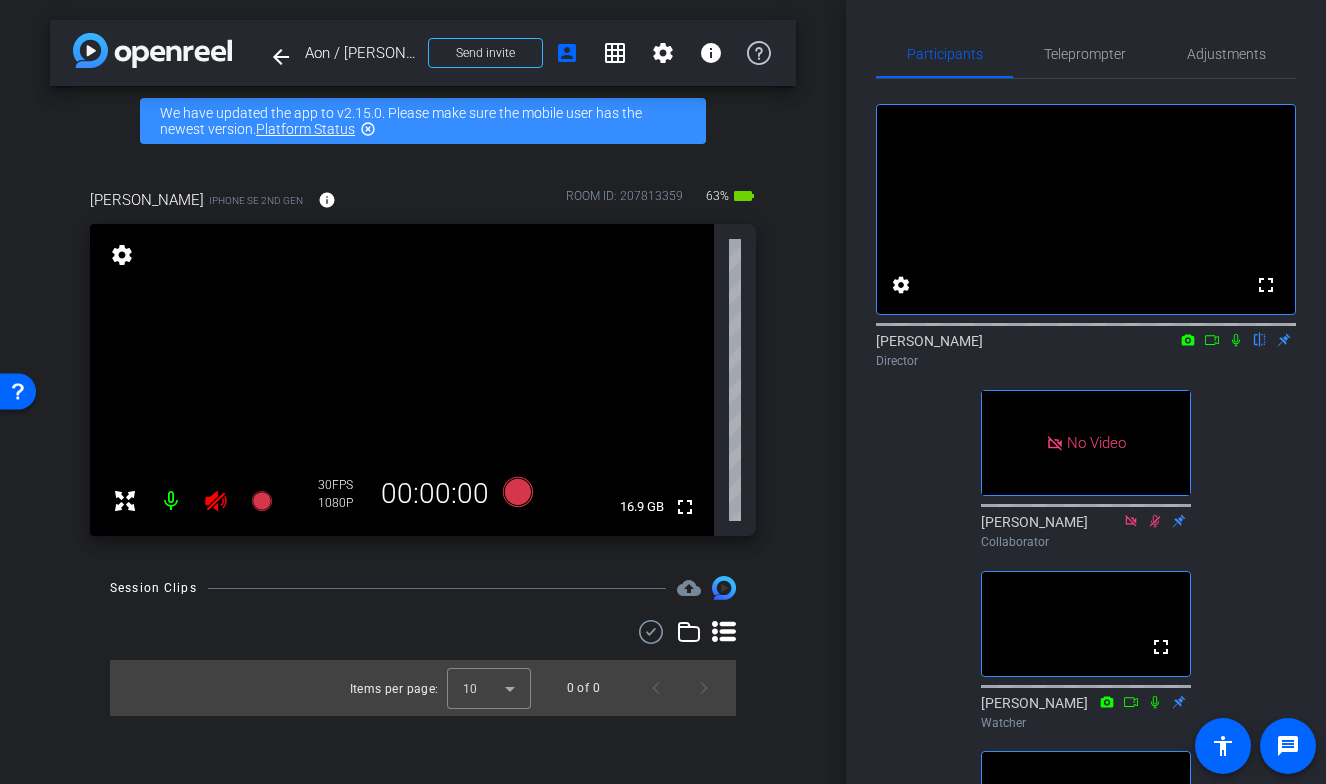click 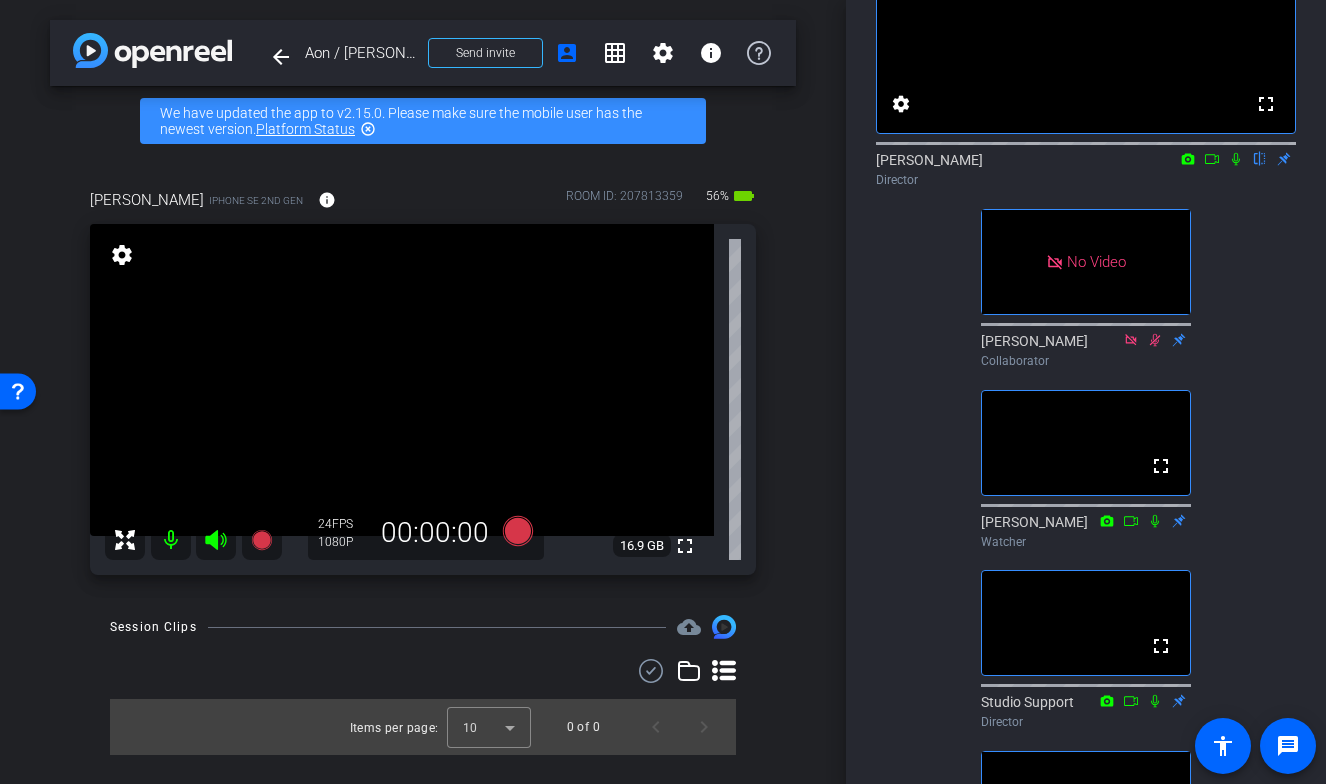 scroll, scrollTop: 183, scrollLeft: 0, axis: vertical 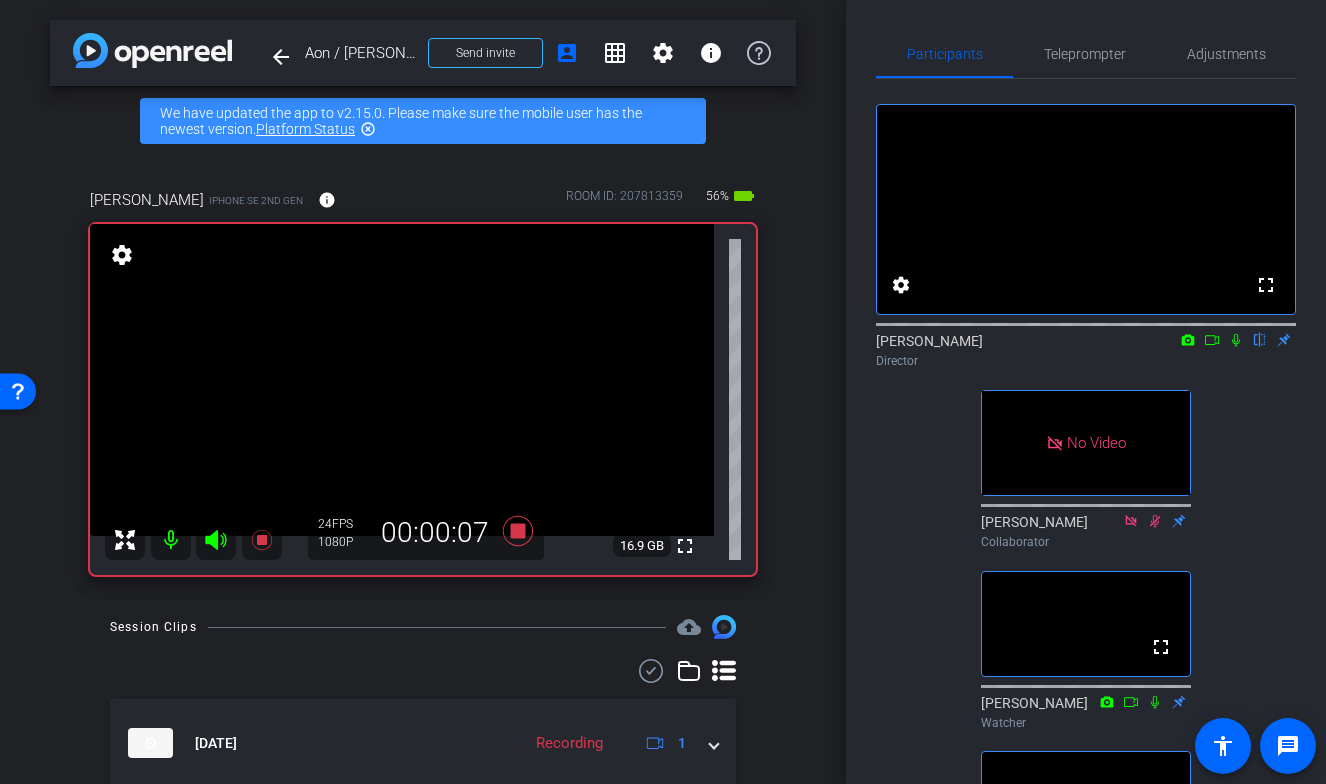 click on "fullscreen settings  [PERSON_NAME]
flip
Director   No Video  [PERSON_NAME]
Collaborator  fullscreen  [PERSON_NAME]
Watcher  fullscreen  Studio Support
Director   No Video  [PERSON_NAME]
Watcher" 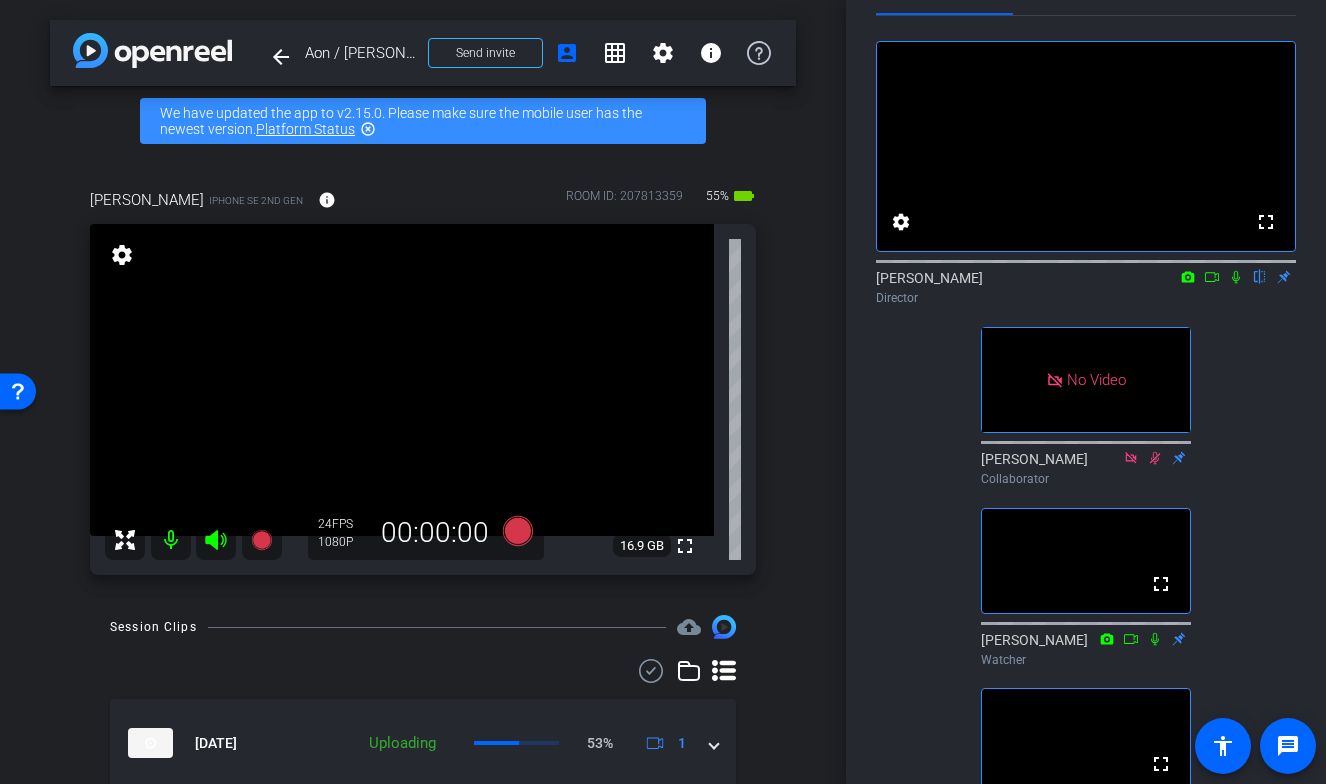scroll, scrollTop: 0, scrollLeft: 0, axis: both 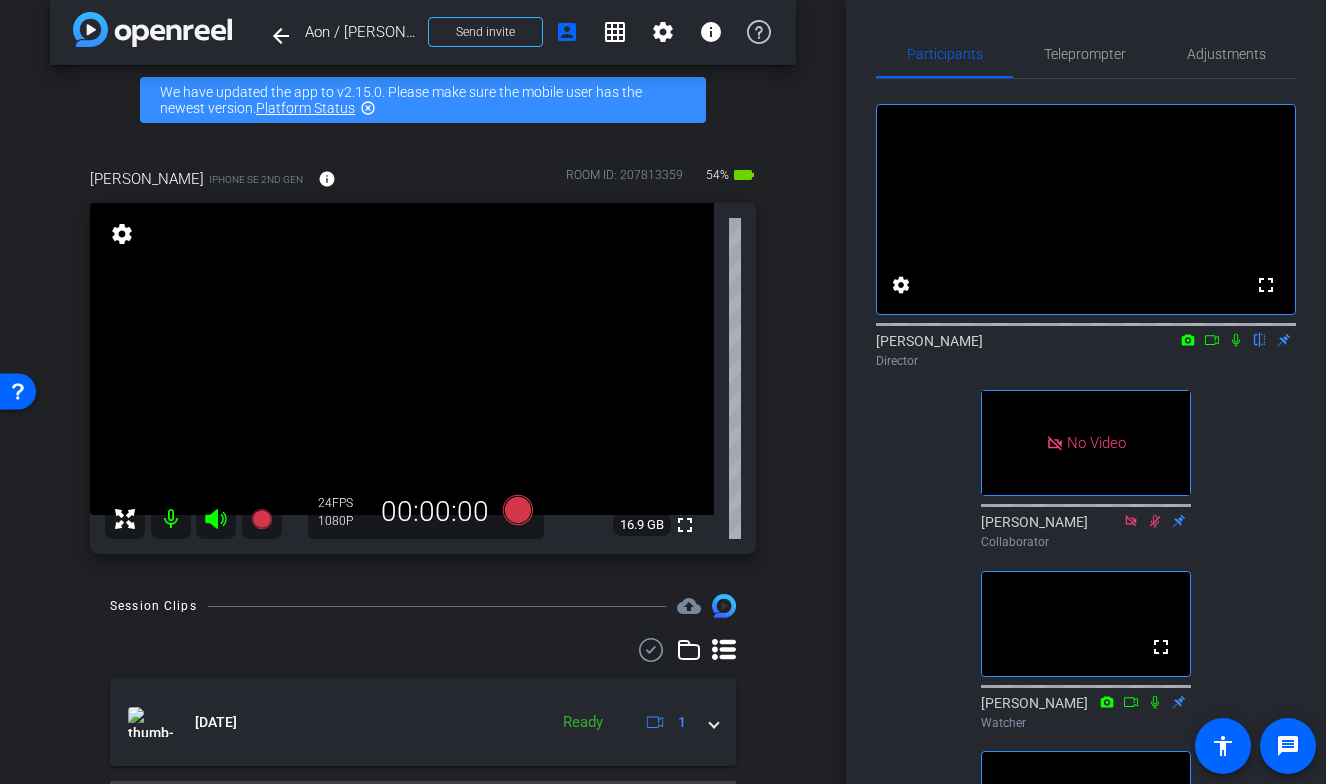 click on "arrow_back  Aon / Doug   Back to project   Send invite  account_box grid_on settings info
We have updated the app to v2.15.0. Please make sure the mobile user has the newest version.  Platform Status highlight_off  doug iPhone SE 2nd Gen info ROOM ID: 207813359 54% battery_std fullscreen settings  16.9 GB
24 FPS  1080P   00:00:00
Session Clips   cloud_upload
Jul 22, 2025   Ready" at bounding box center (423, 371) 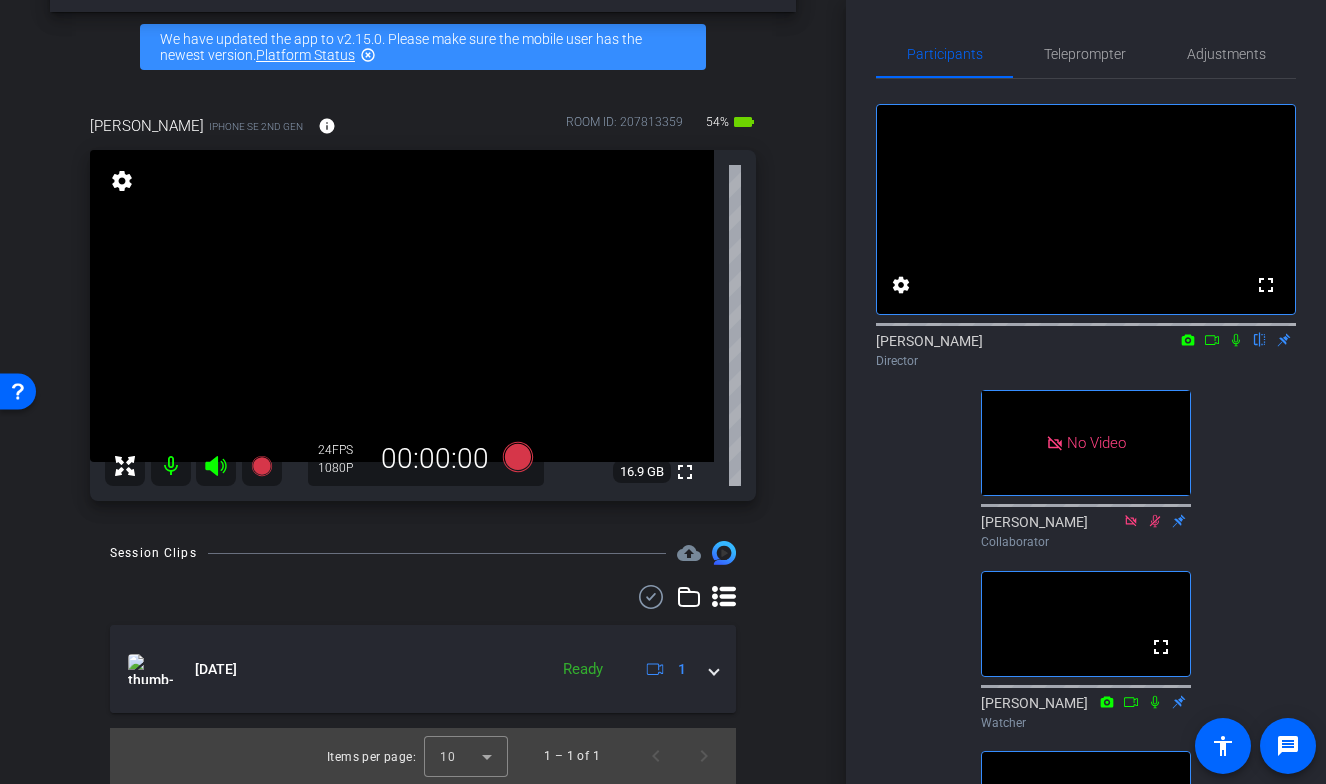 scroll, scrollTop: 0, scrollLeft: 0, axis: both 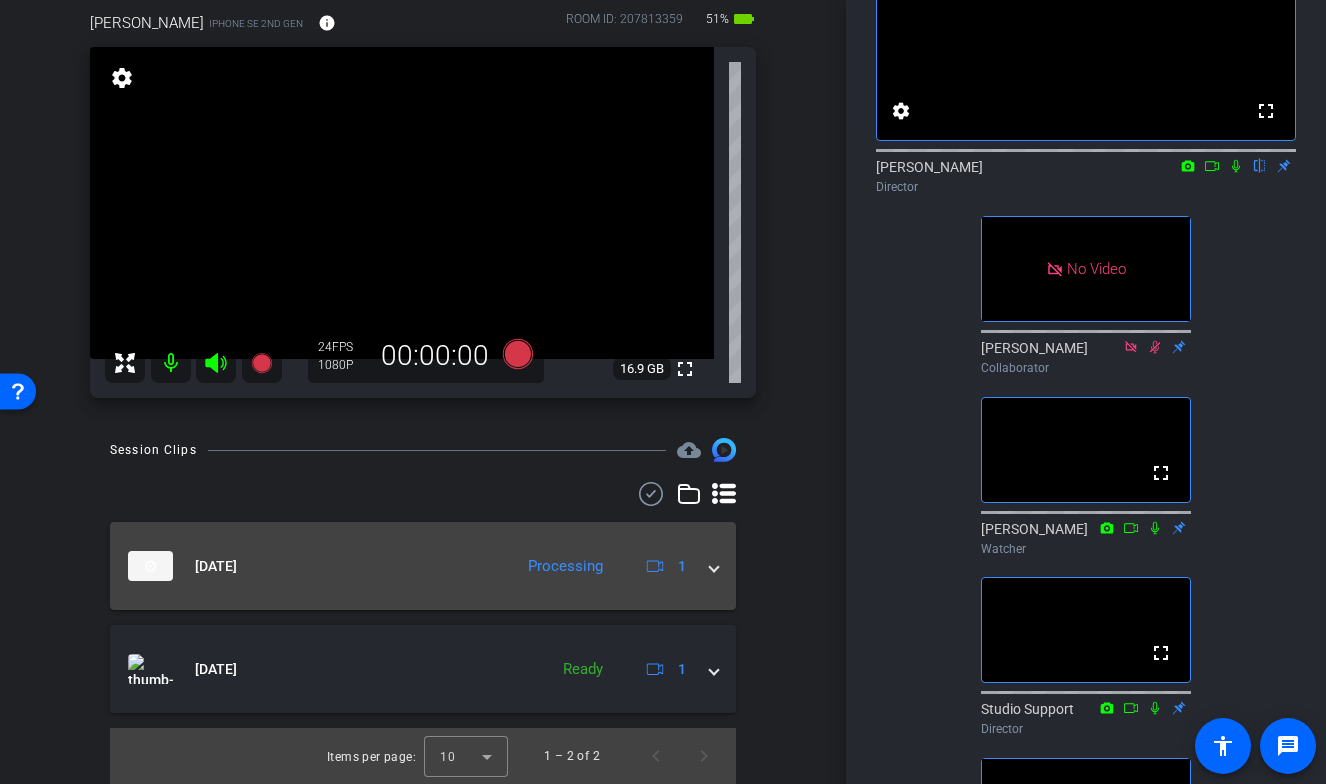 click at bounding box center [714, 566] 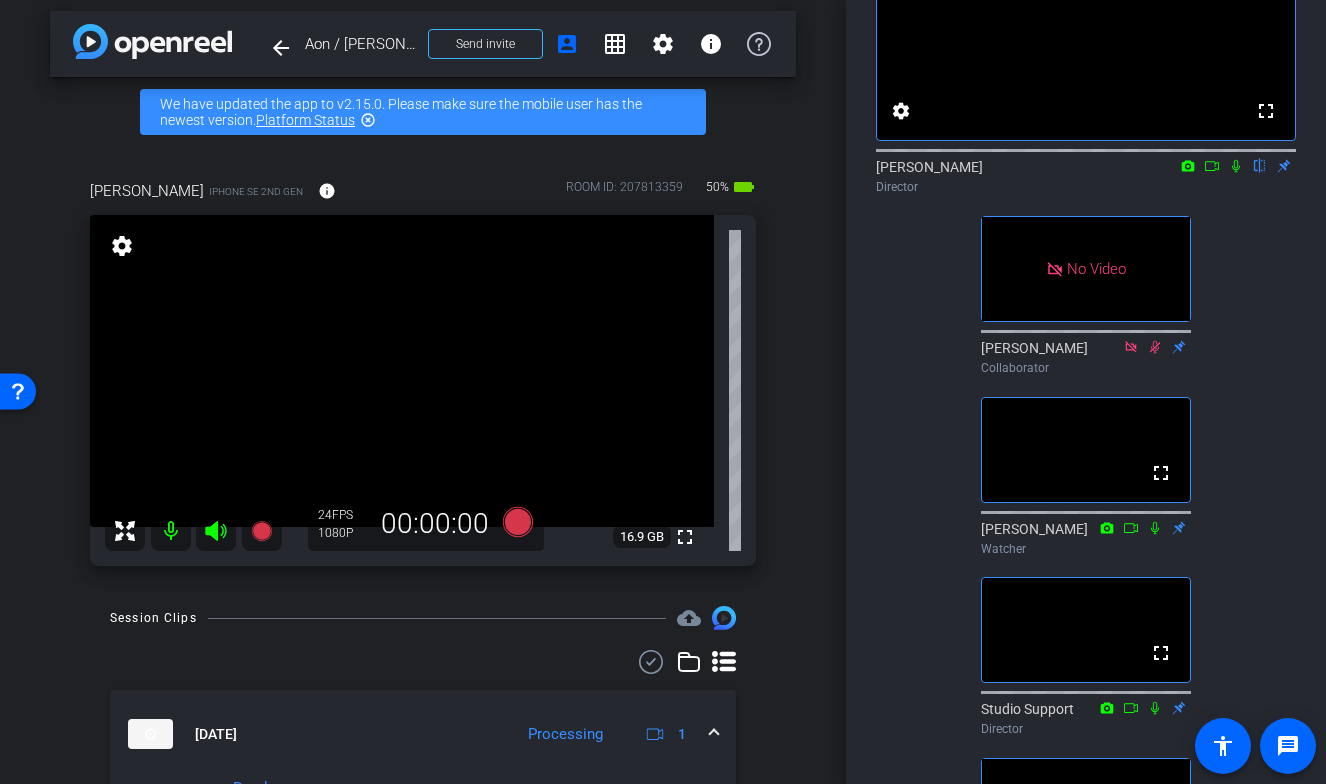 scroll, scrollTop: 0, scrollLeft: 0, axis: both 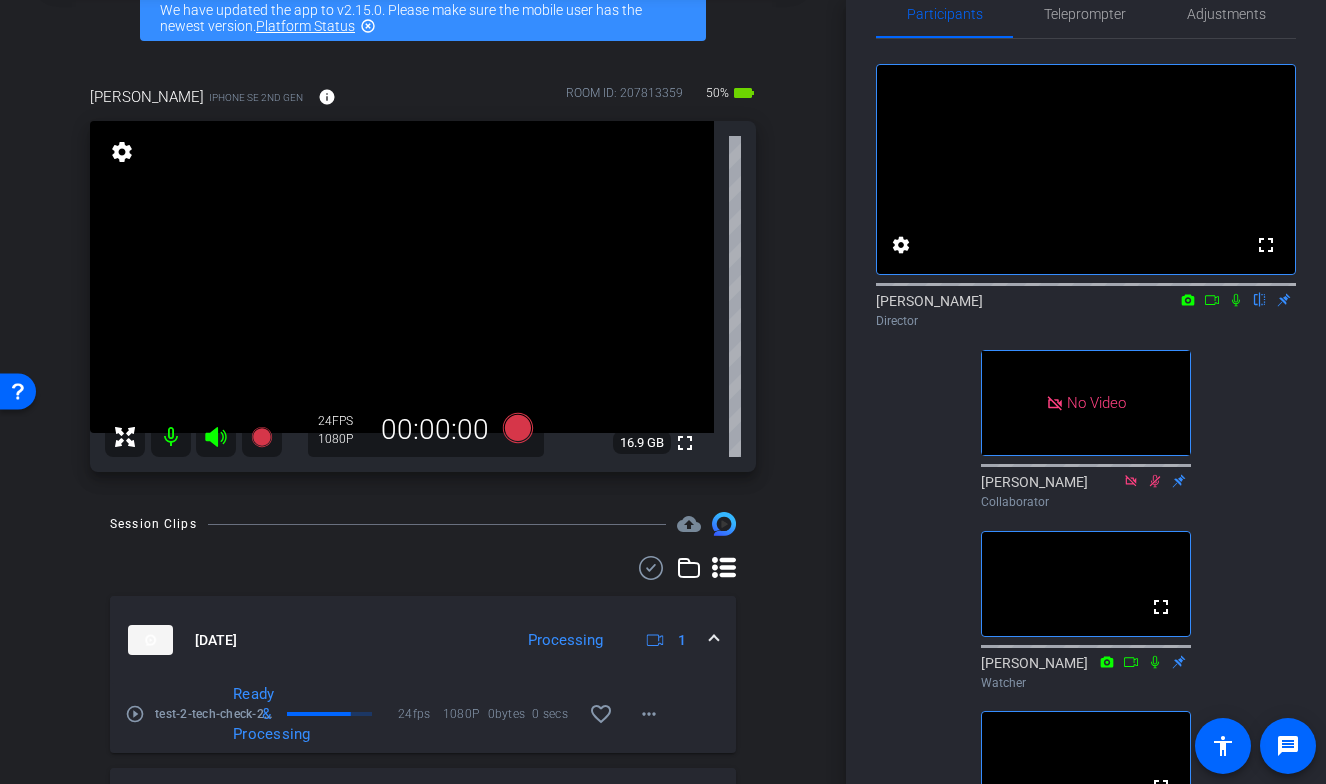 click on "arrow_back  Aon / Doug   Back to project   Send invite  account_box grid_on settings info
We have updated the app to v2.15.0. Please make sure the mobile user has the newest version.  Platform Status highlight_off  doug iPhone SE 2nd Gen info ROOM ID: 207813359 50% battery_std fullscreen settings  16.9 GB
24 FPS  1080P   00:00:00
Session Clips   cloud_upload
Jul 22, 2025   Processing" at bounding box center (423, 289) 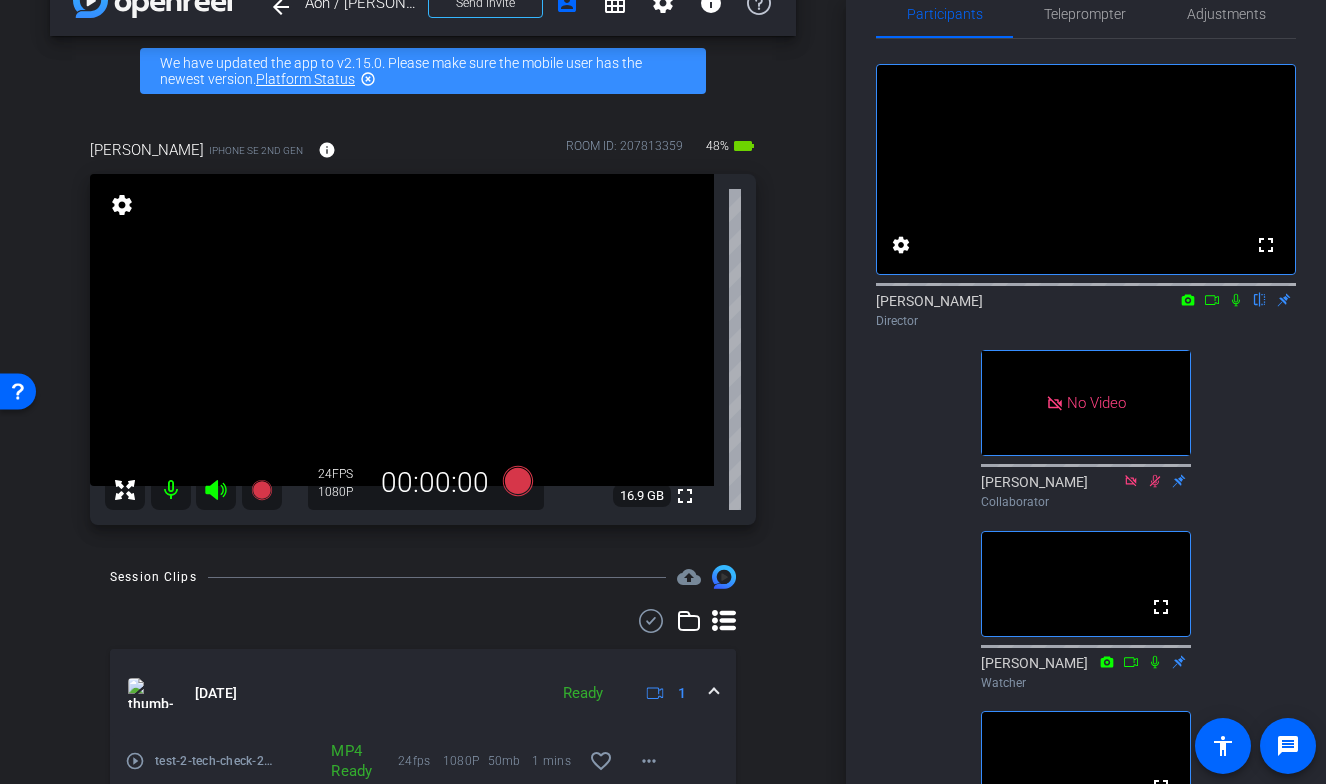 scroll, scrollTop: 56, scrollLeft: 0, axis: vertical 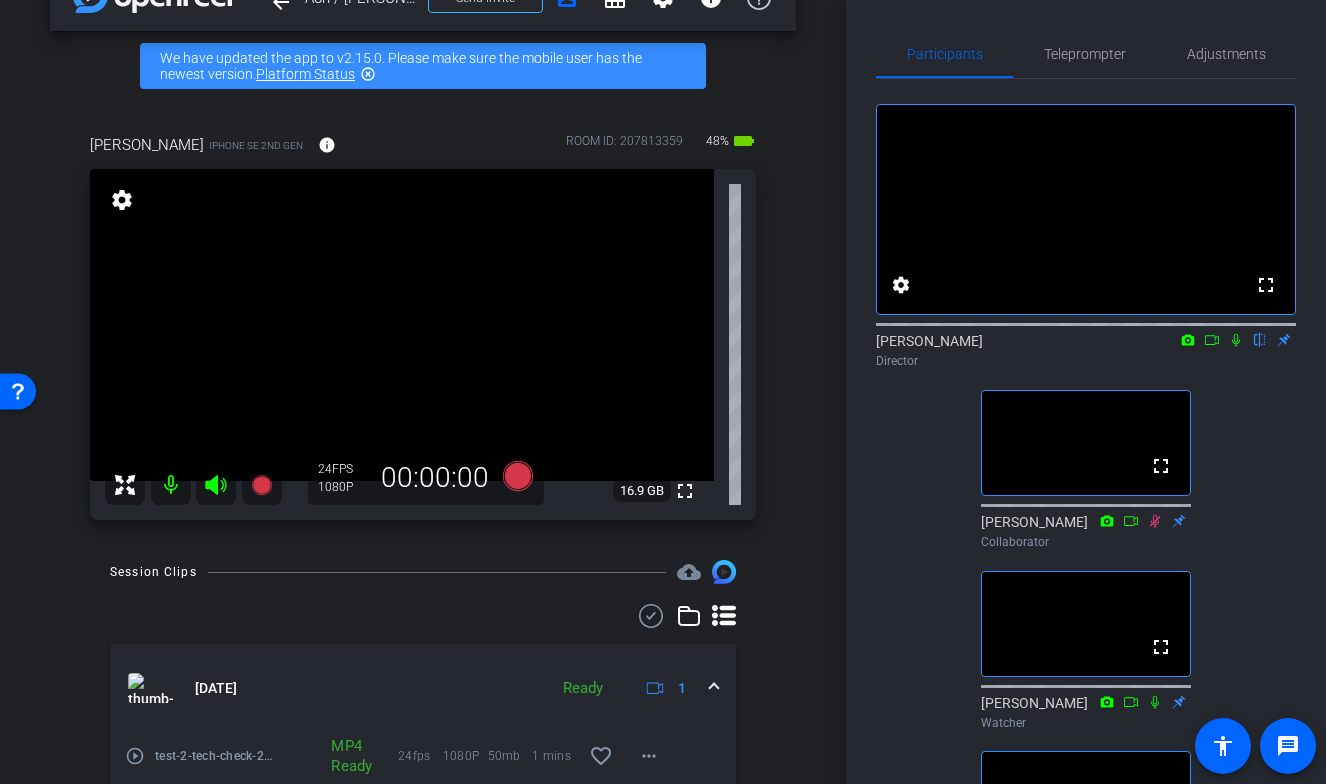 click on "arrow_back  Aon / Doug   Back to project   Send invite  account_box grid_on settings info
We have updated the app to v2.15.0. Please make sure the mobile user has the newest version.  Platform Status highlight_off  doug iPhone SE 2nd Gen info ROOM ID: 207813359 48% battery_std fullscreen settings  16.9 GB
24 FPS  1080P   00:00:00
Session Clips   cloud_upload
Jul 22, 2025   Ready" at bounding box center (423, 337) 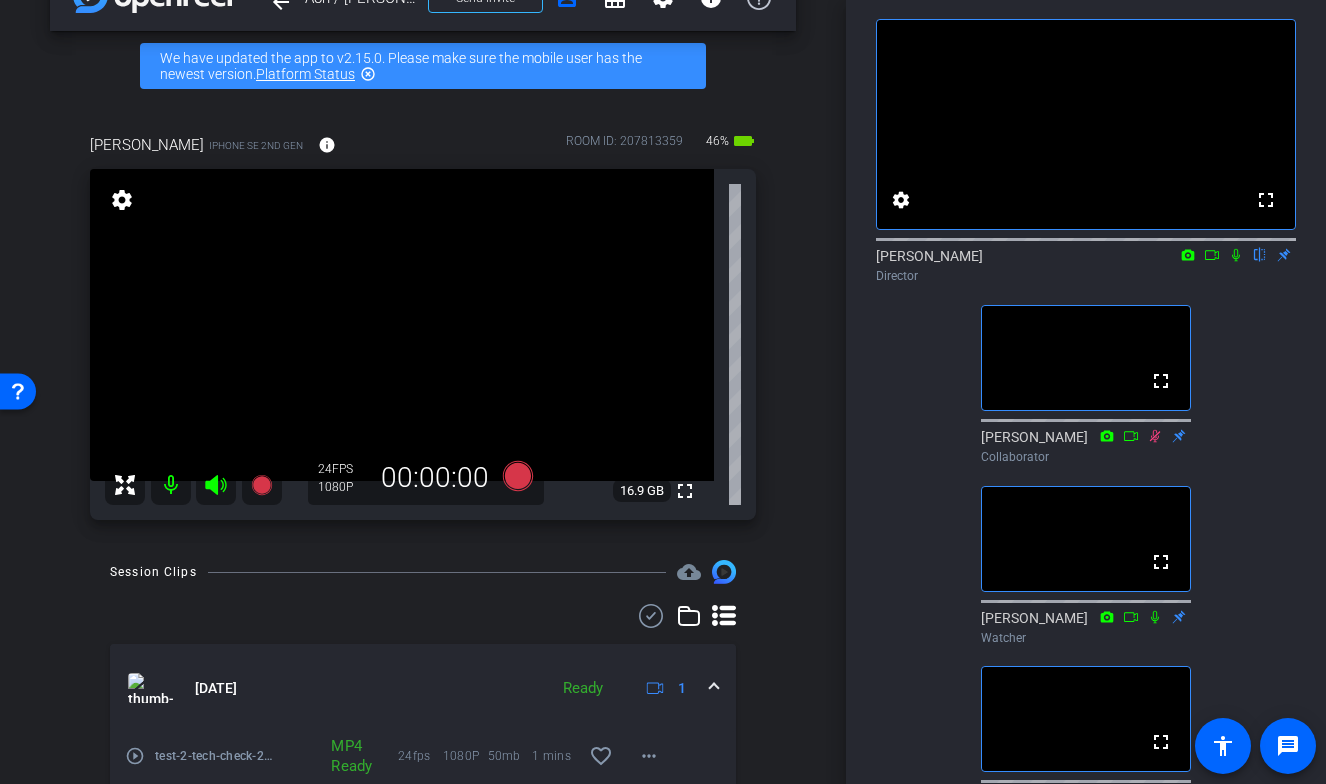 scroll, scrollTop: 78, scrollLeft: 0, axis: vertical 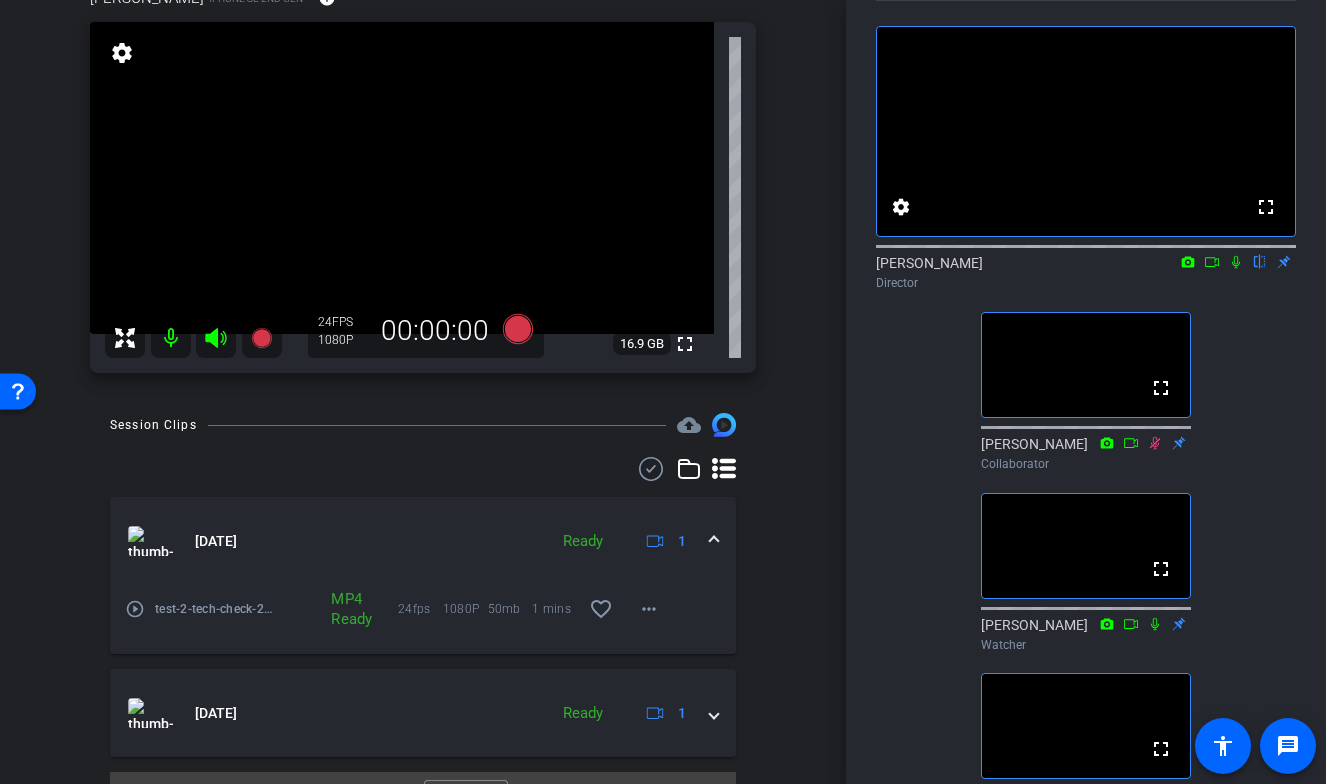 click on "play_circle_outline" at bounding box center [135, 609] 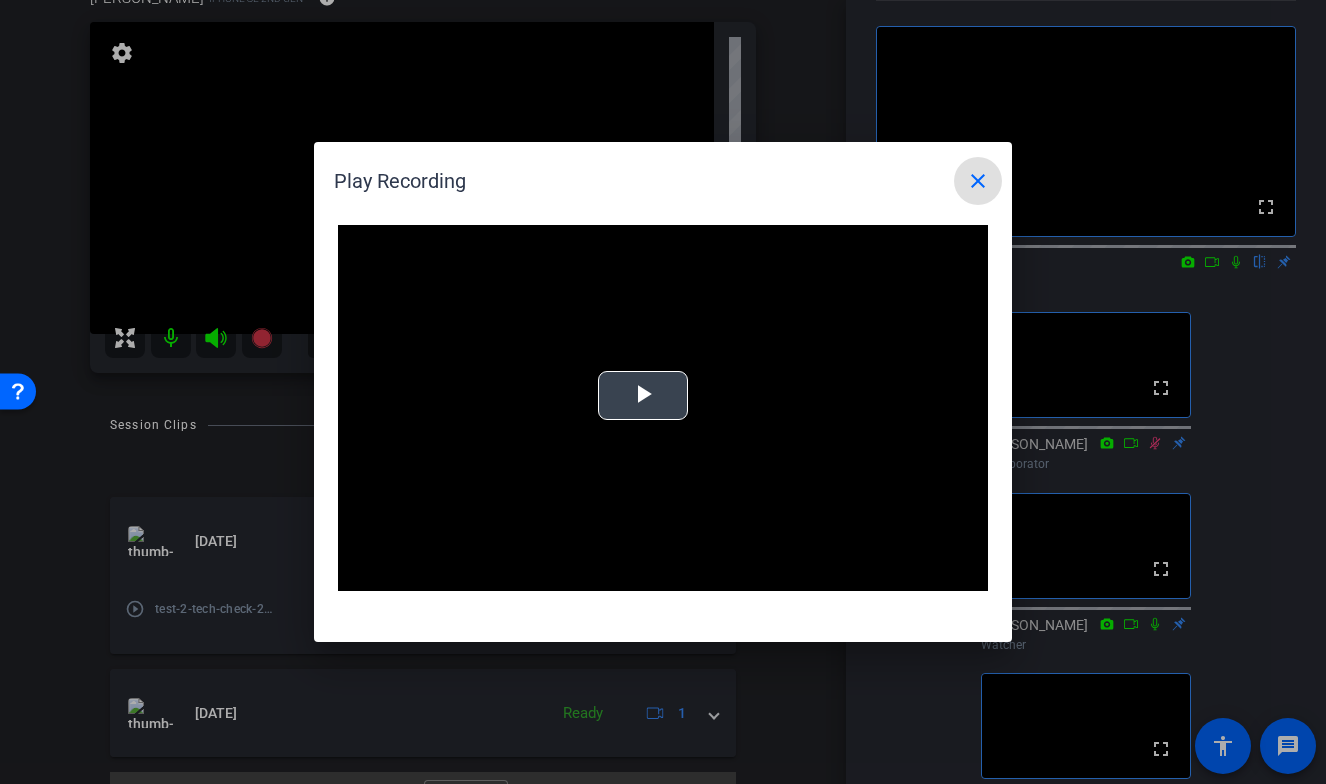 click at bounding box center (663, 408) 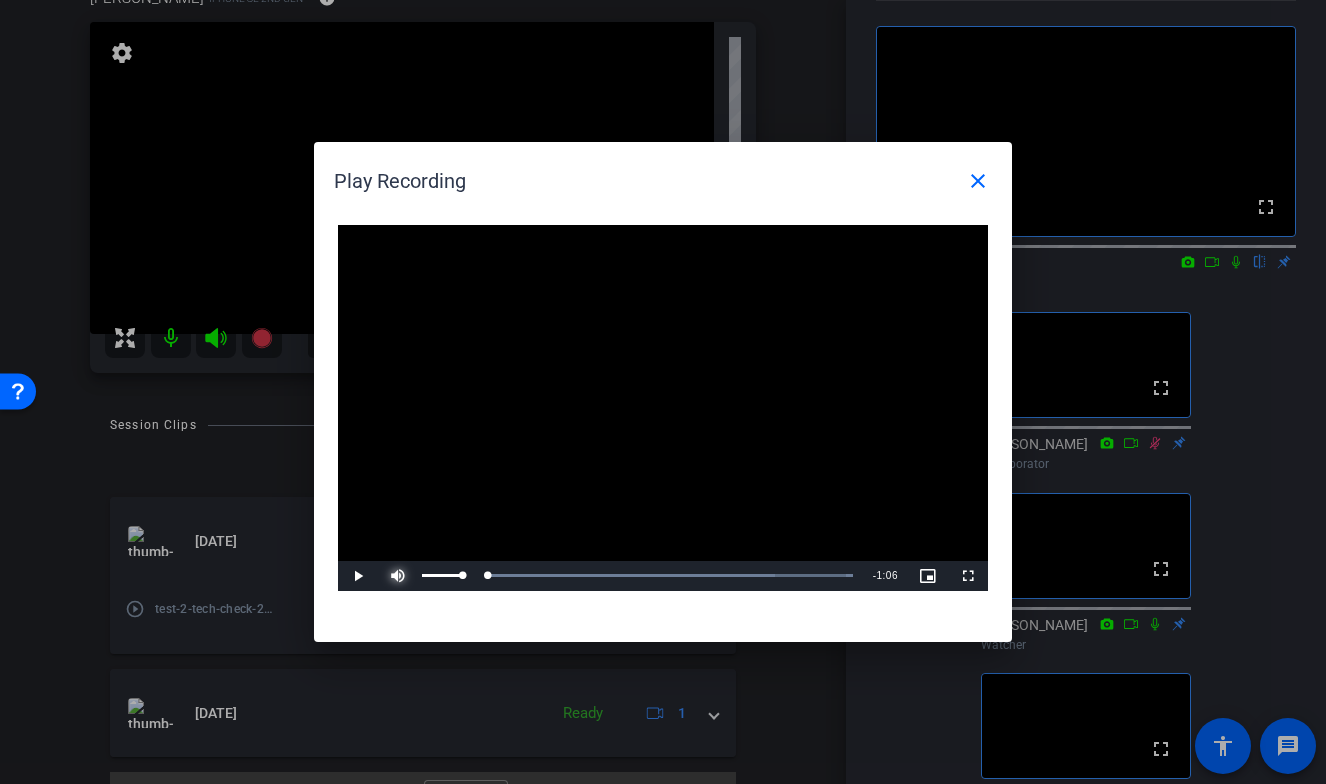 click at bounding box center (398, 576) 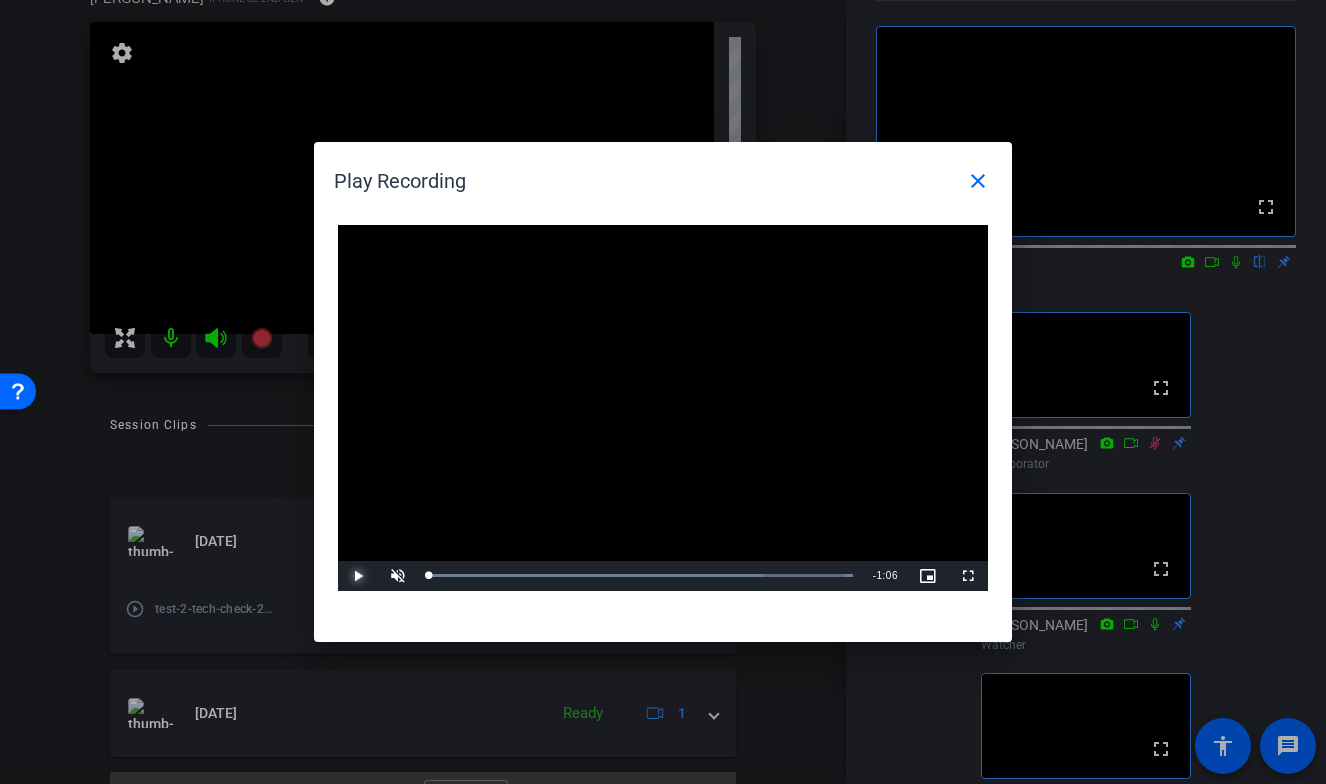 click at bounding box center (358, 576) 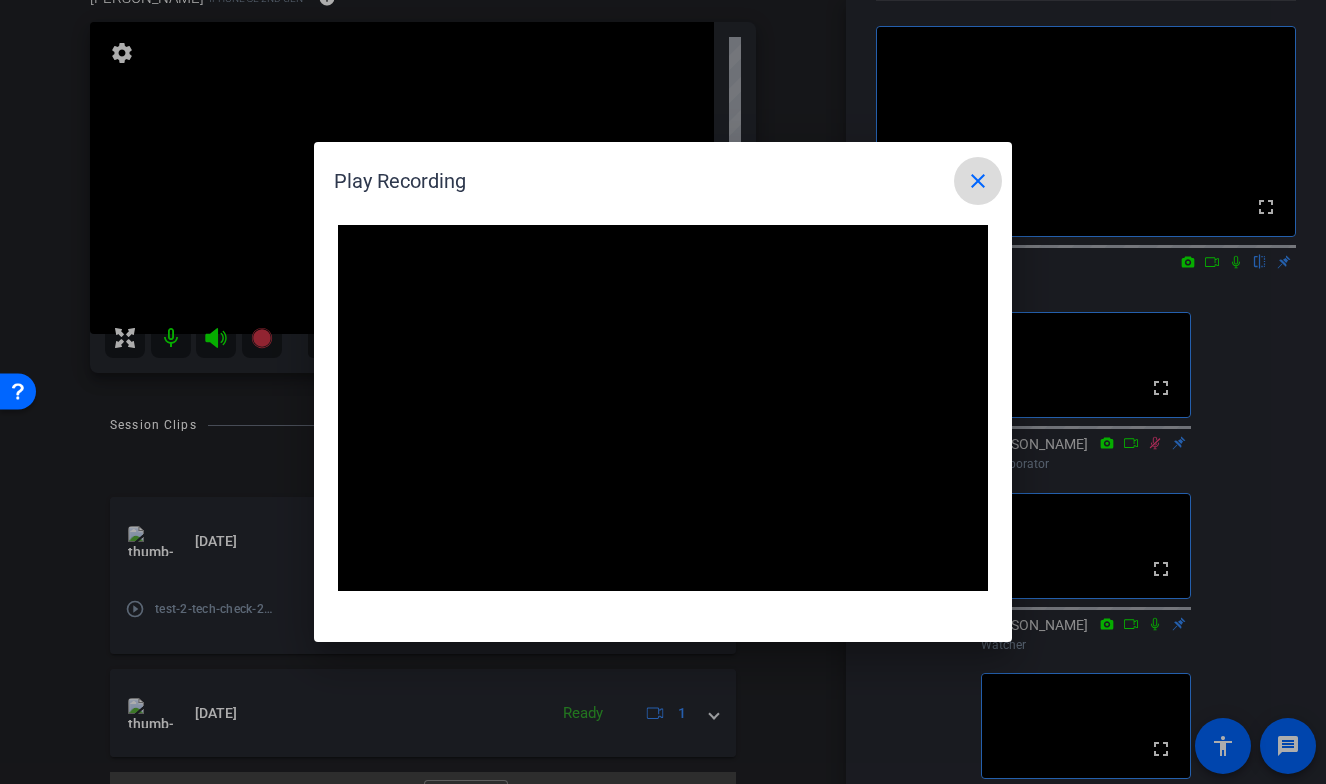click on "close" at bounding box center (978, 181) 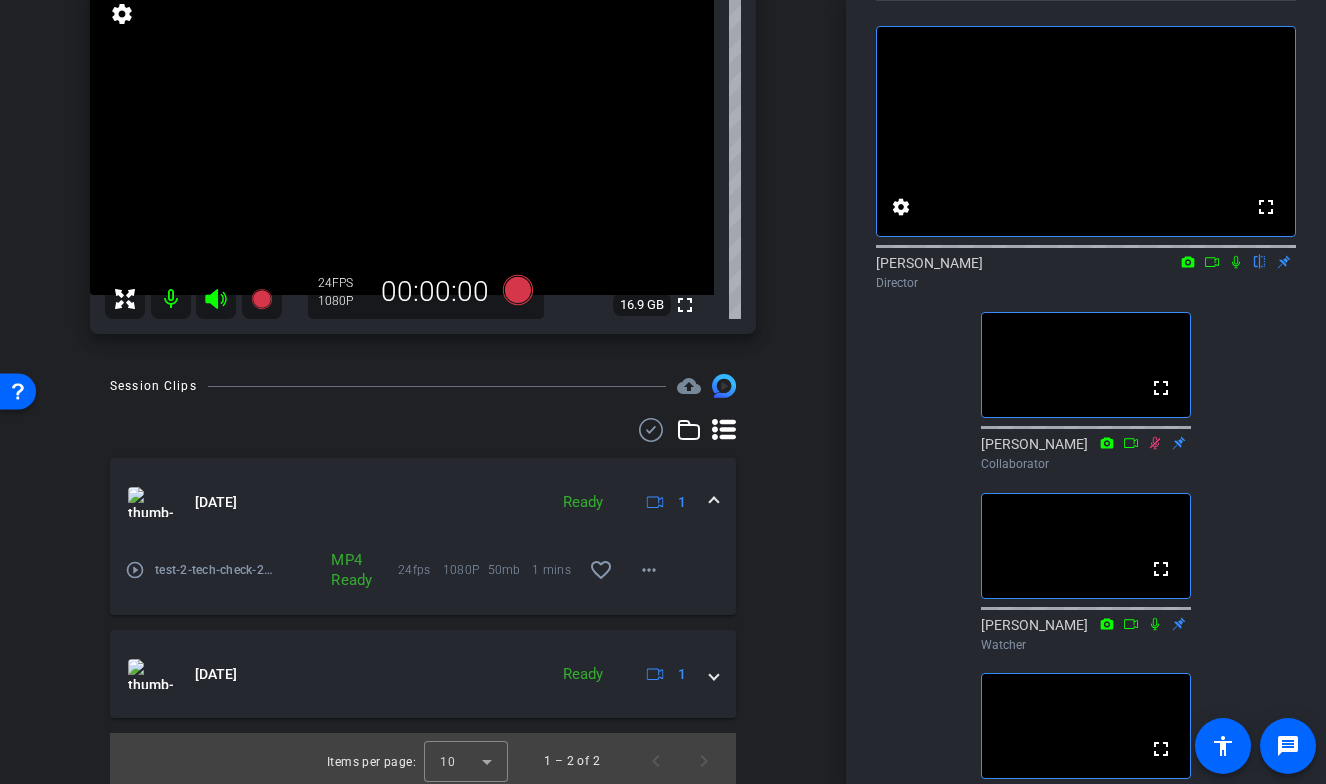scroll, scrollTop: 246, scrollLeft: 0, axis: vertical 